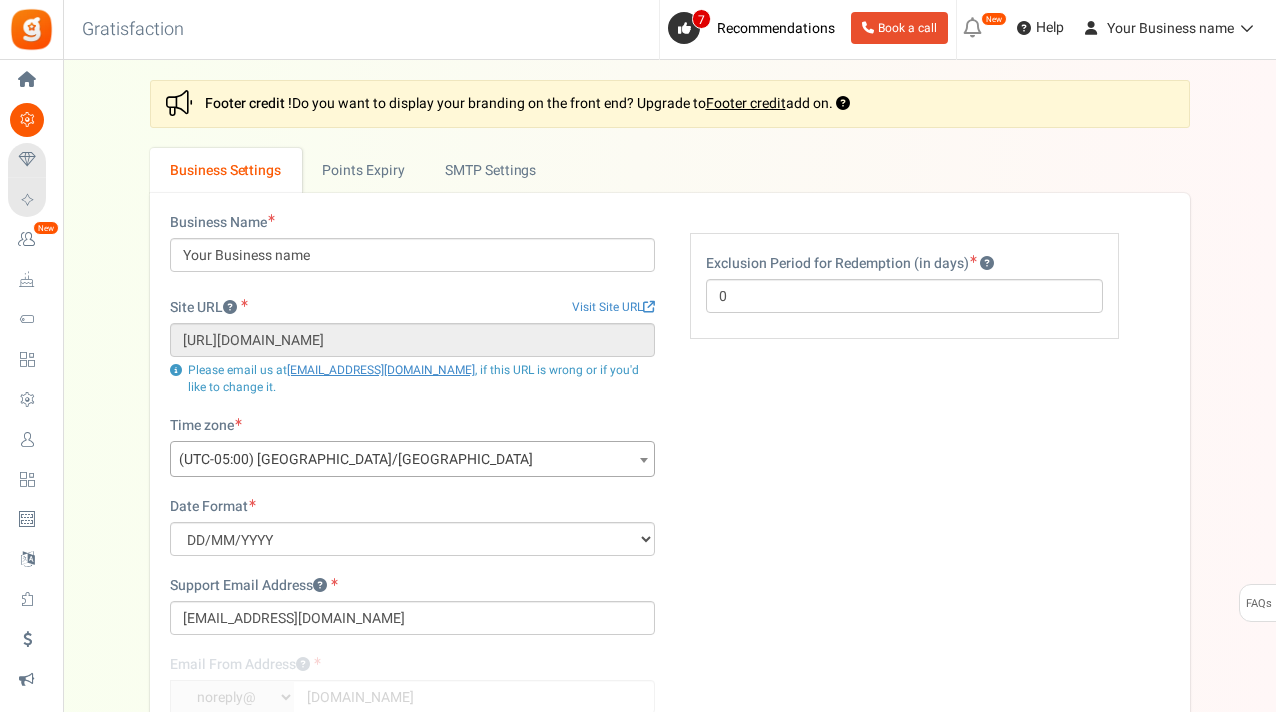 scroll, scrollTop: 0, scrollLeft: 0, axis: both 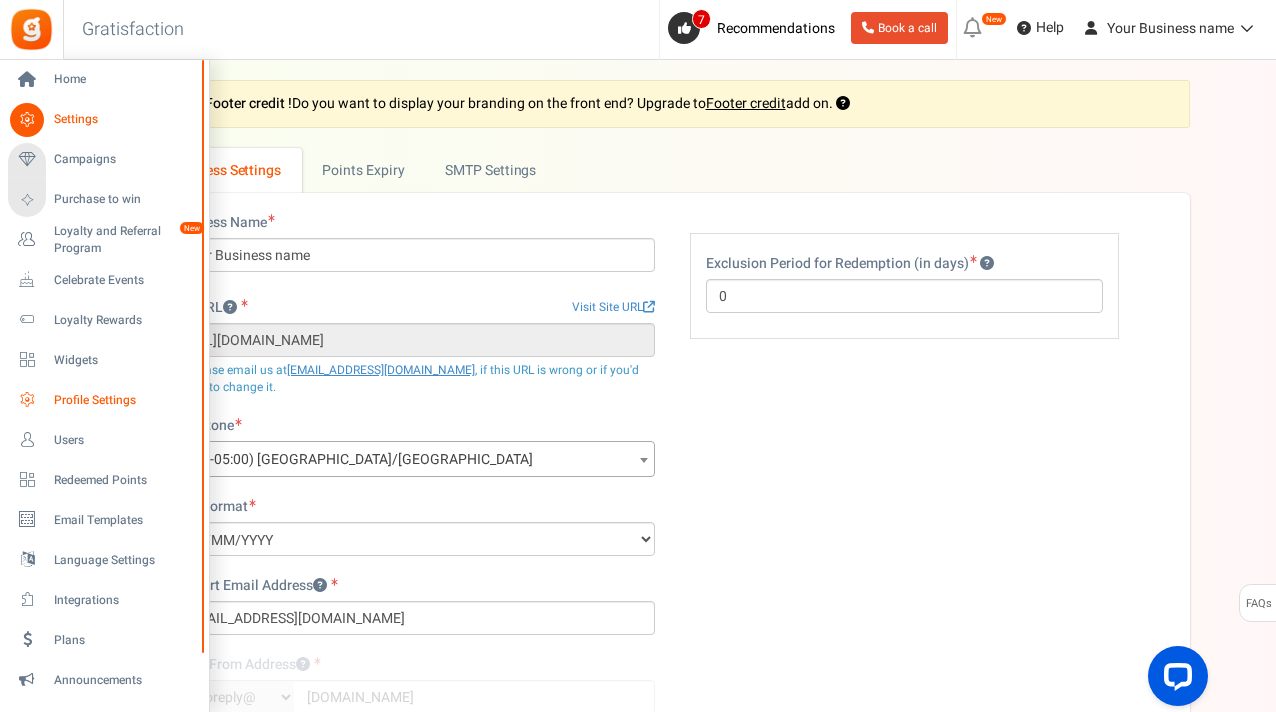 click on "Profile Settings" at bounding box center (124, 400) 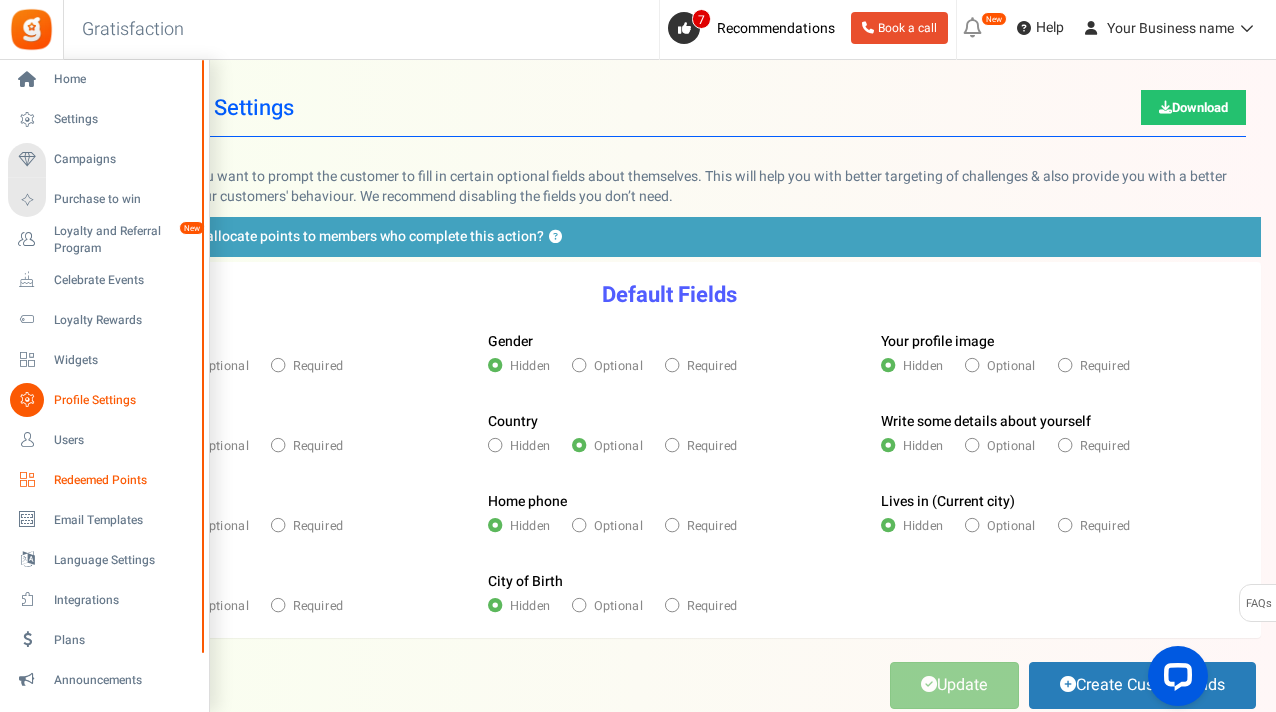 click on "Redeemed Points" at bounding box center (124, 480) 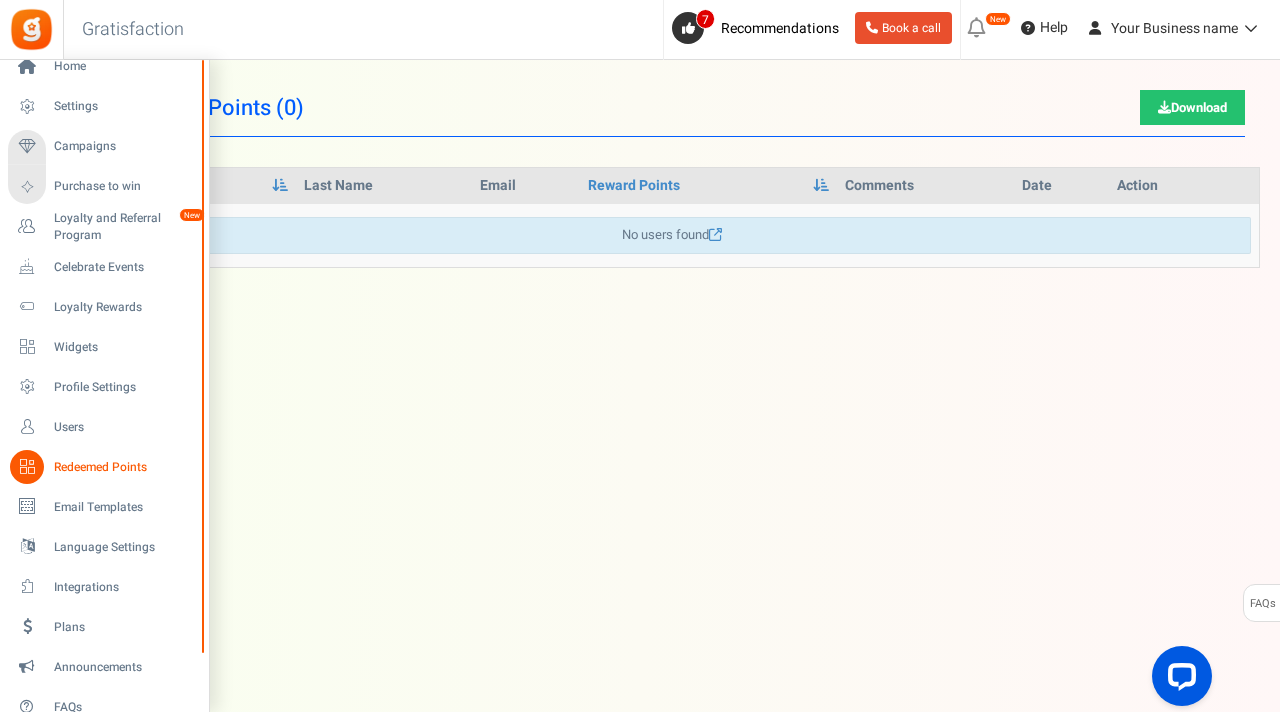 click on "Home
Settings
Campaigns
Purchase to win
Loyalty and Referral Program   New
Celebrate Events
Loyalty Rewards
Widgets
Profile Settings
Users
Redeemed Points
Unsubscribers
Email Templates
Language Settings
Integrations
Plans
Send an Invite
Groups
Announcements
FAQs
Tour guide
Back to Home
Back to program setup
Gratisfaction
0
WARNING
7
Recommendations
Book a call" at bounding box center (640, 366) 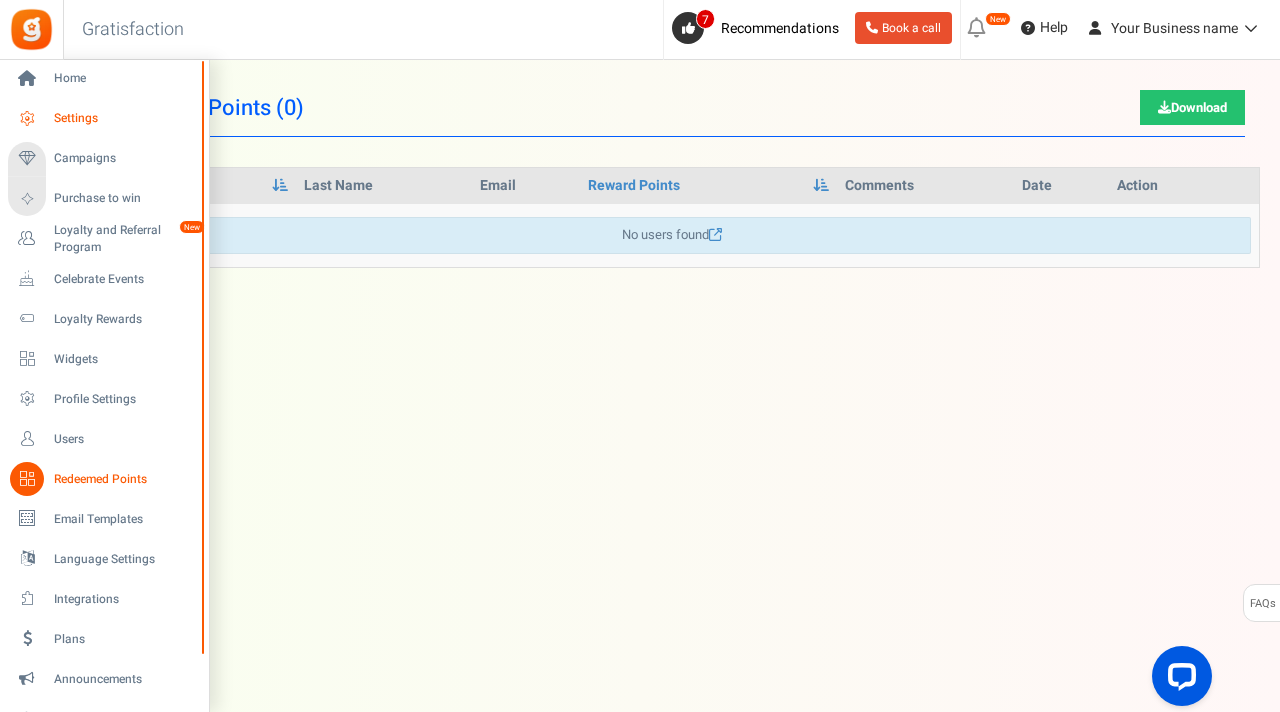 click on "Settings" at bounding box center [124, 118] 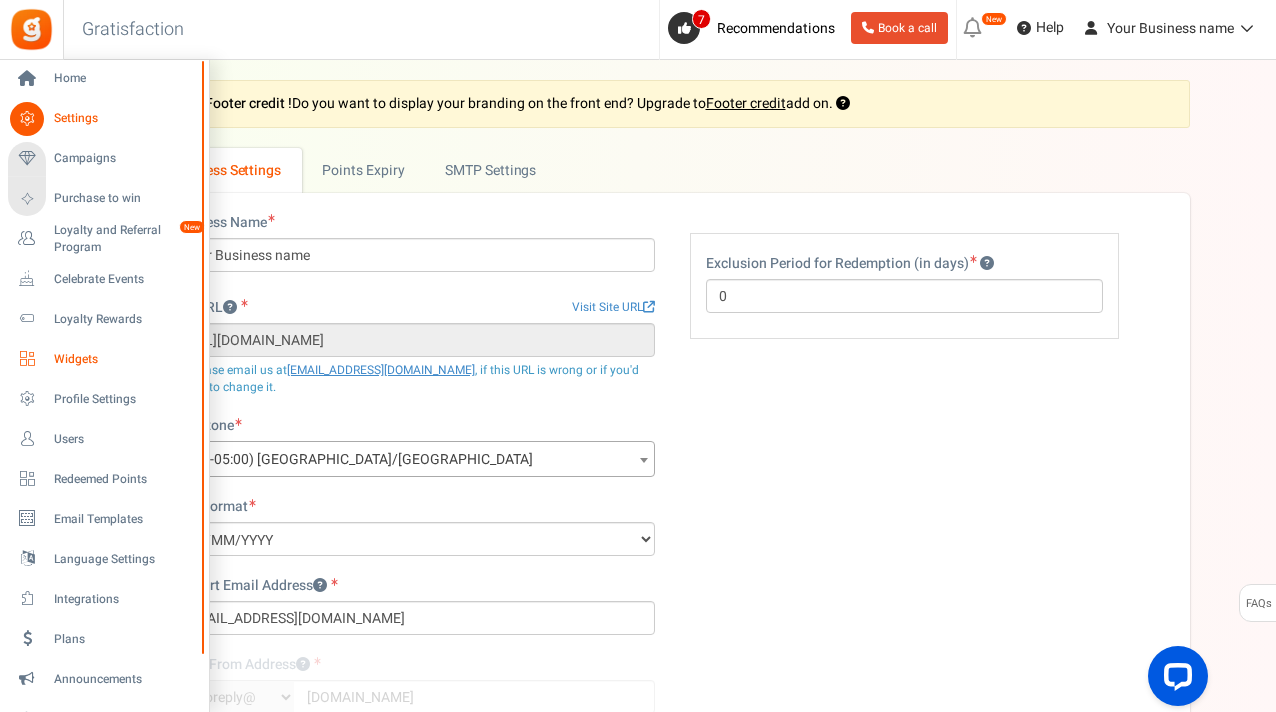 click on "Widgets" at bounding box center [124, 359] 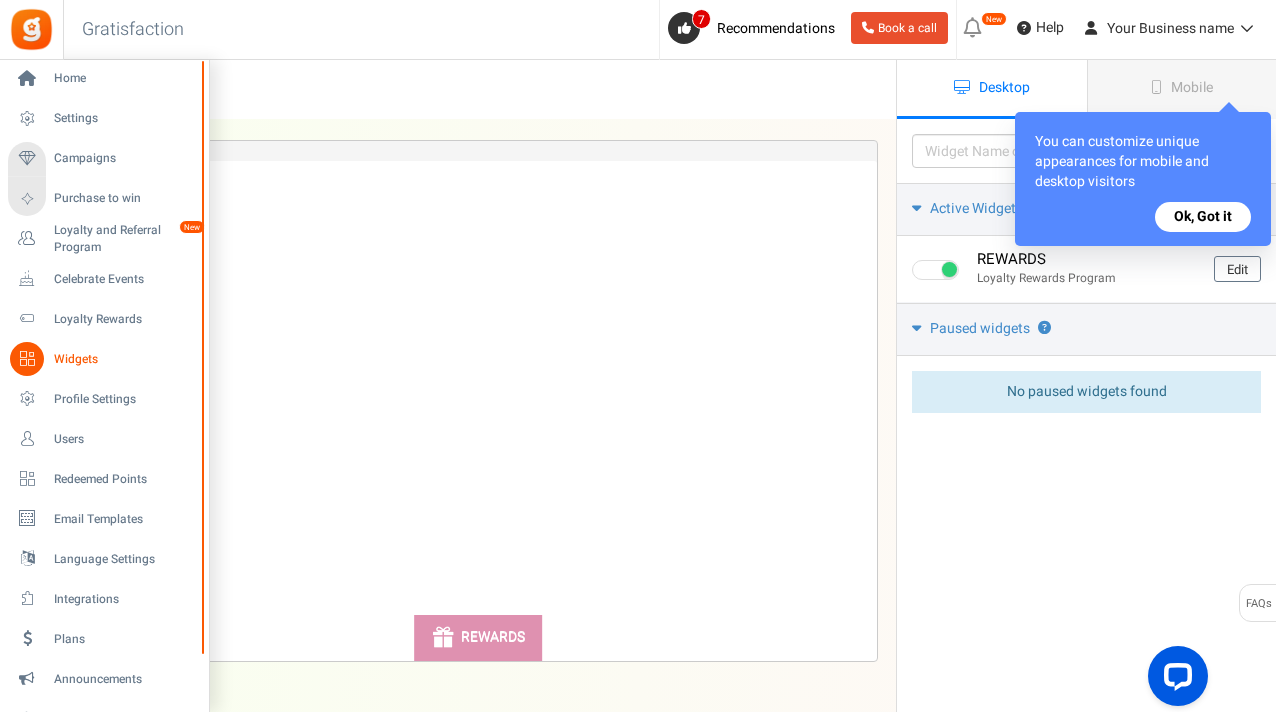 scroll, scrollTop: 0, scrollLeft: 0, axis: both 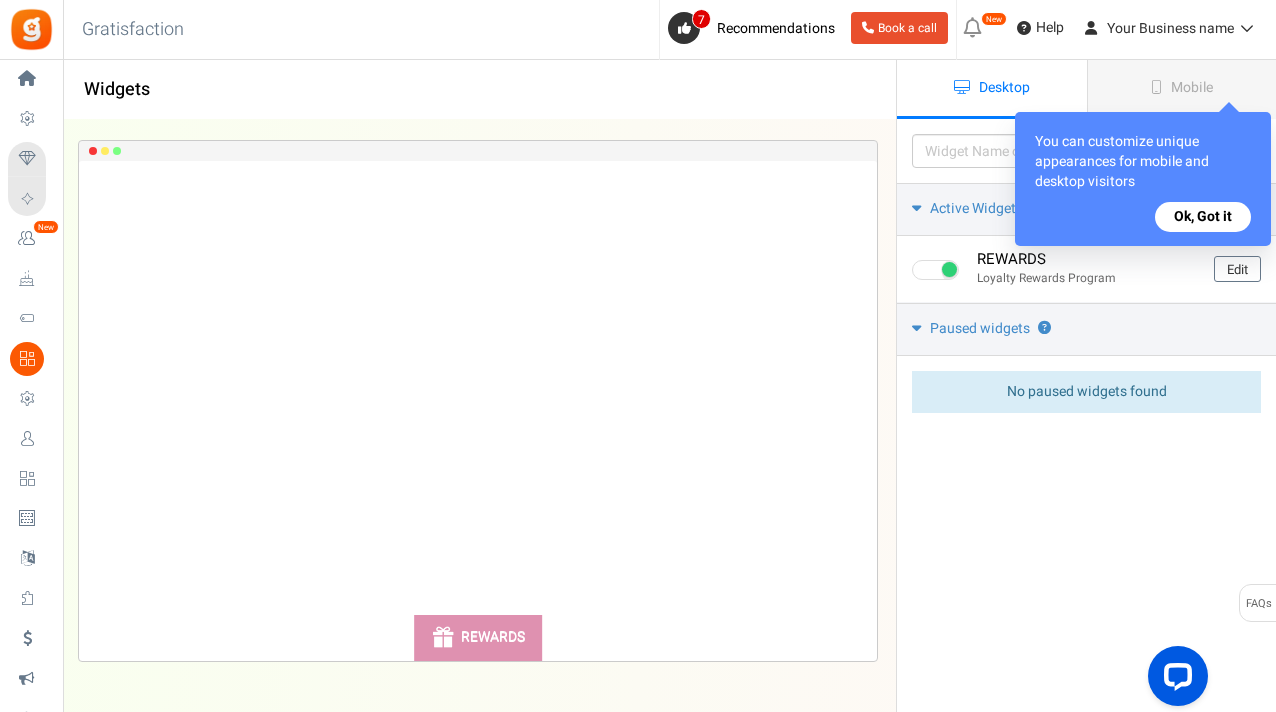 click on "Ok, Got it" at bounding box center (1203, 217) 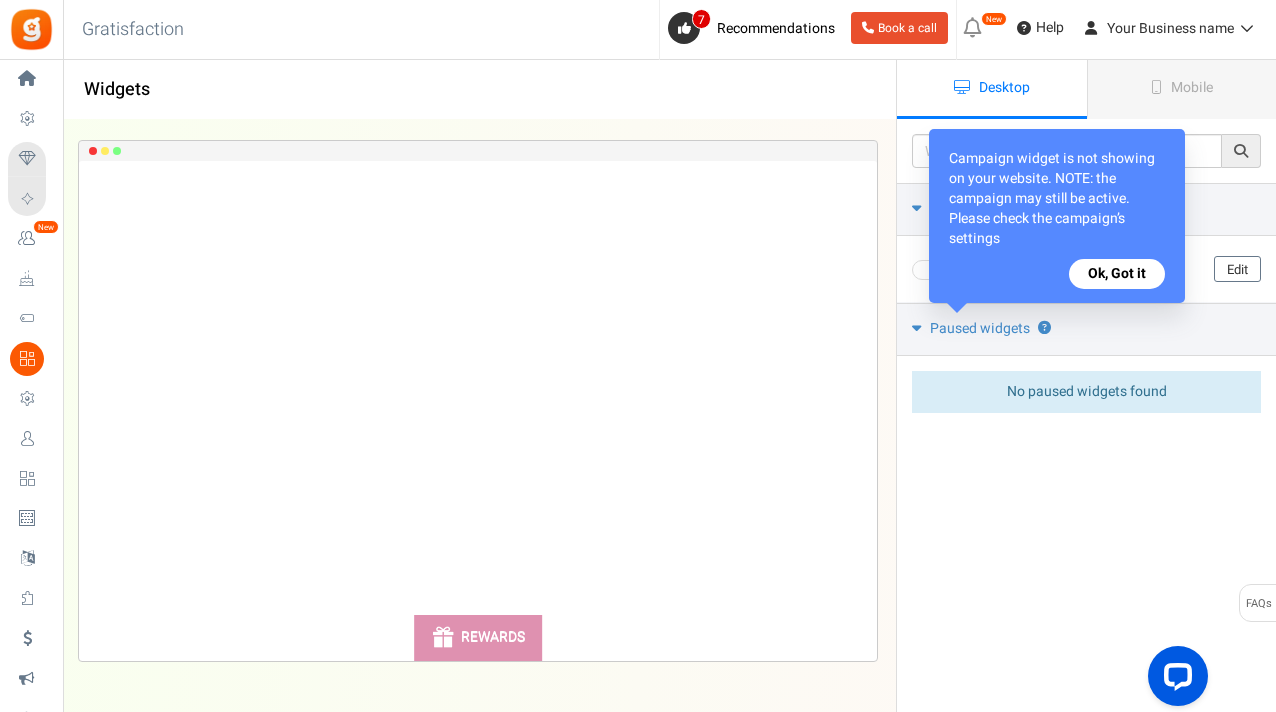 click on "Ok, Got it" at bounding box center [1117, 274] 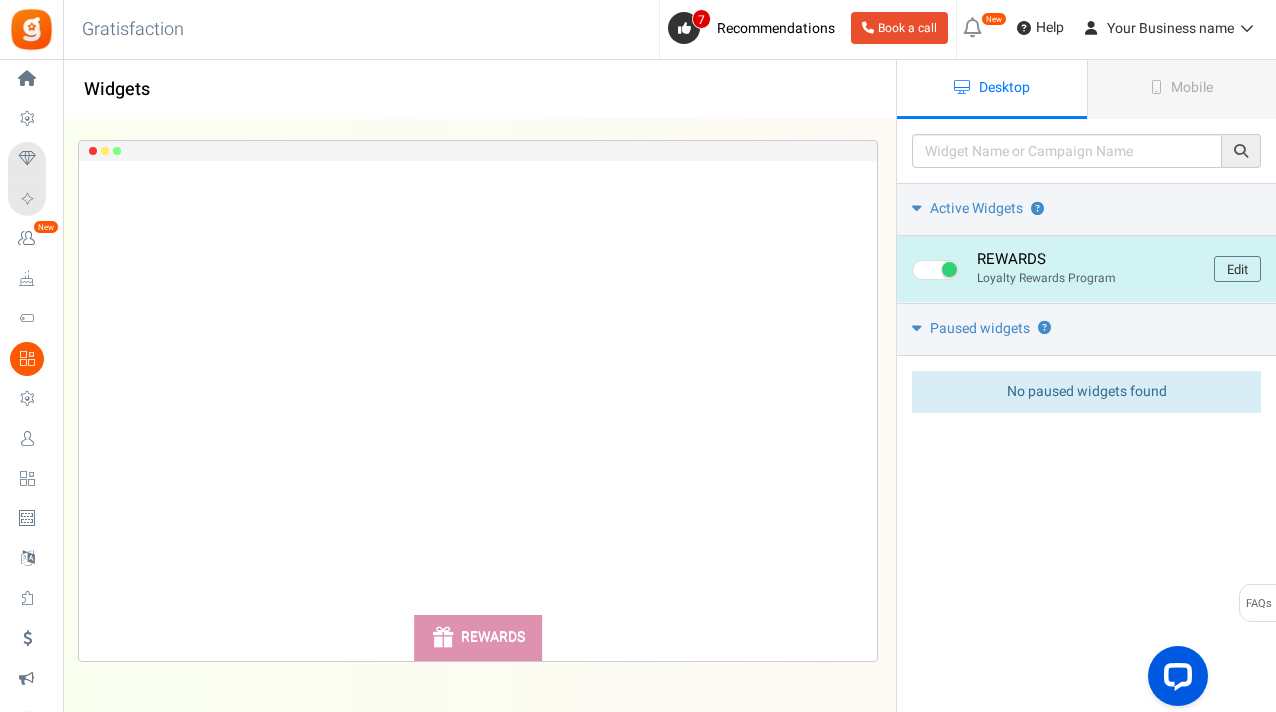 click at bounding box center [935, 270] 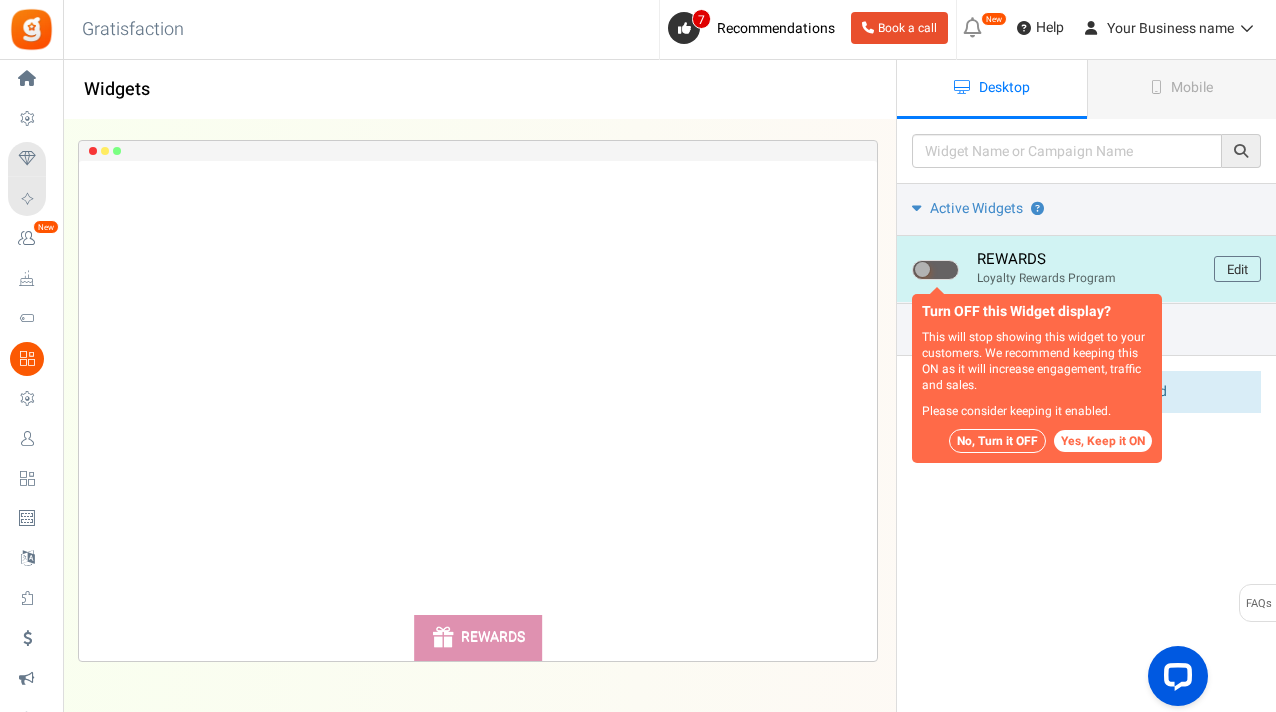 click at bounding box center [935, 270] 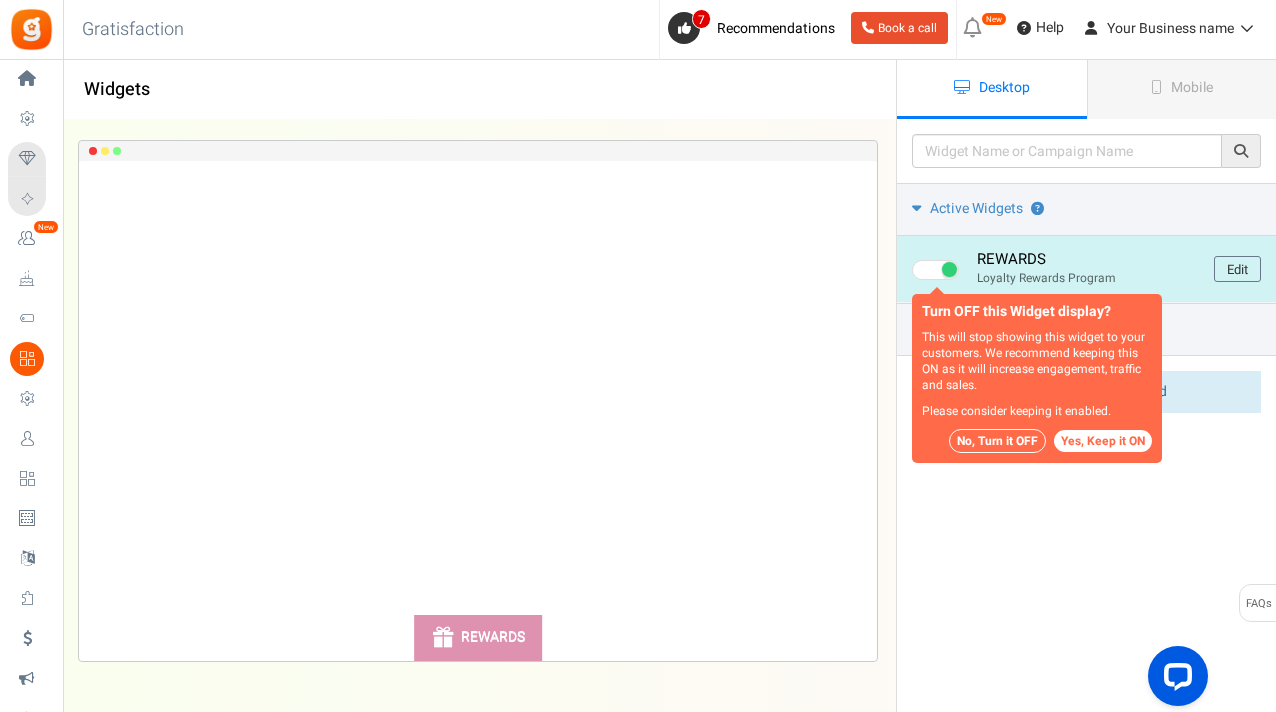 click at bounding box center [918, 270] 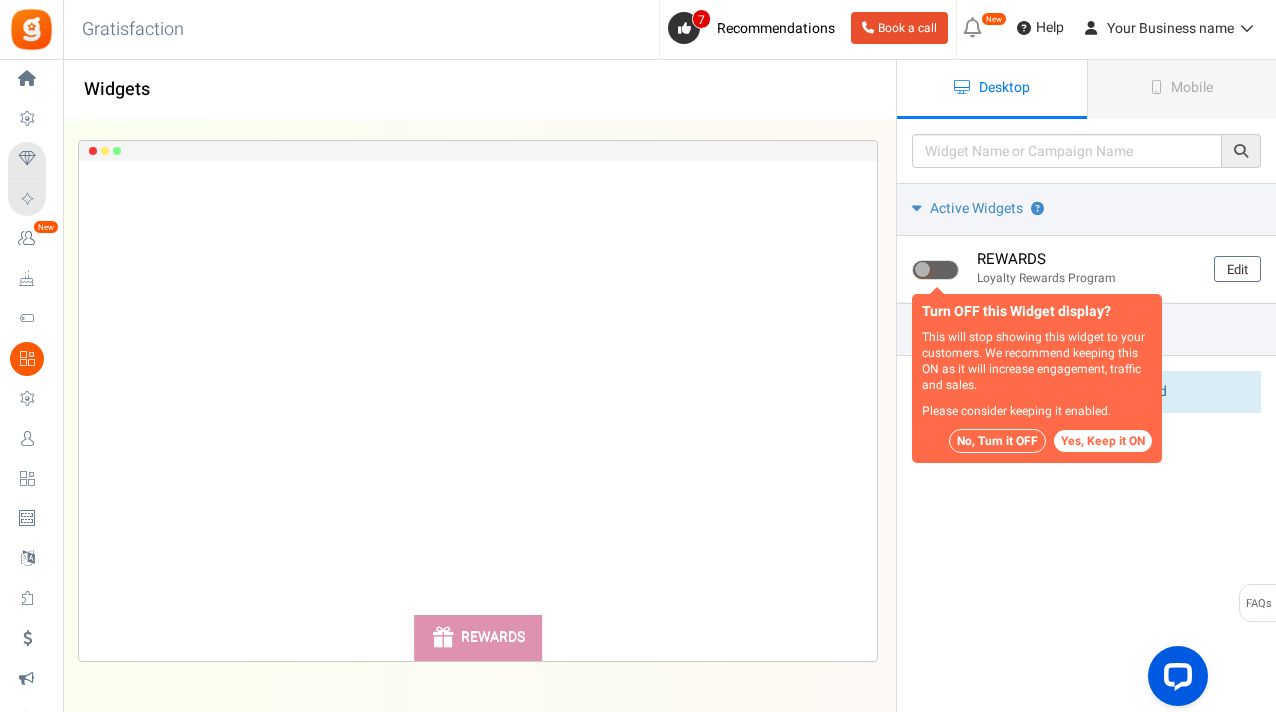 click on "Yes, Keep it ON" at bounding box center [1103, 441] 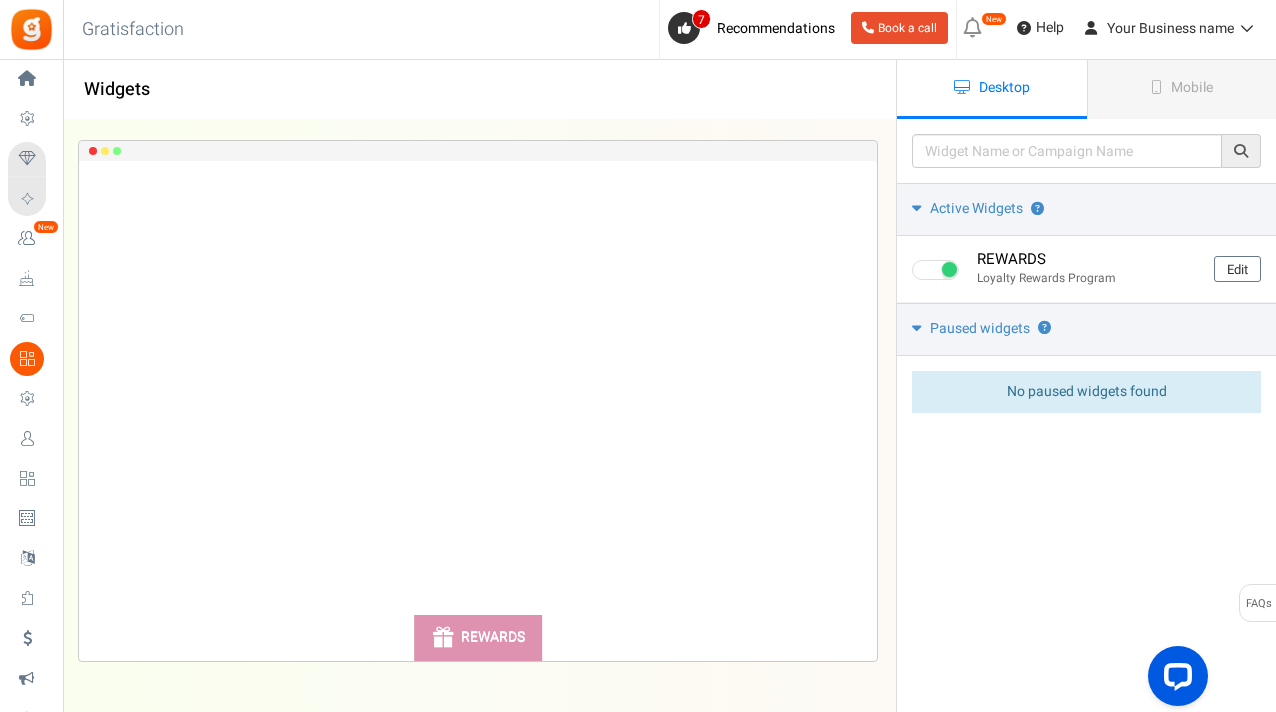 click on "Book a call" at bounding box center [899, 28] 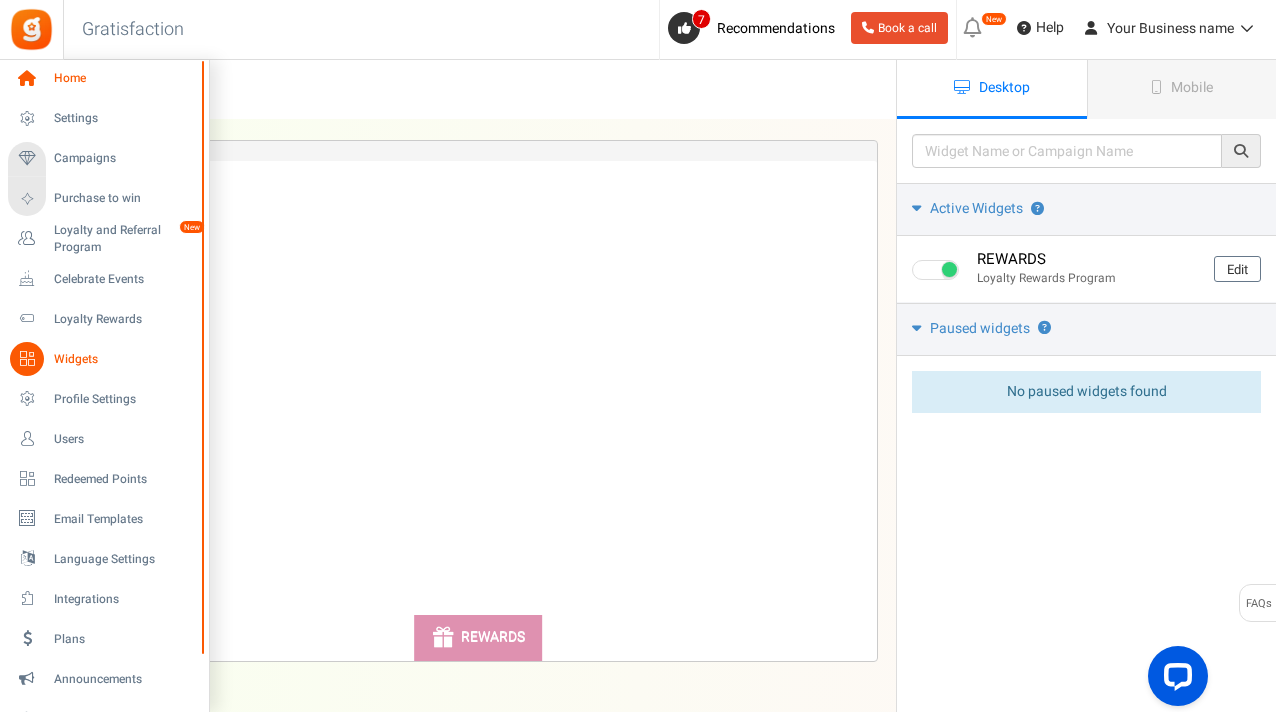 click on "Home" at bounding box center (124, 78) 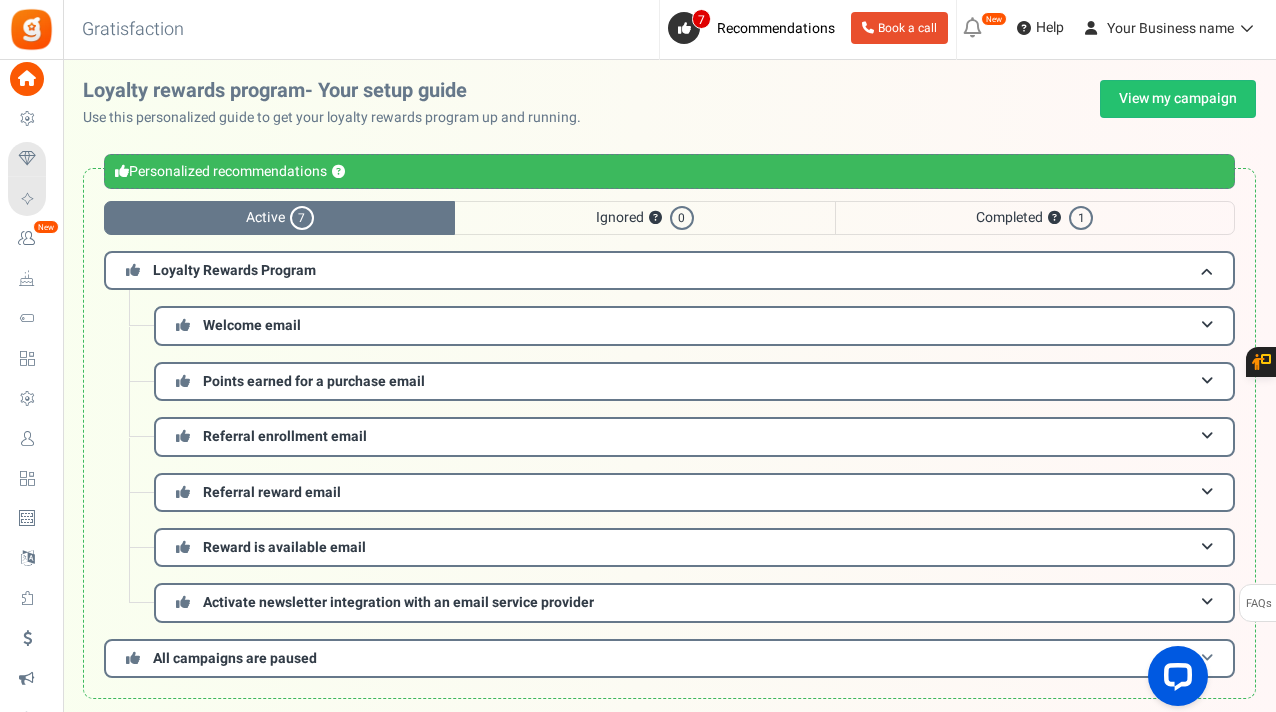 click on "All campaigns are paused" at bounding box center [669, 658] 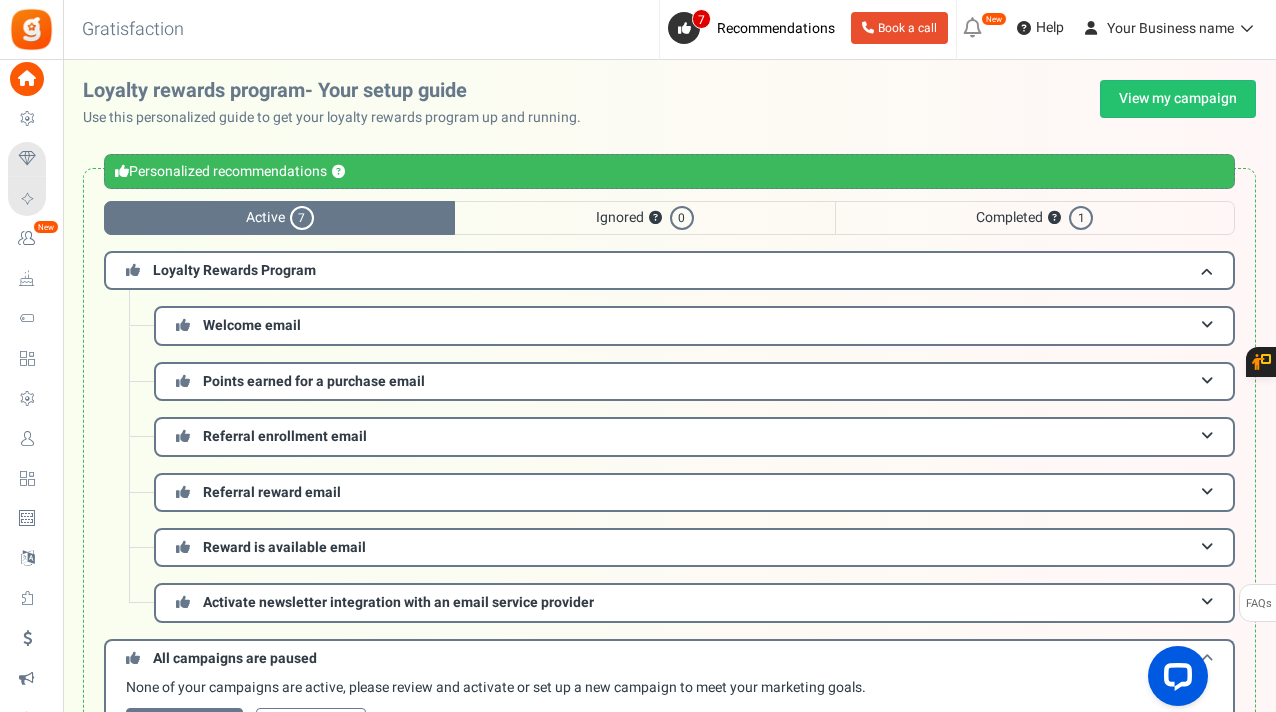 click on "All campaigns are paused" at bounding box center [669, 657] 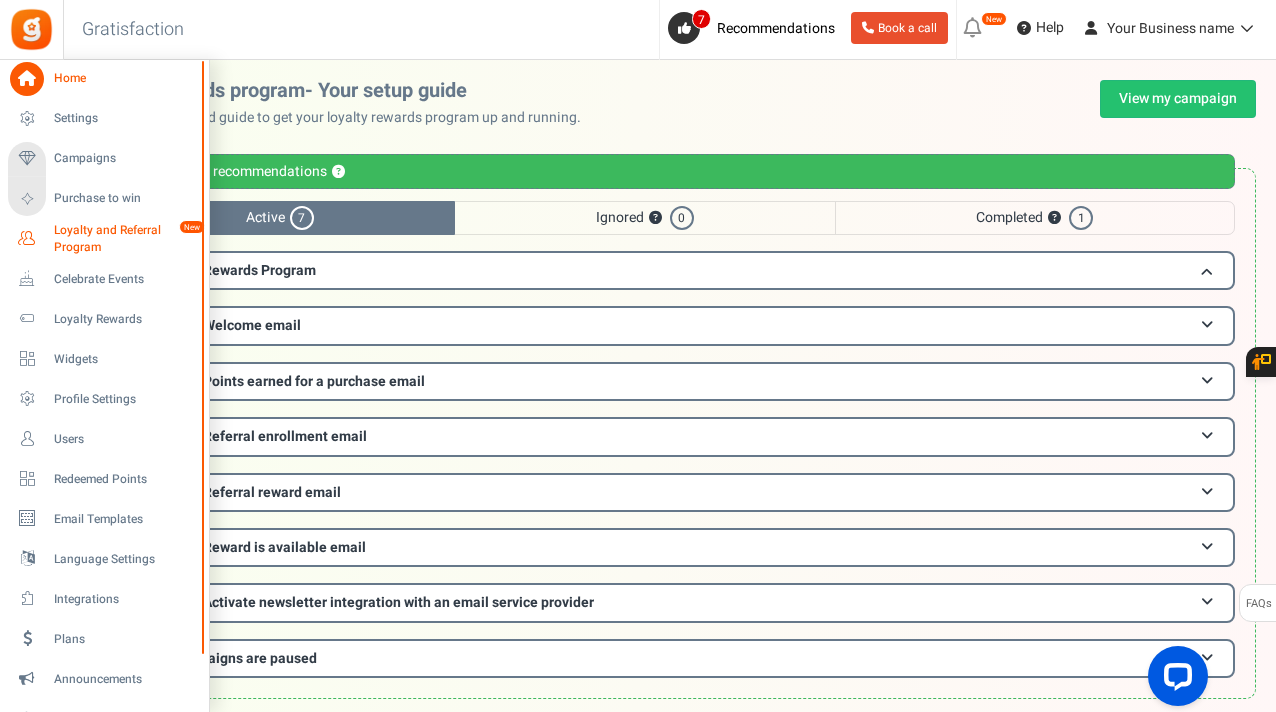 click on "Loyalty and Referral Program" at bounding box center [127, 239] 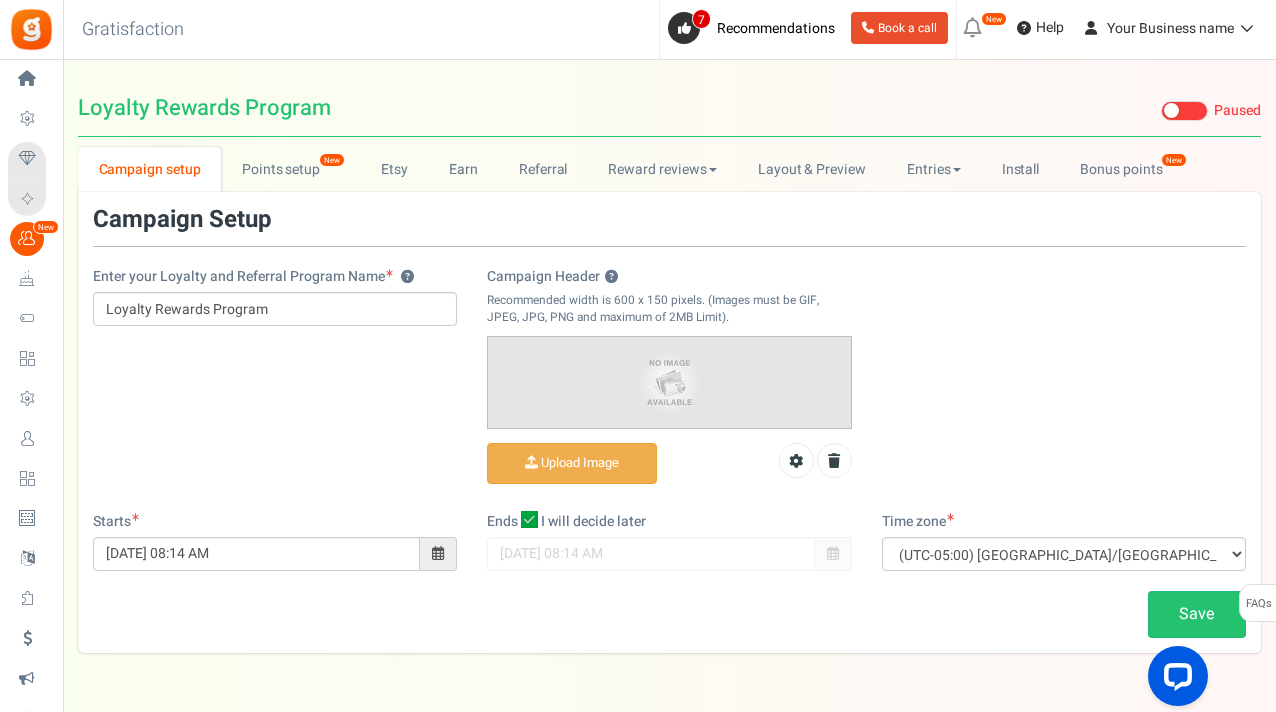 scroll, scrollTop: 0, scrollLeft: 0, axis: both 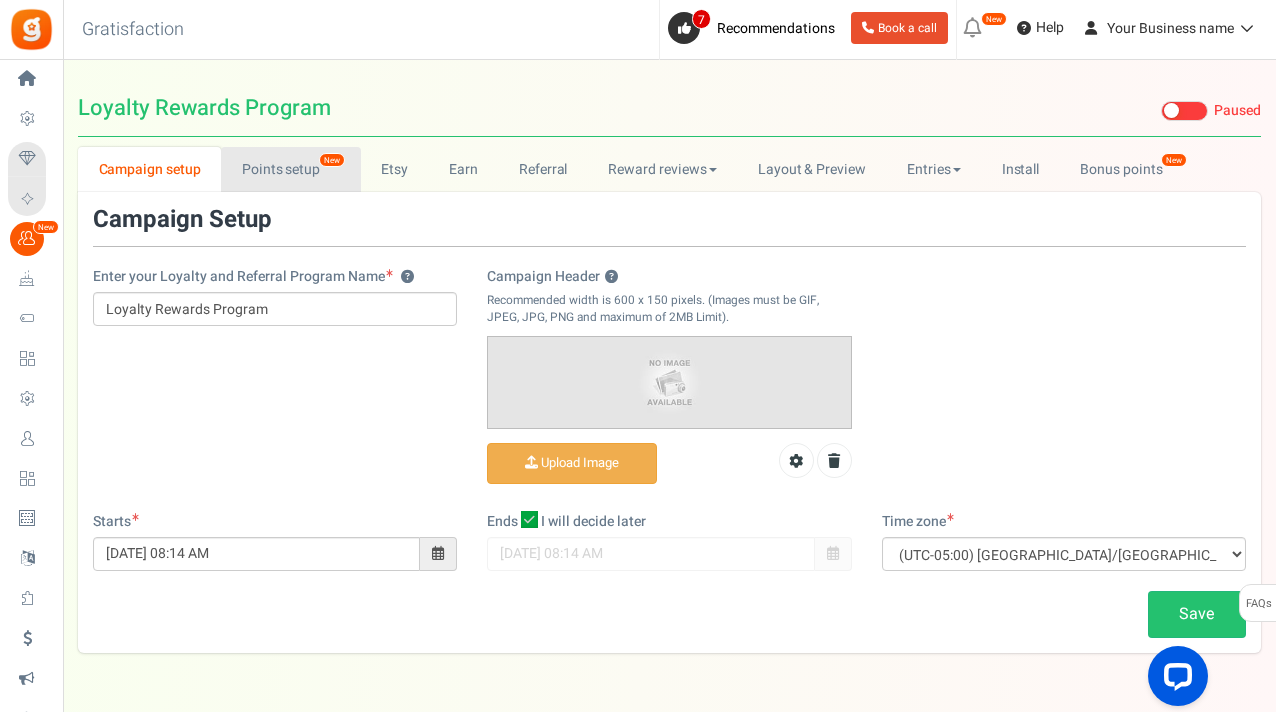 click on "Points setup
New" at bounding box center (290, 169) 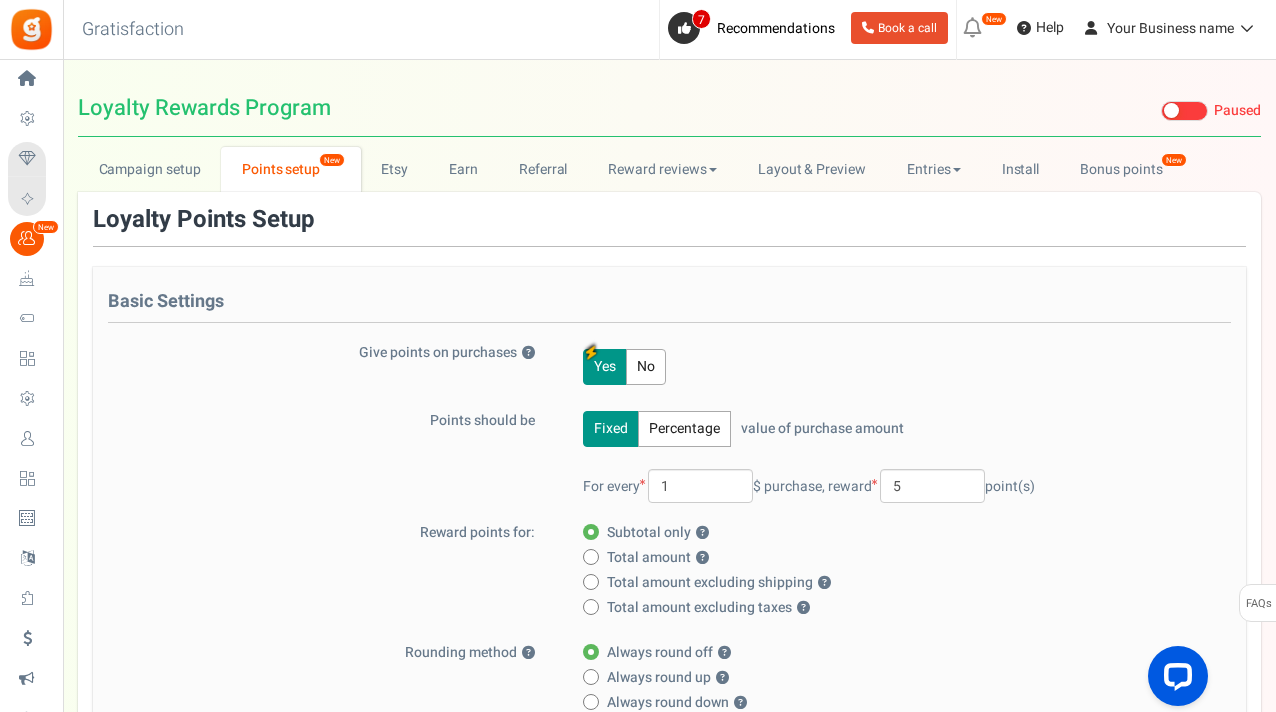 click on "Always round off
?" at bounding box center (897, 653) 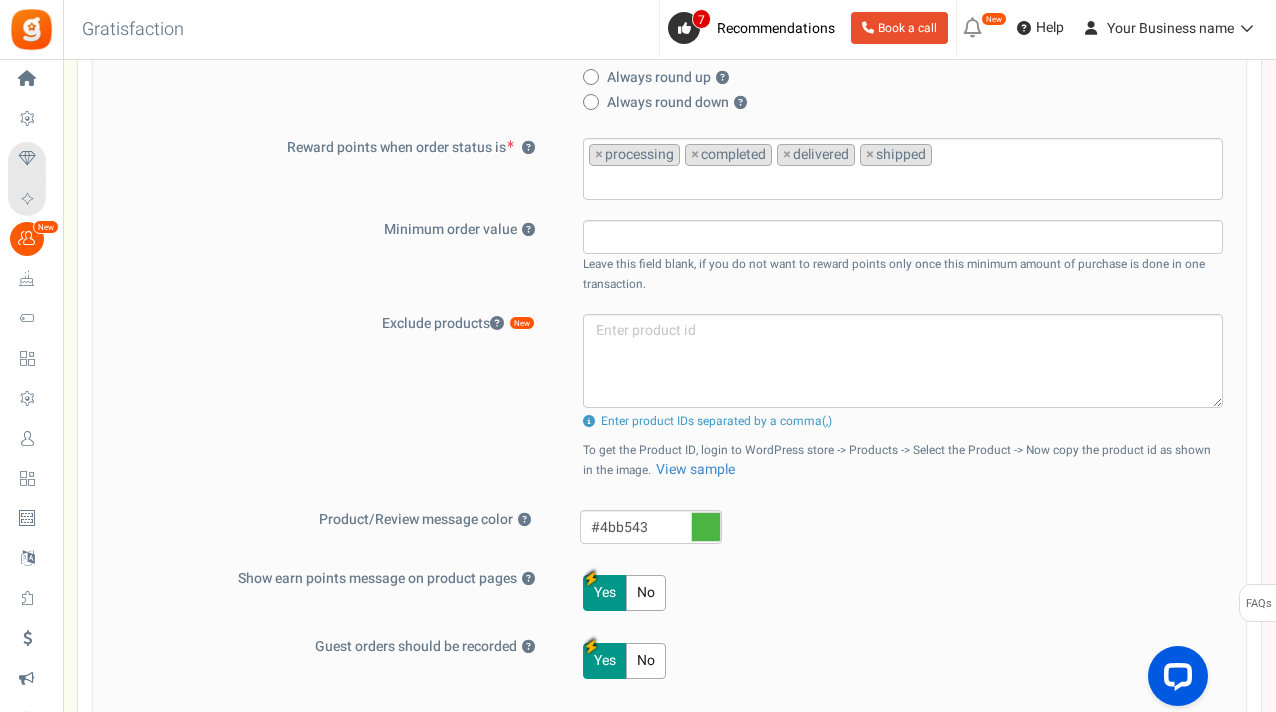 scroll, scrollTop: 680, scrollLeft: 0, axis: vertical 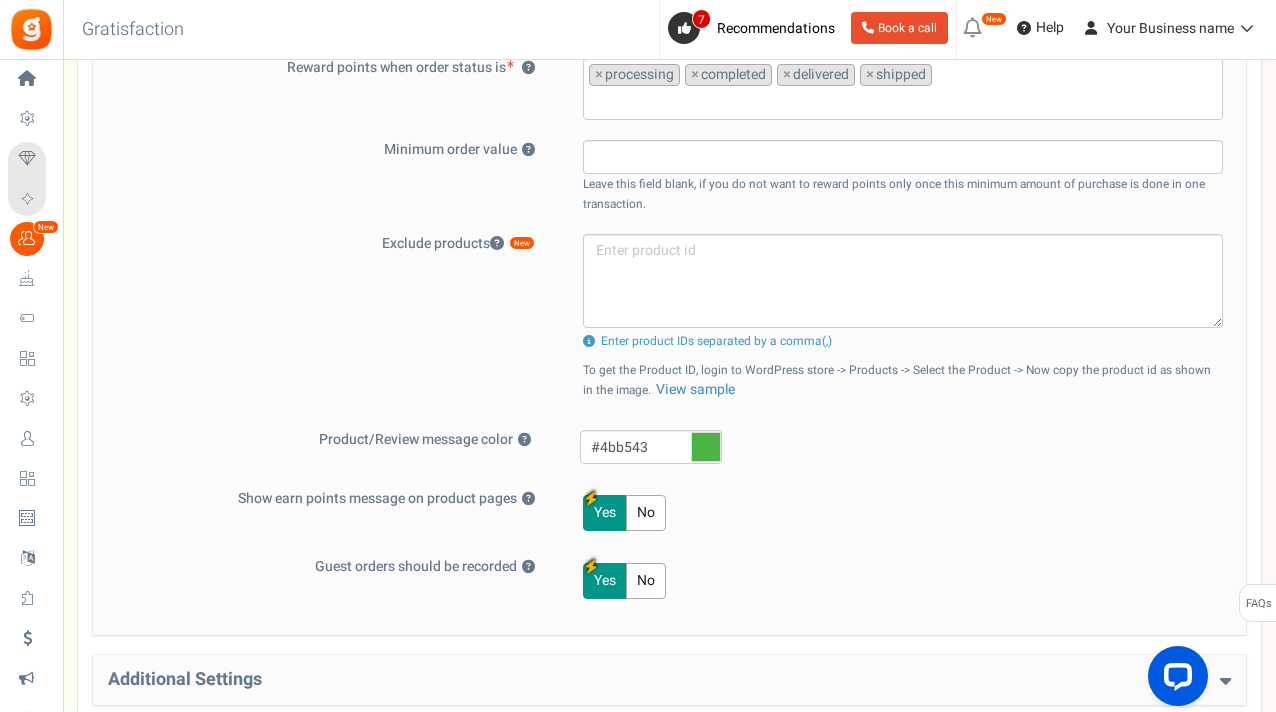 click at bounding box center (706, 447) 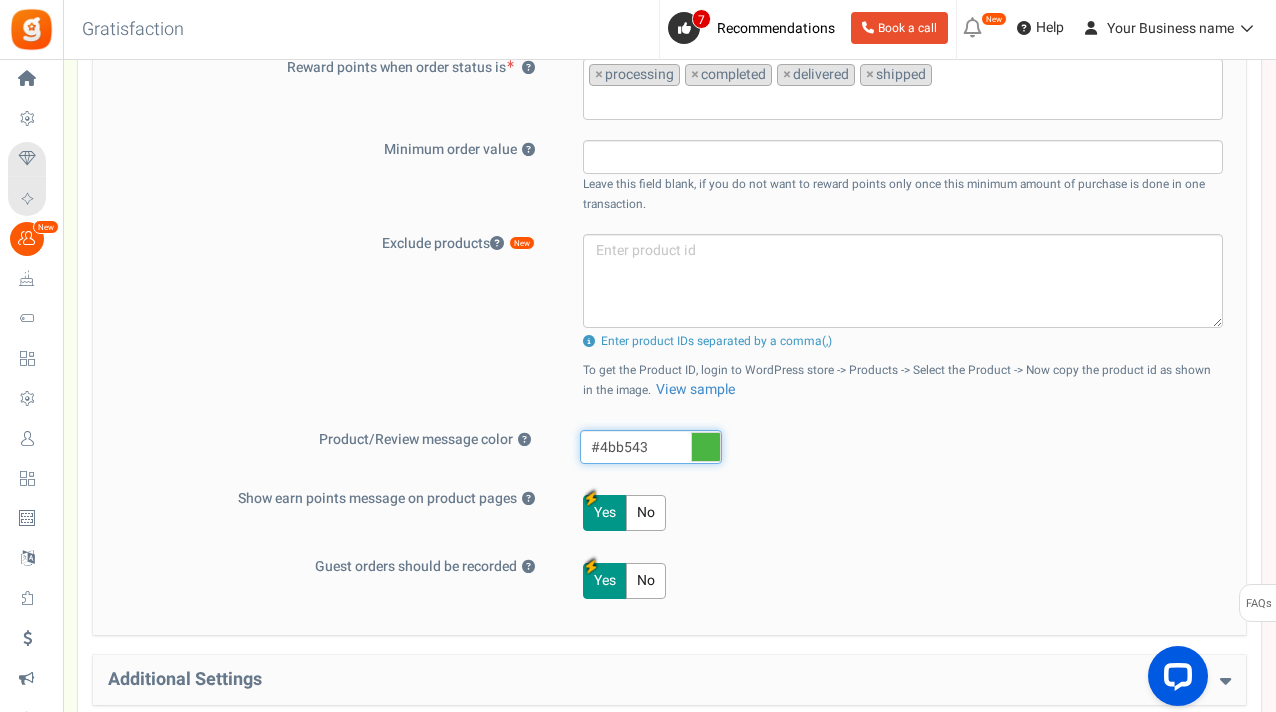 click on "#4bb543" at bounding box center (651, 447) 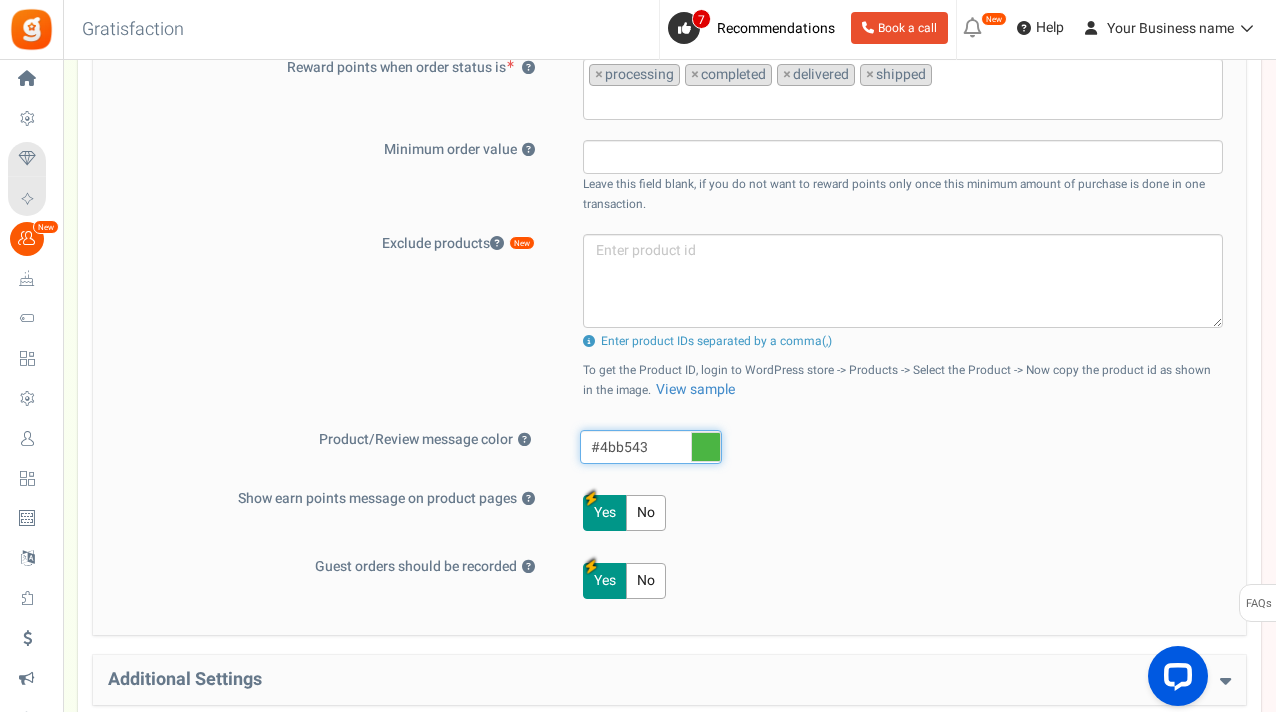 drag, startPoint x: 673, startPoint y: 440, endPoint x: 601, endPoint y: 432, distance: 72.443085 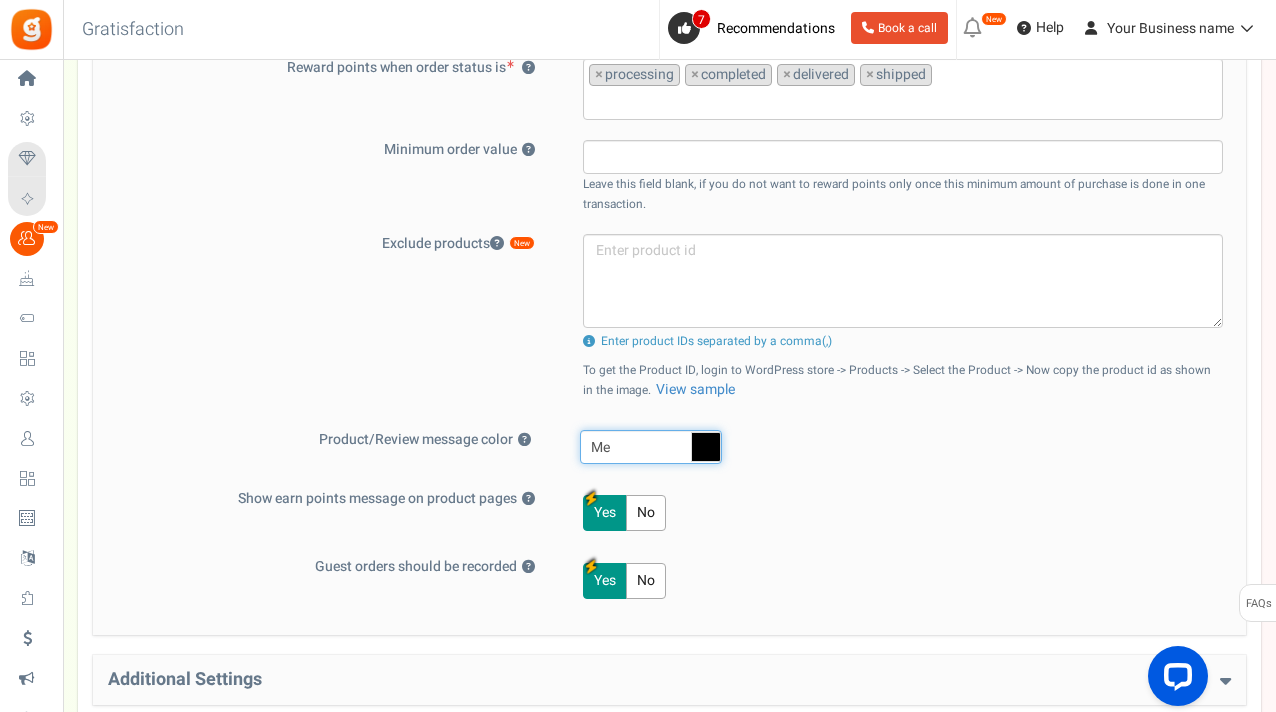 type on "M" 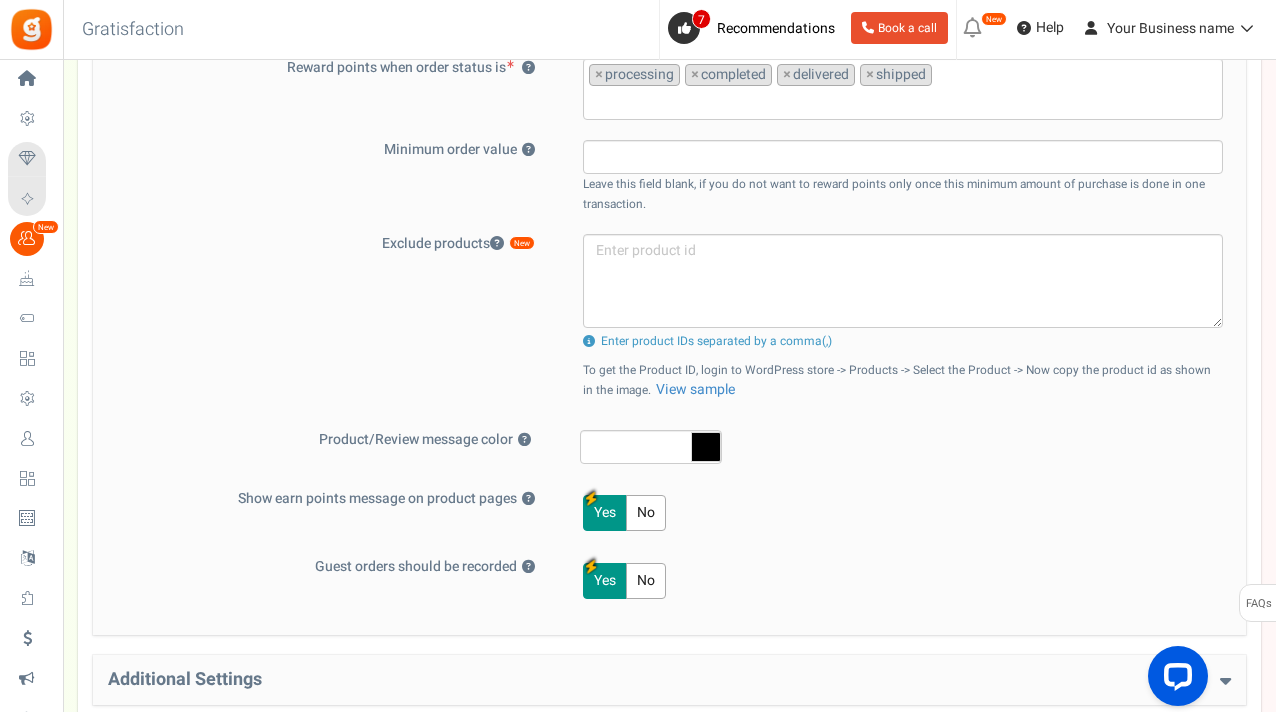 click on "Exclude products
New
Product exclusion limit exceeded. Please  contact us  to add more products
Enter product IDs separated by a comma(,)
To get the Product ID, login to WordPress store -> Products -> Select the Product -> Now copy the product id as shown in the image. View sample
To get the product ID, log in to your Shopify store -> Products -> Select the Product -> Now copy the product id shown at the end of the URL. View sample.
To get the Product ID, log in to your Ecwid store -> Catalog -> Products -> Click on product to Edit -> Now copy the product id shown in the URL. View sample
View sample
Take me there" at bounding box center (669, 322) 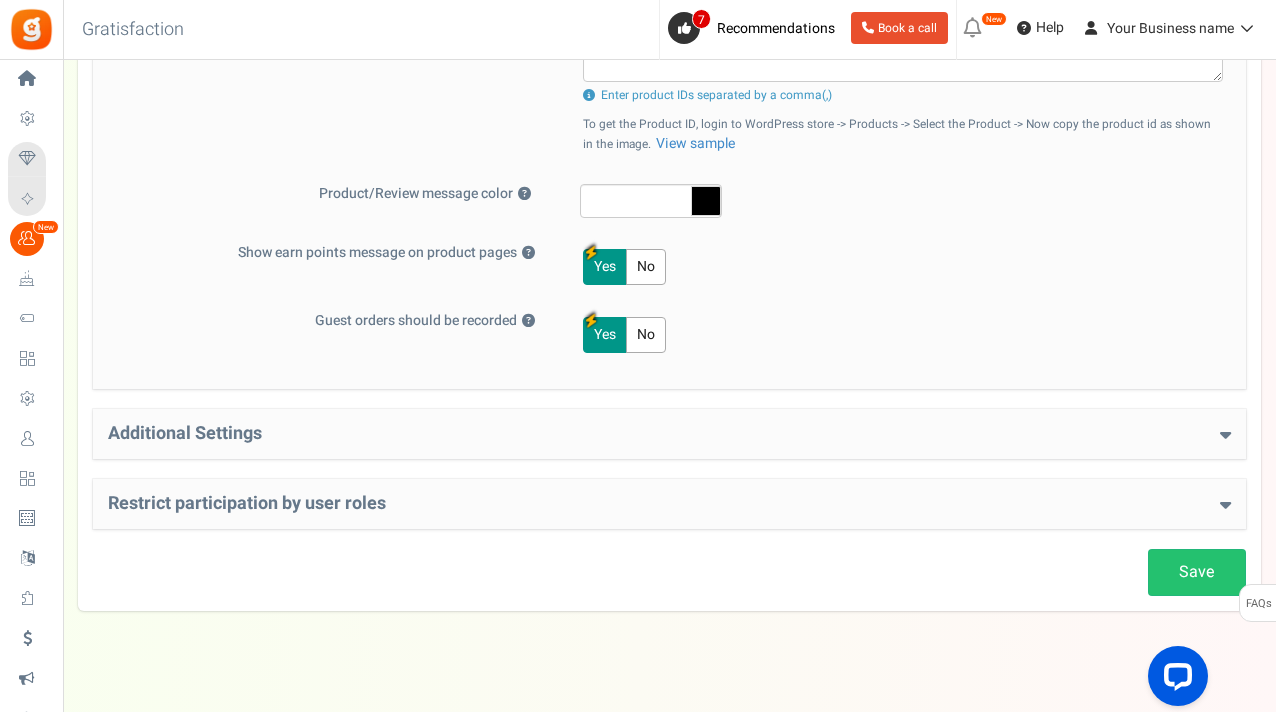 scroll, scrollTop: 946, scrollLeft: 0, axis: vertical 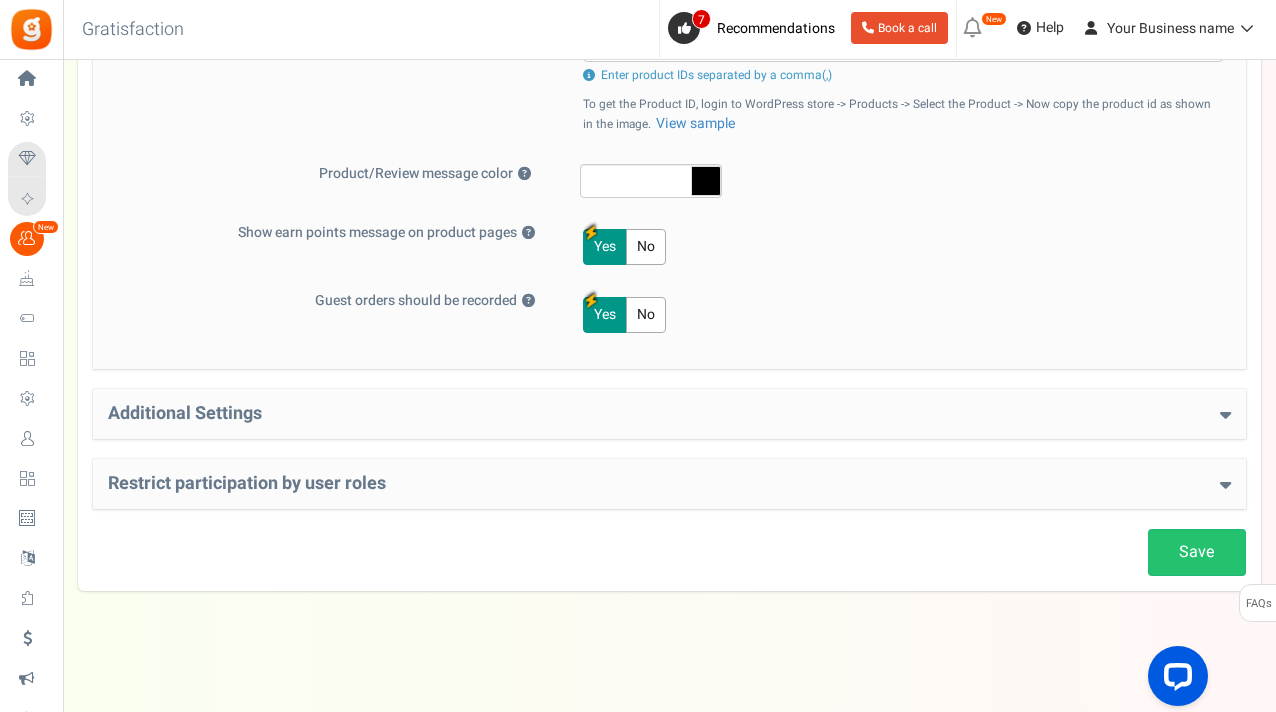 click on "Yes
No" at bounding box center (891, 247) 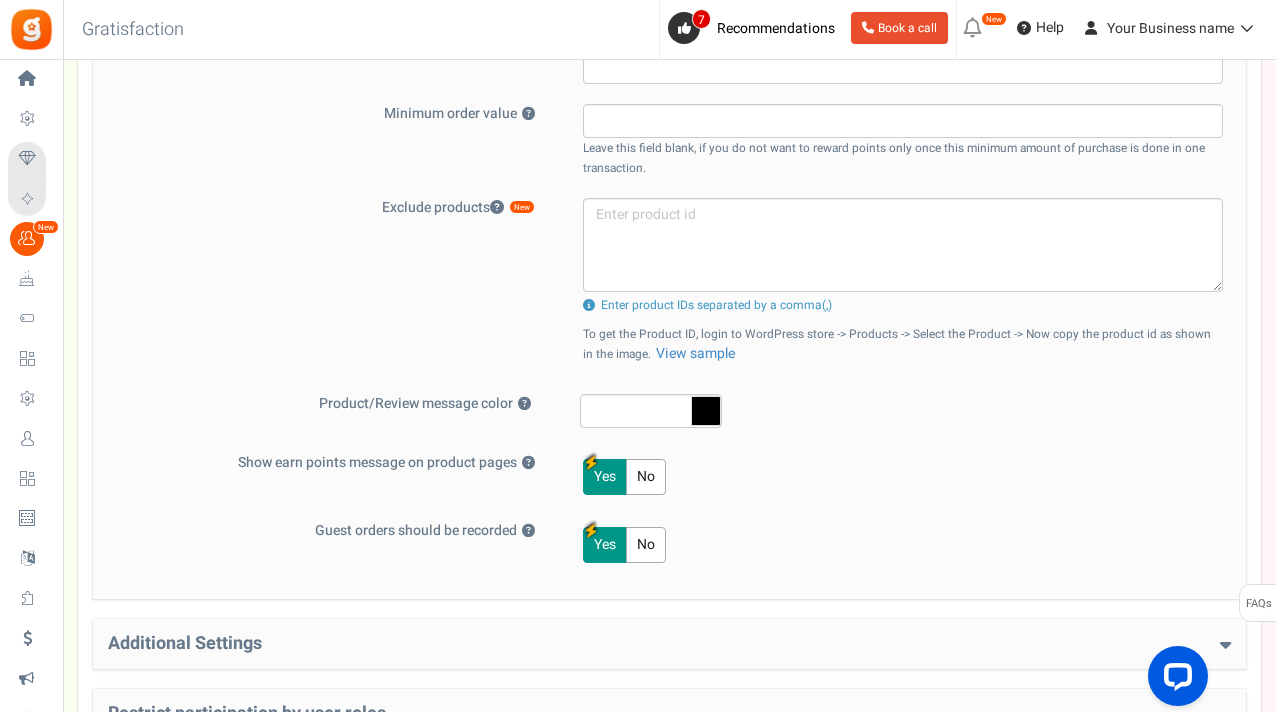 scroll, scrollTop: 720, scrollLeft: 0, axis: vertical 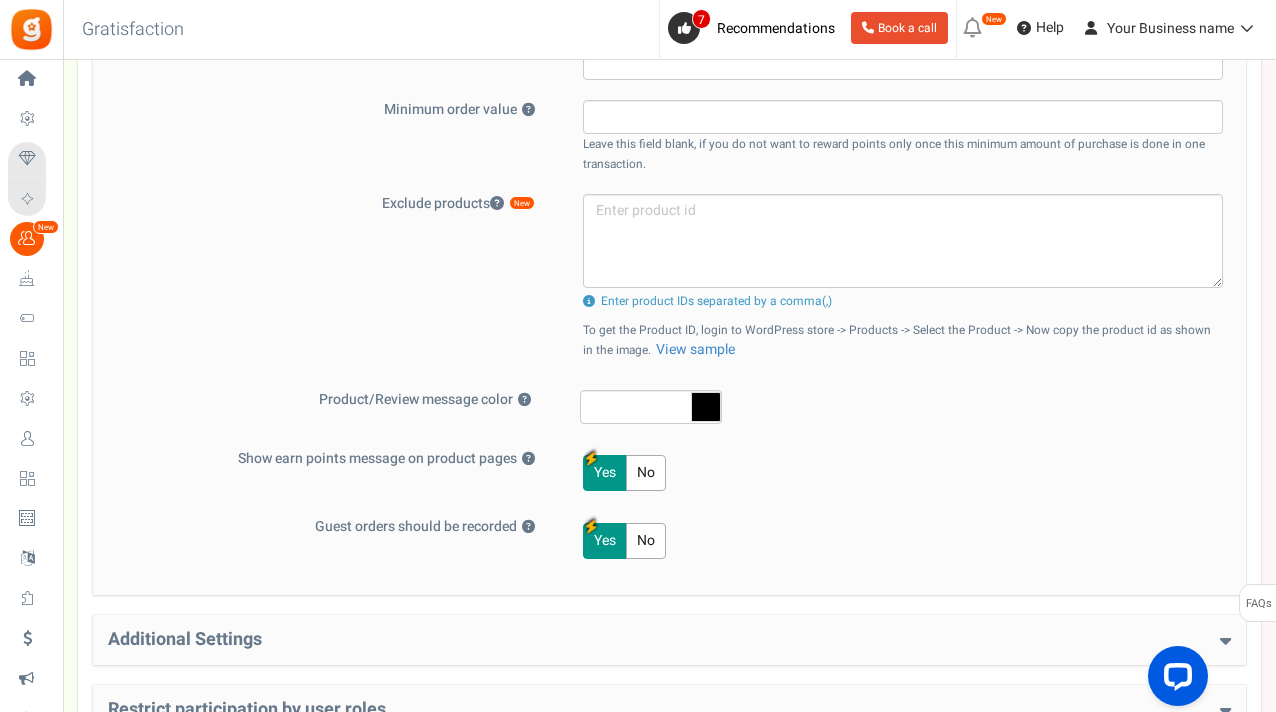 click on "Basic Settings
Give points on purchases
?
Yes
No
Points should be
Fixed
Percentage
value of purchase amount
100
%    of purchase amount.
For every
1
$ purchase,
reward
5
point(s)
Reward points for:
?" at bounding box center [669, 71] 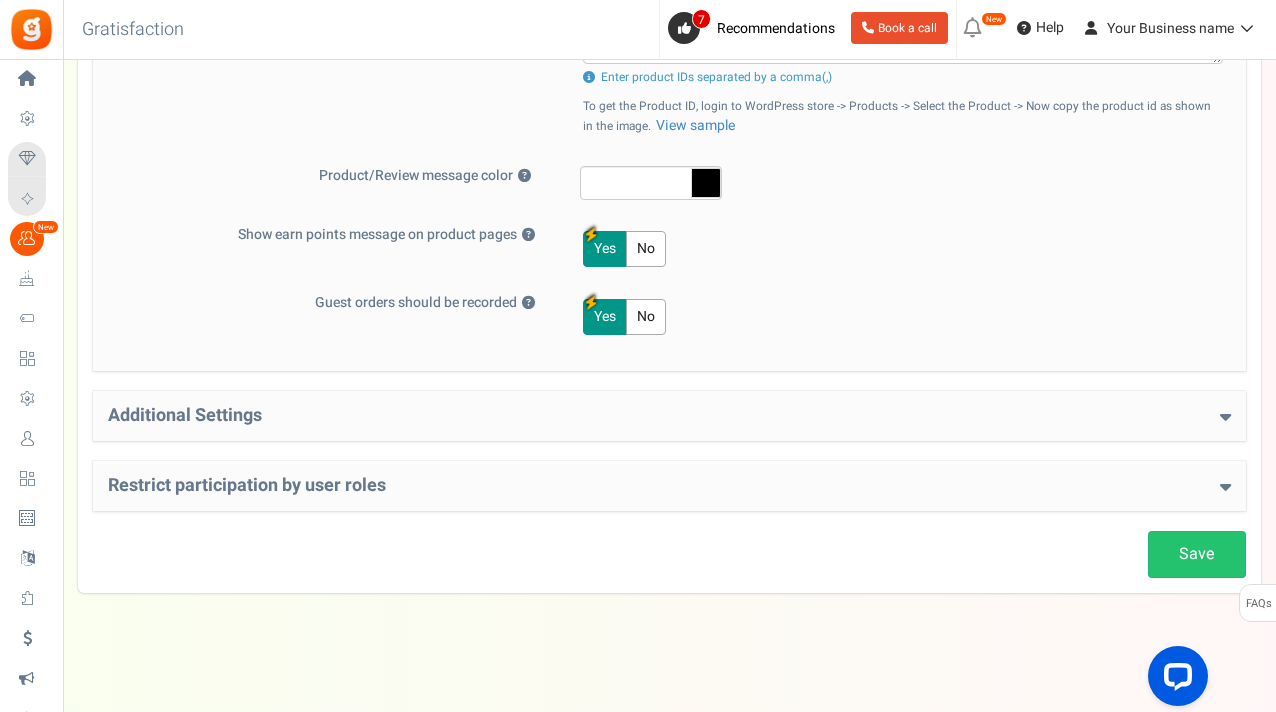 scroll, scrollTop: 946, scrollLeft: 0, axis: vertical 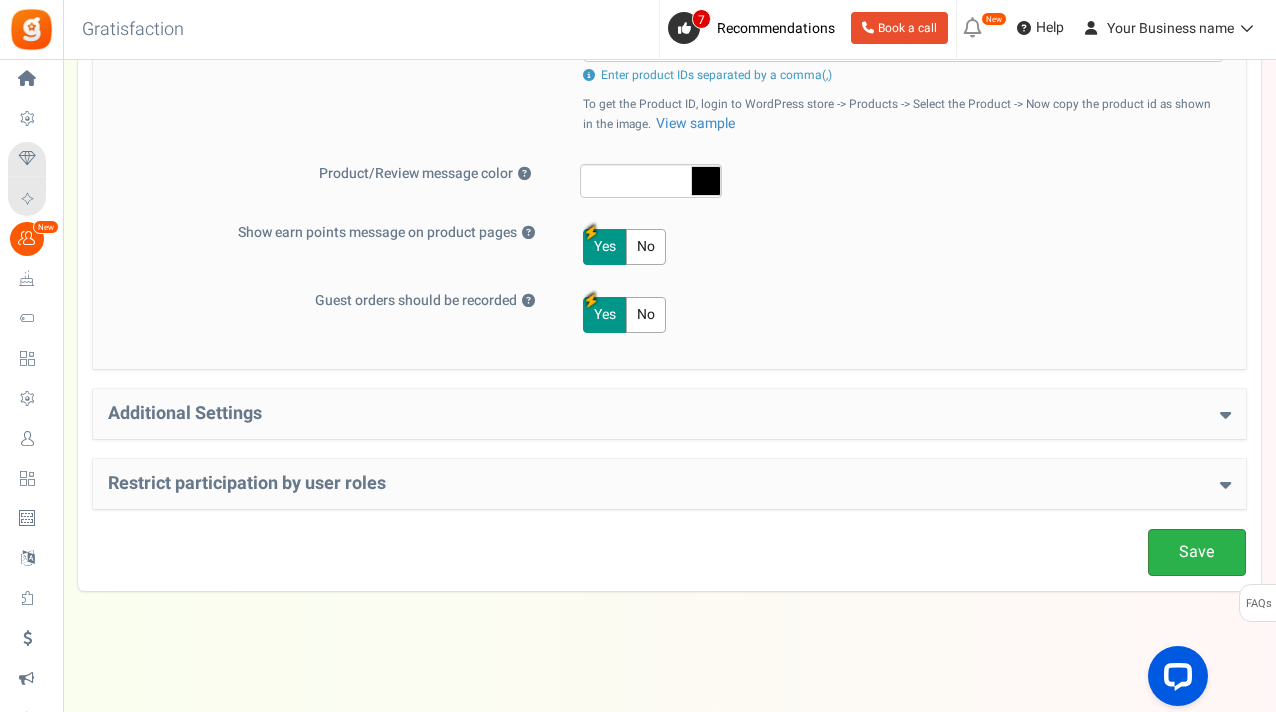 click on "Save" at bounding box center [1197, 552] 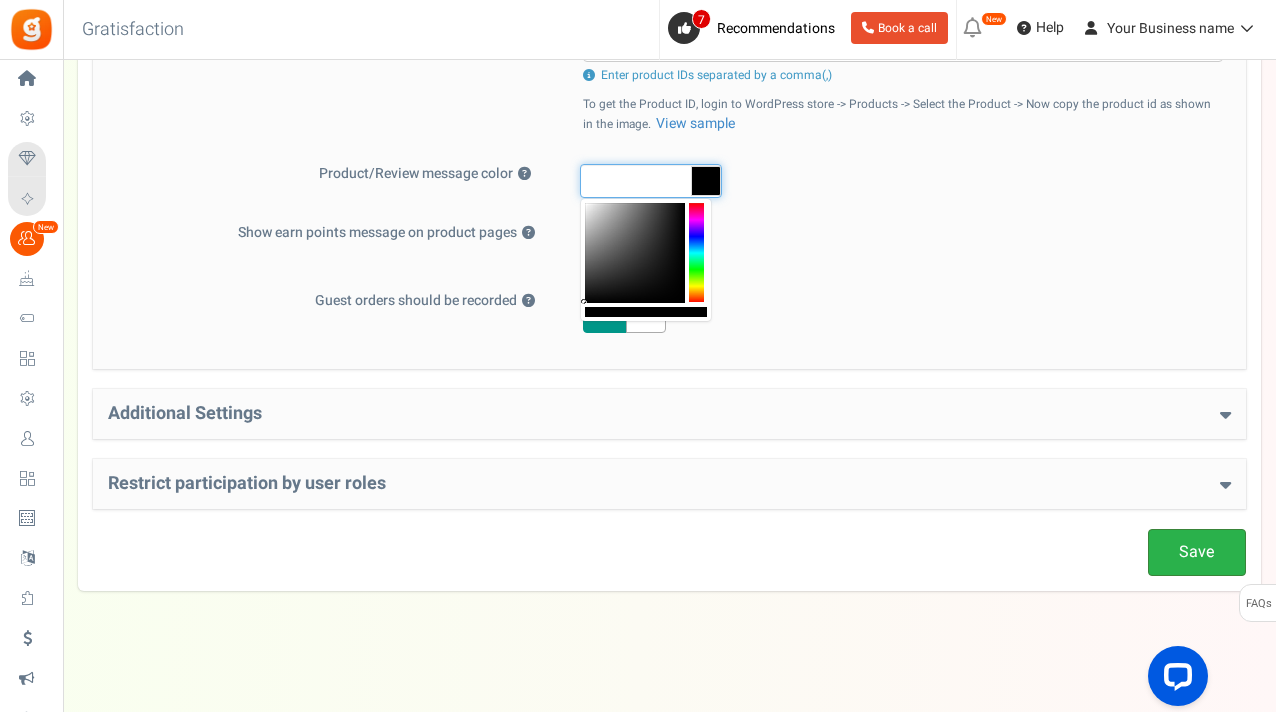 type on "#000000" 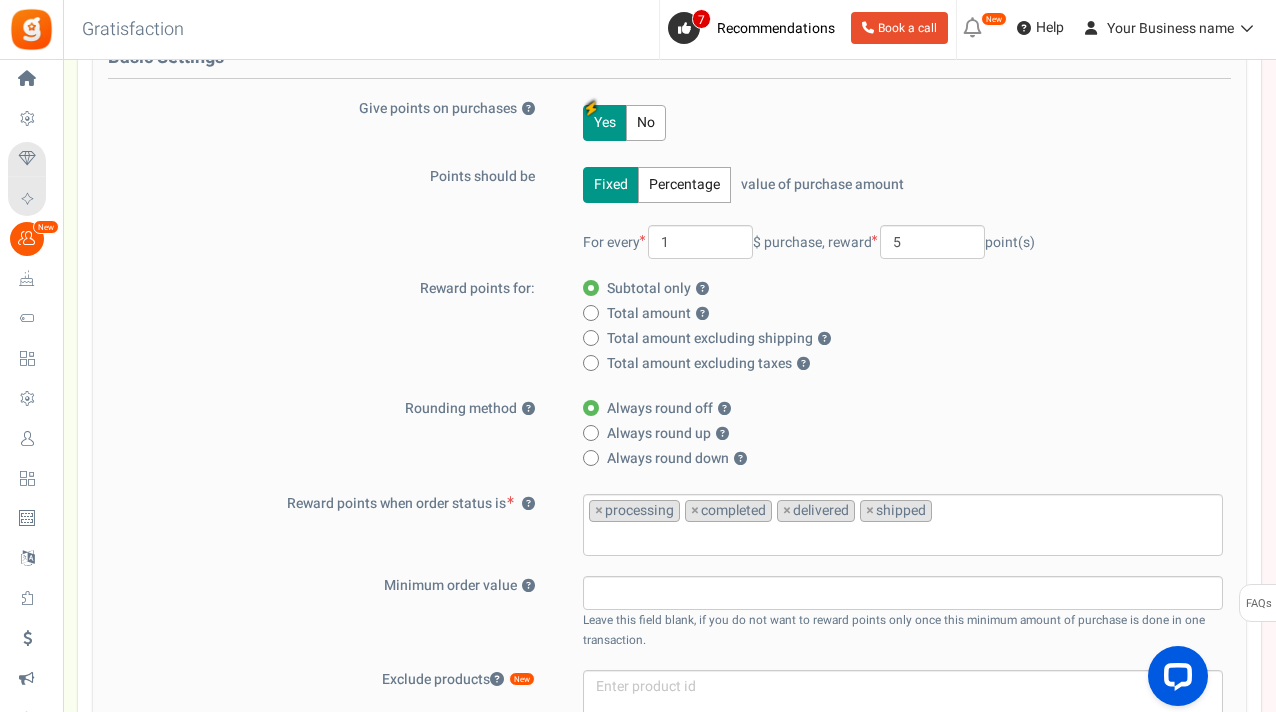 scroll, scrollTop: 0, scrollLeft: 0, axis: both 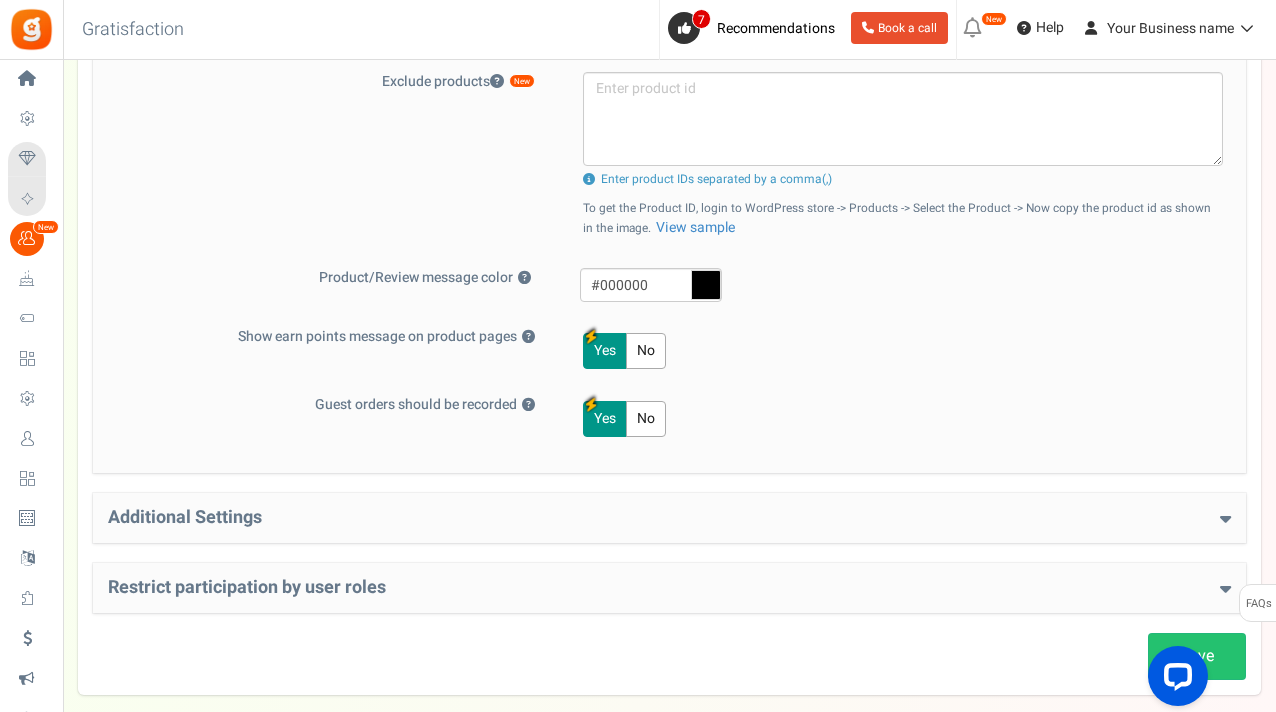 click at bounding box center [1174, 680] 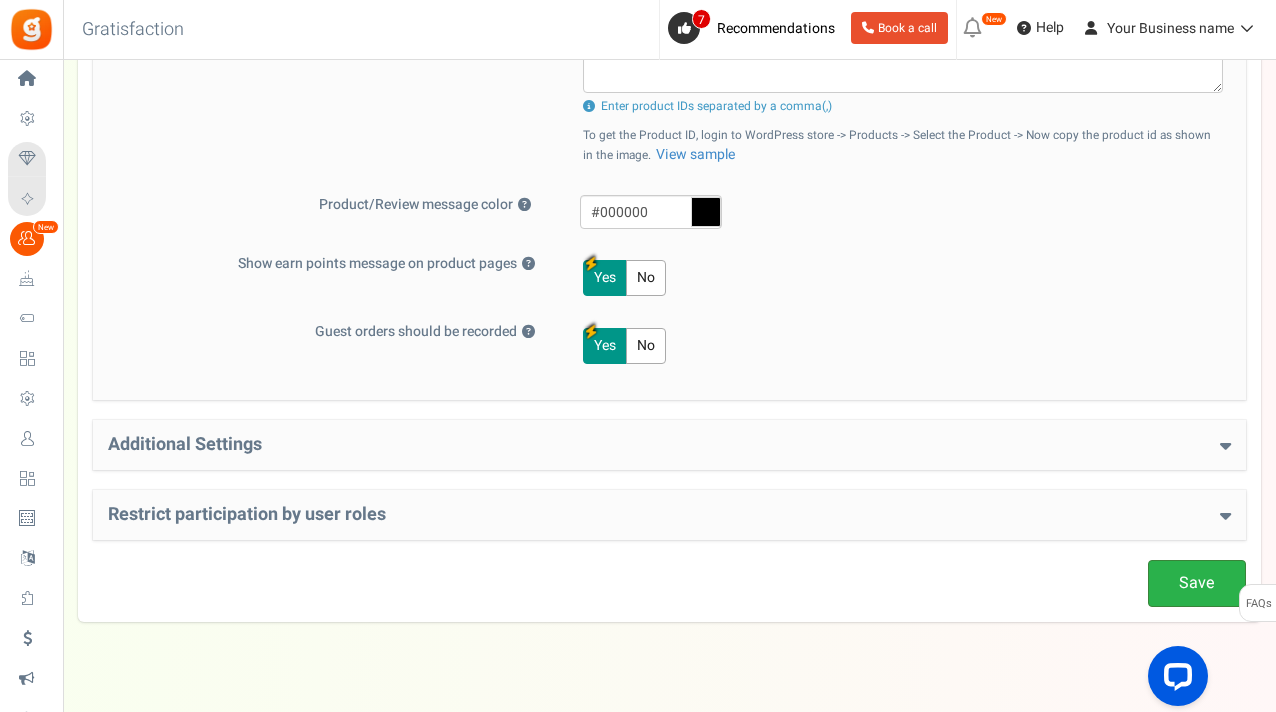 scroll, scrollTop: 922, scrollLeft: 0, axis: vertical 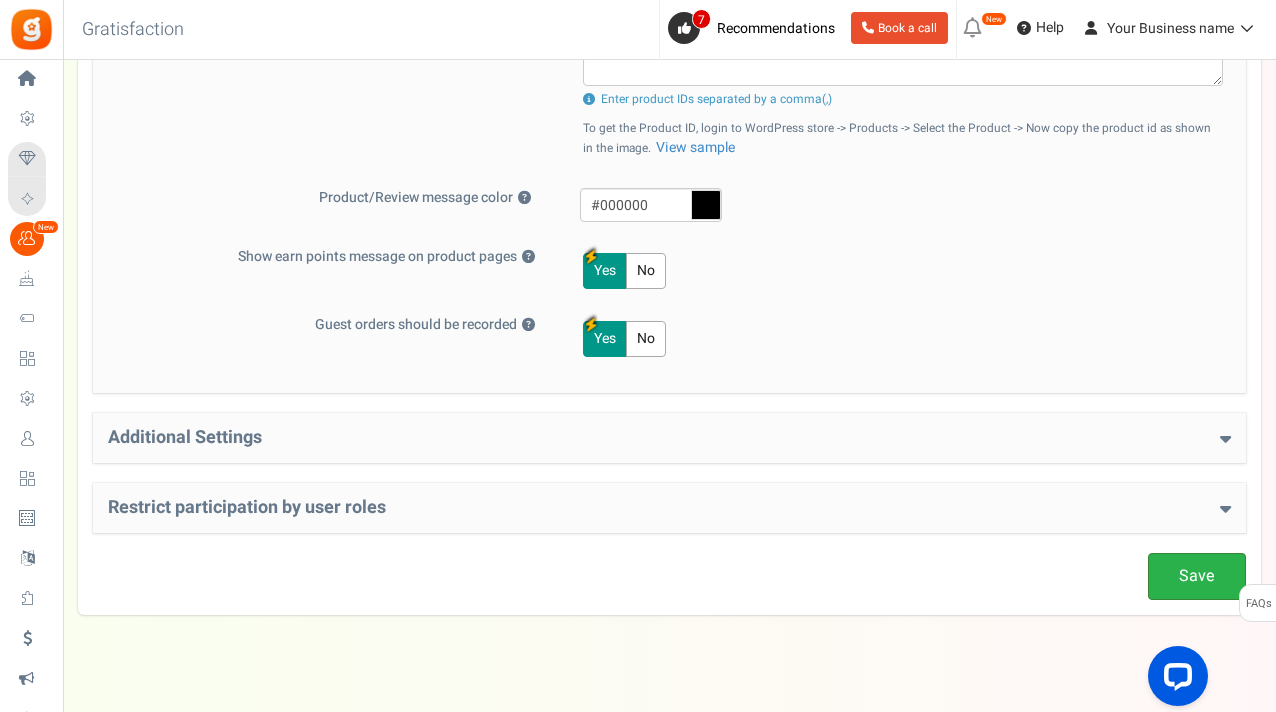click on "Save" at bounding box center (1197, 576) 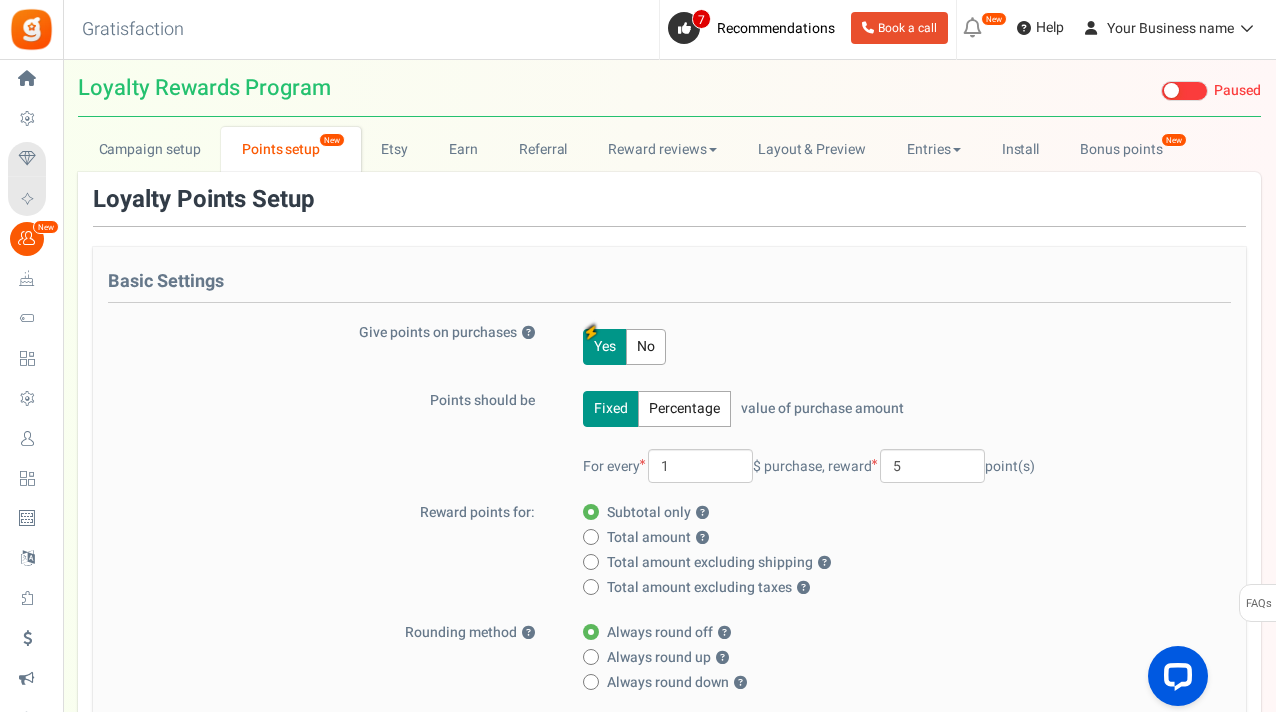 scroll, scrollTop: 0, scrollLeft: 0, axis: both 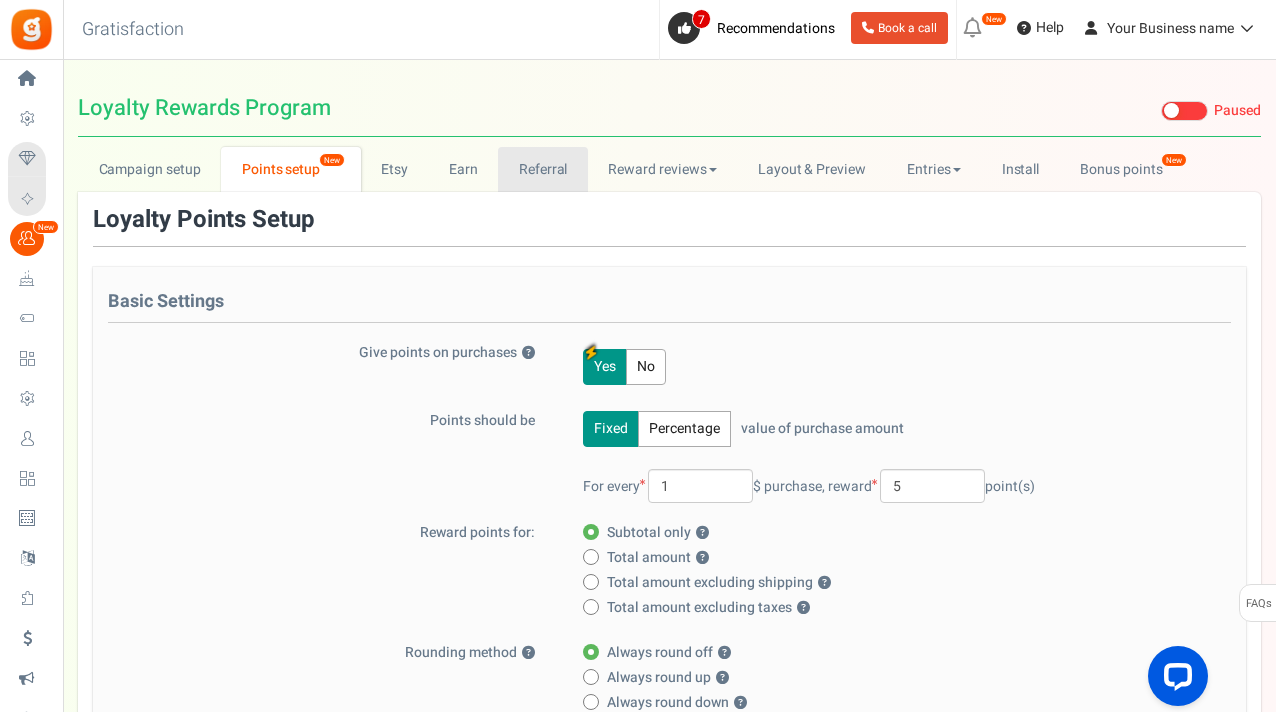 click on "Referral" at bounding box center [543, 169] 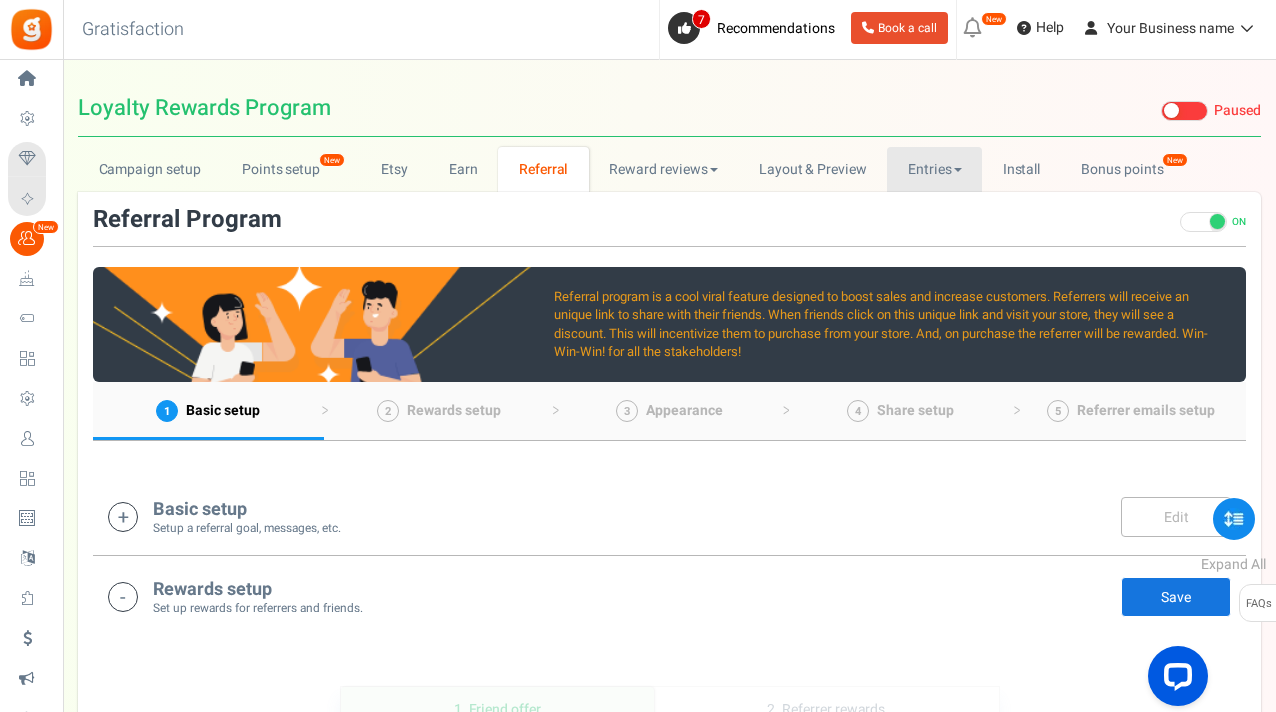 click on "Entries" at bounding box center [934, 169] 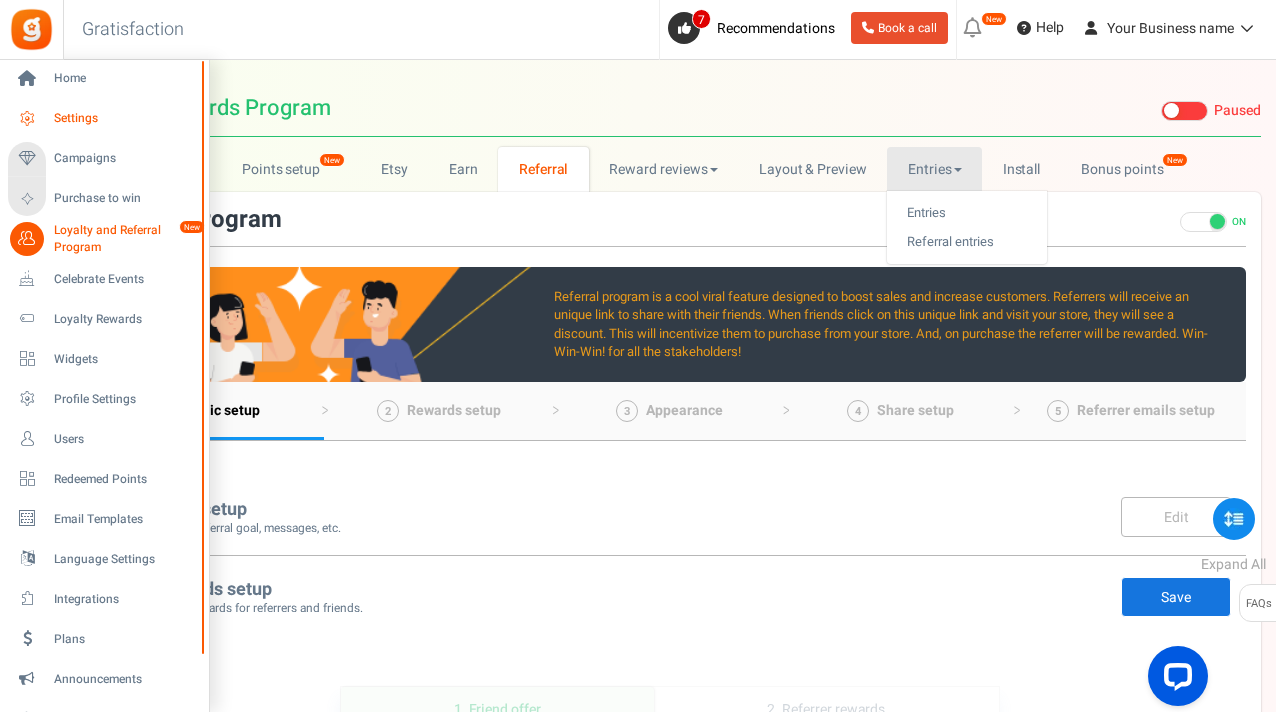 click on "Settings" at bounding box center (124, 118) 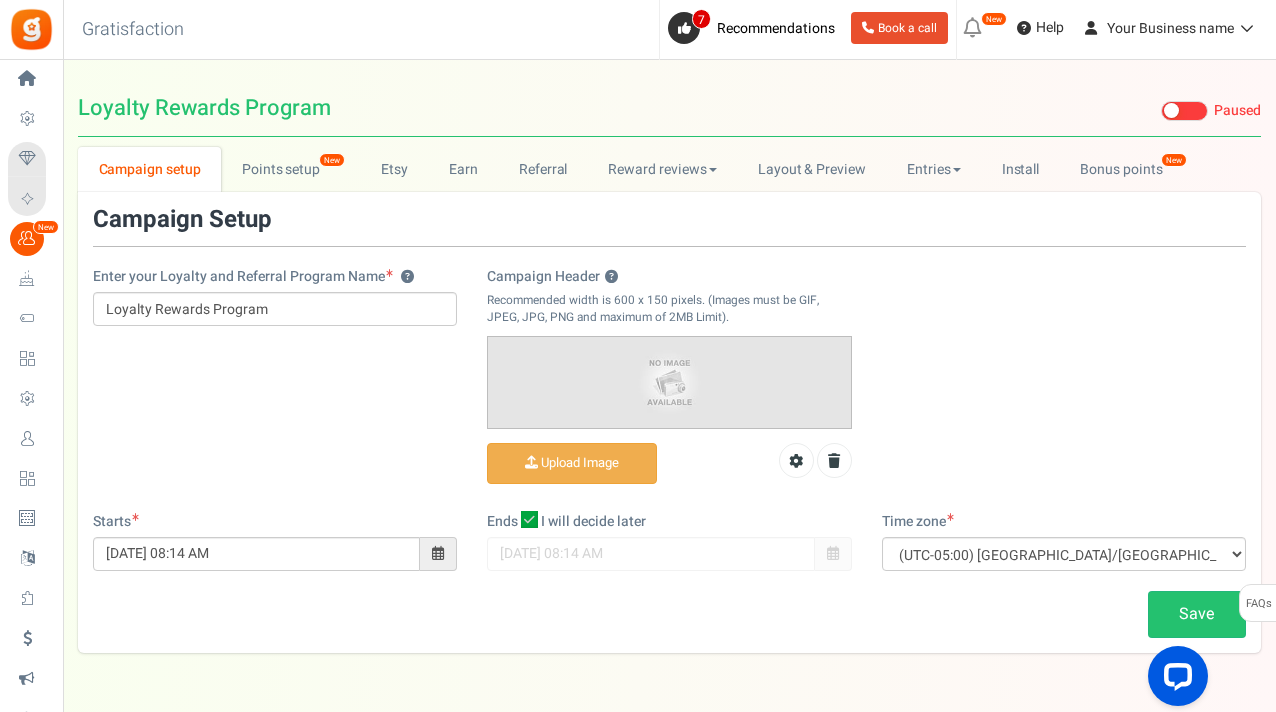 scroll, scrollTop: 0, scrollLeft: 0, axis: both 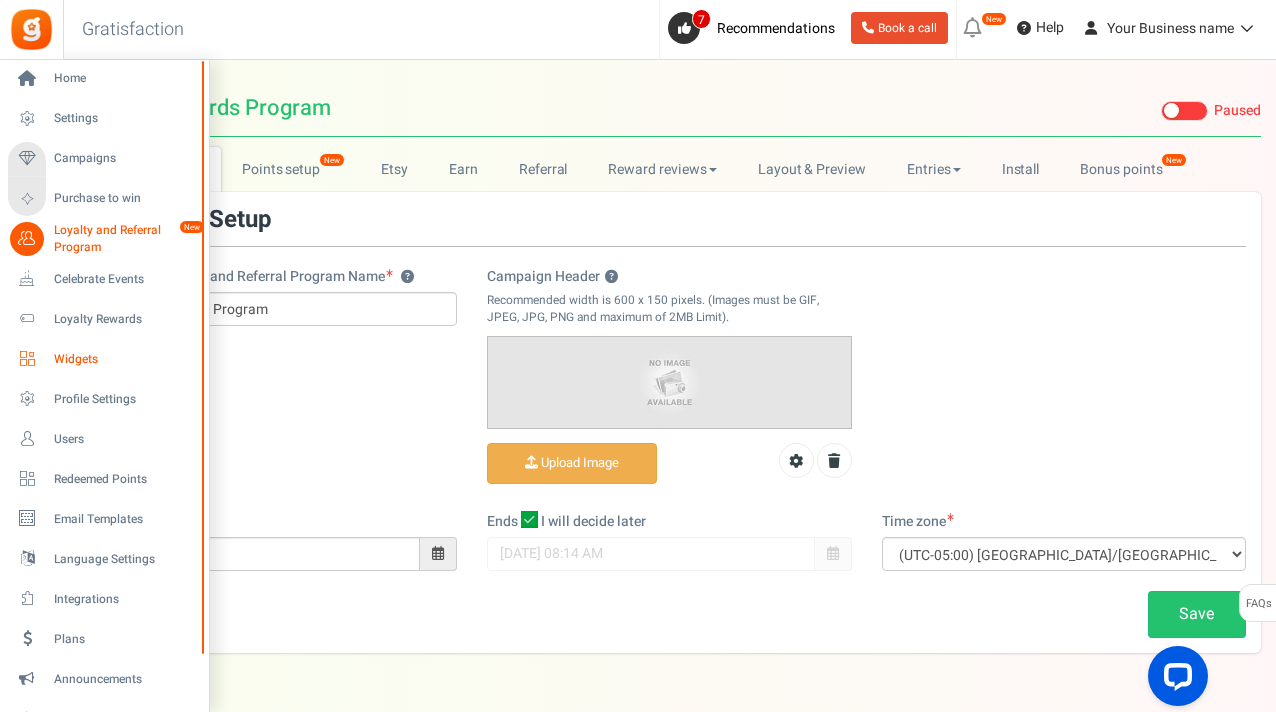 click on "Widgets" at bounding box center (124, 359) 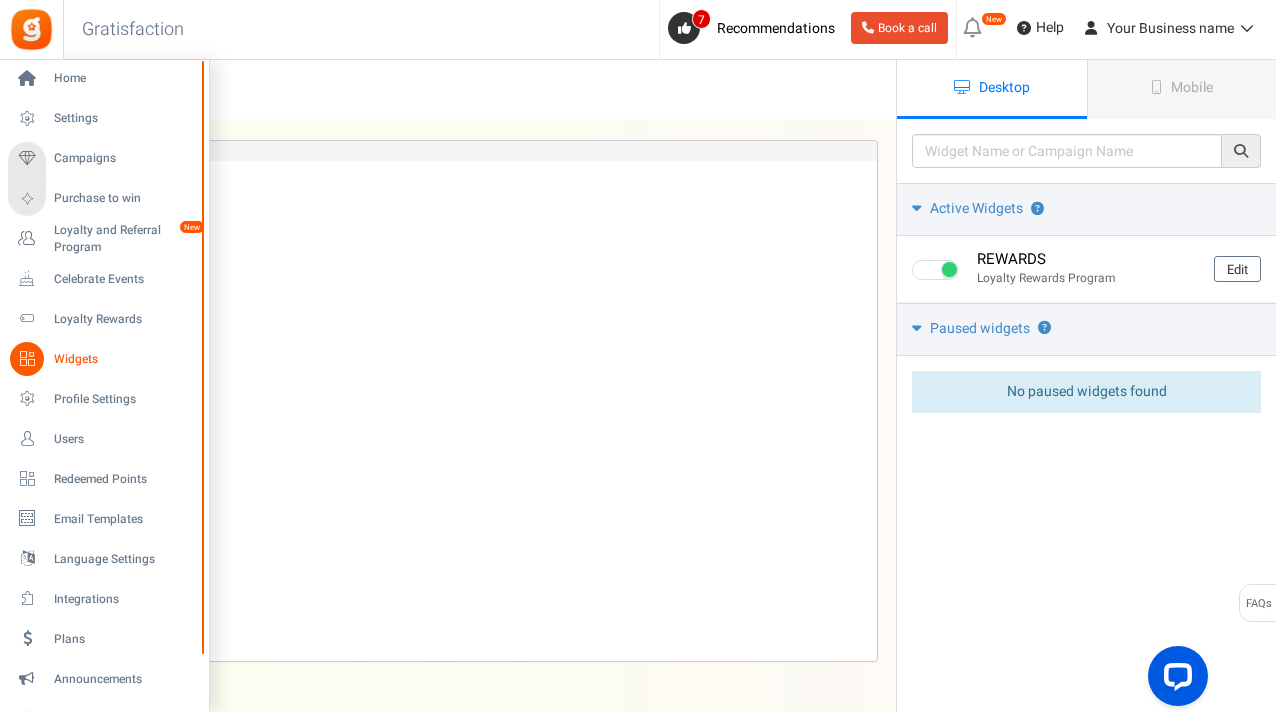 scroll, scrollTop: 0, scrollLeft: 0, axis: both 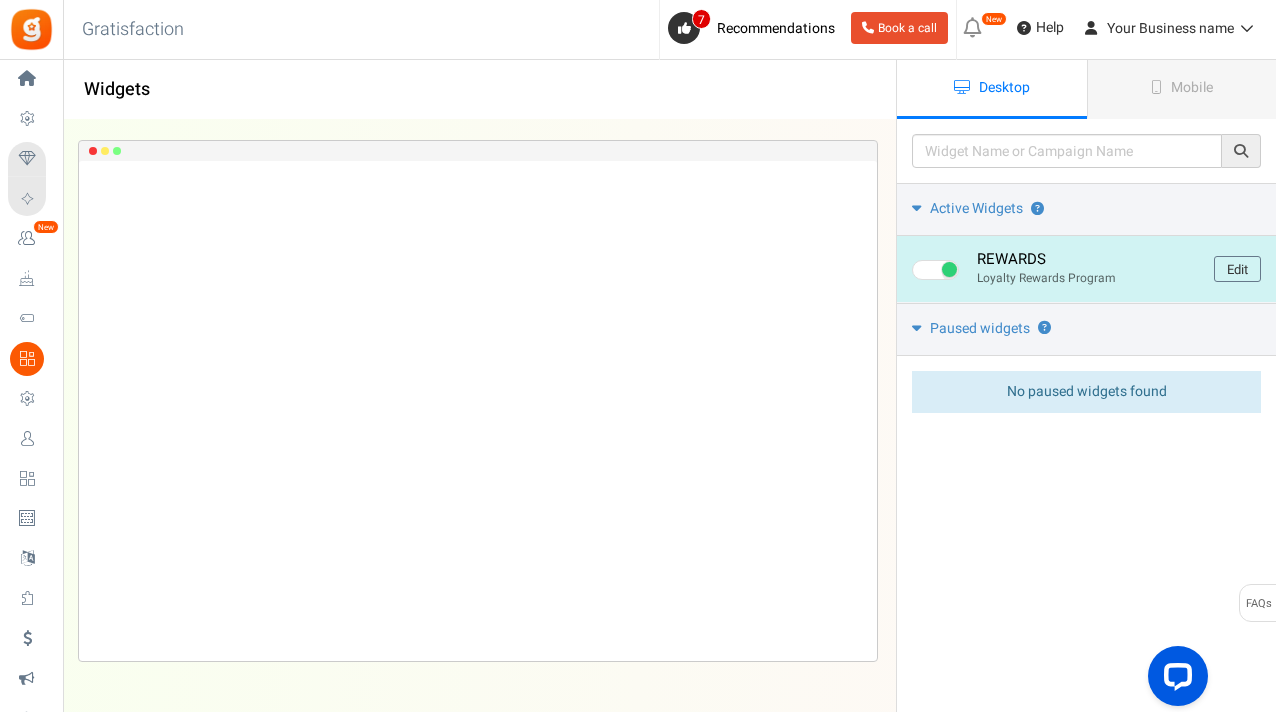 click at bounding box center [935, 270] 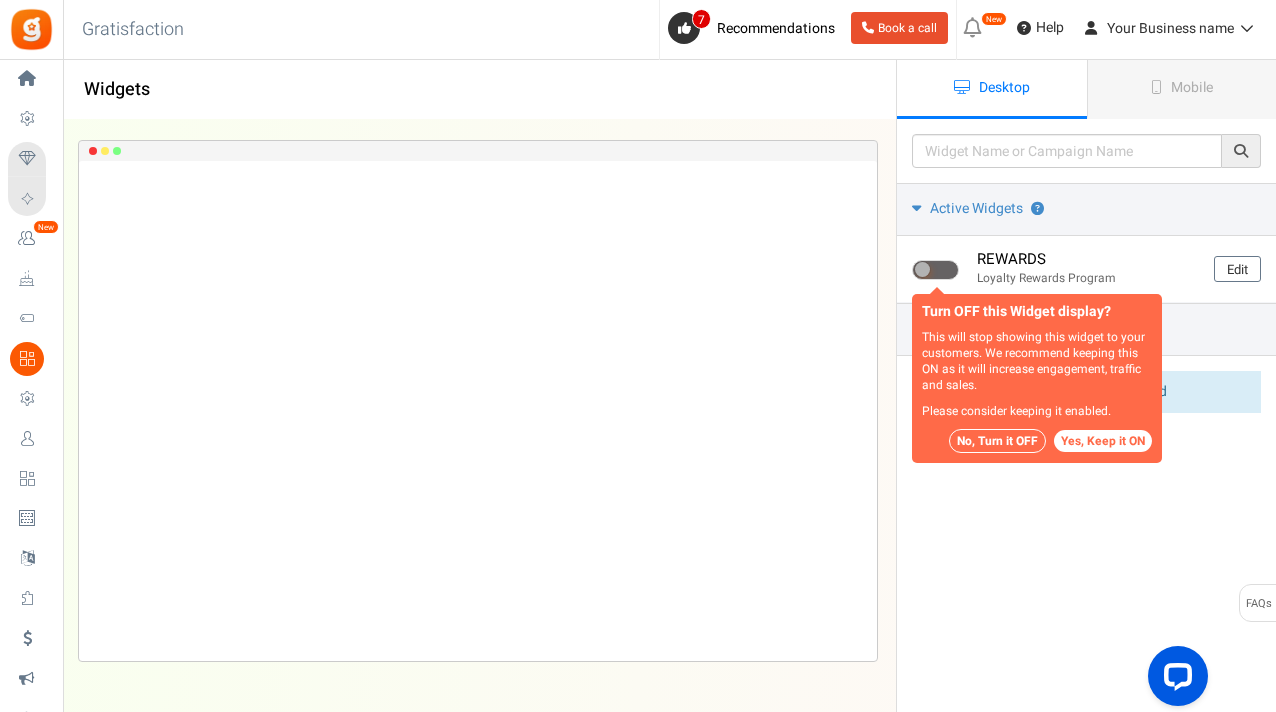 click on "No, Turn it OFF" at bounding box center [997, 441] 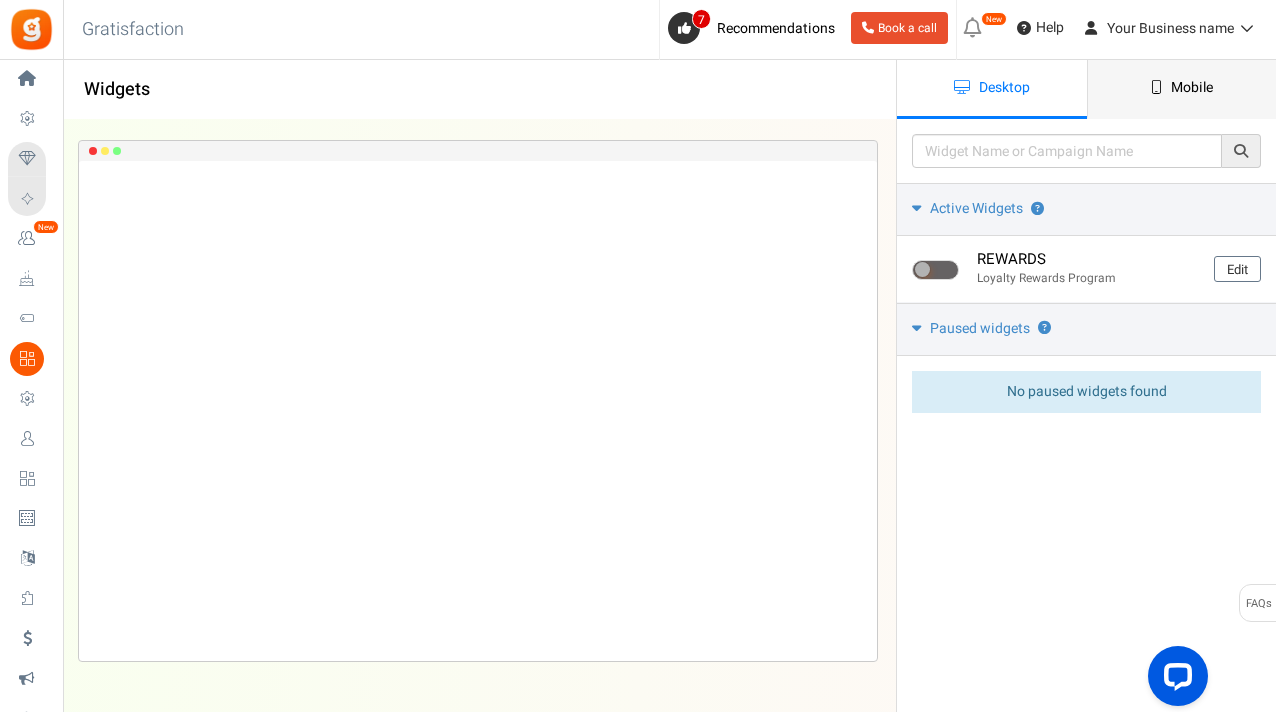 click on "Mobile" at bounding box center [1192, 87] 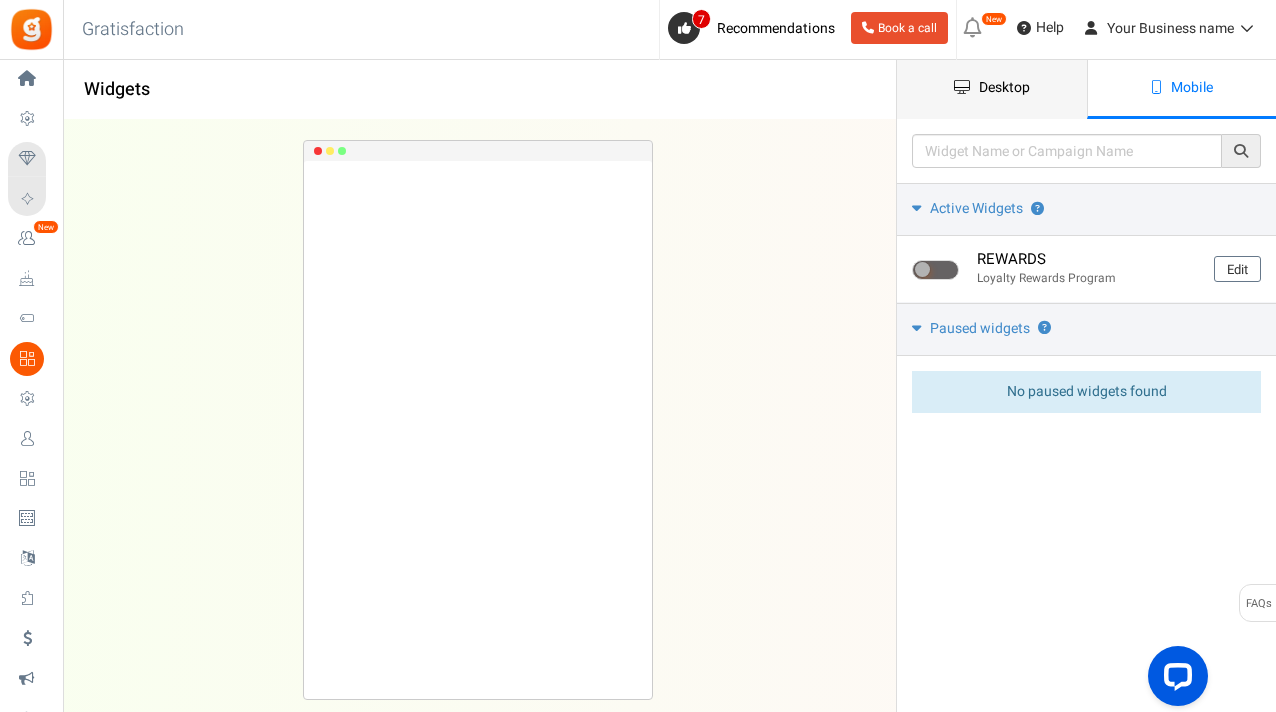 click on "Desktop" at bounding box center (1004, 87) 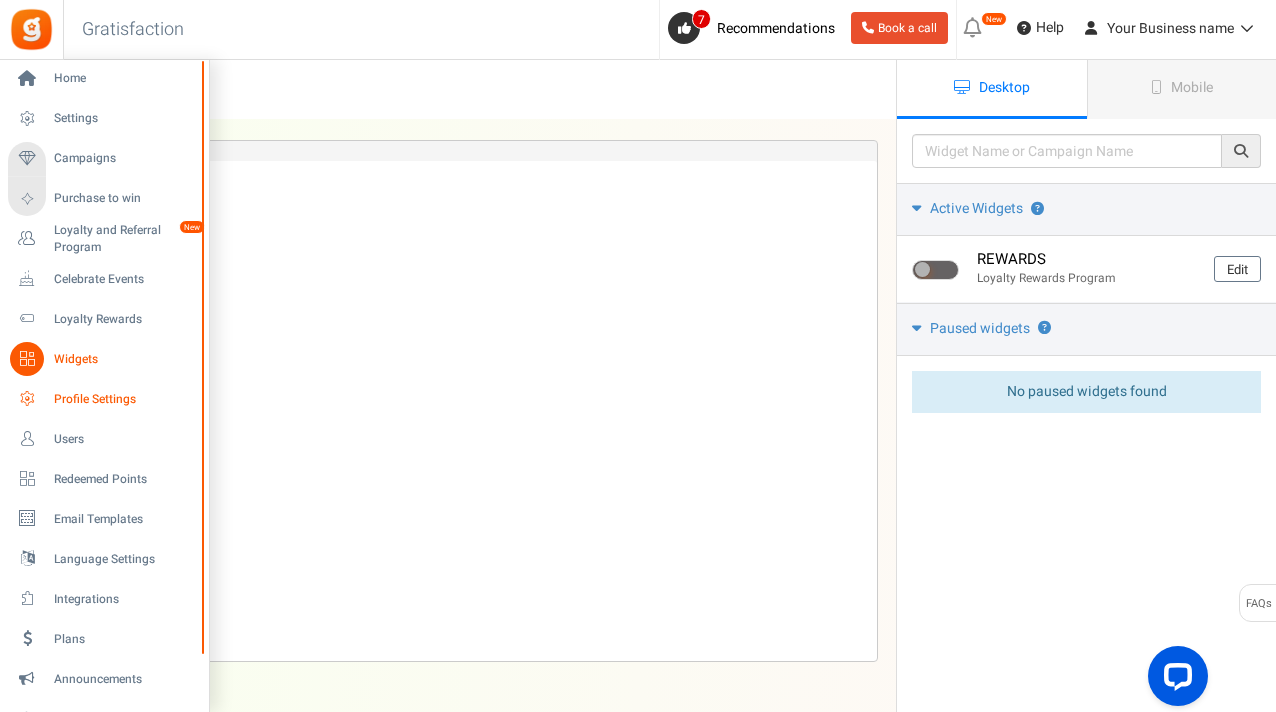 click on "Profile Settings" at bounding box center (124, 399) 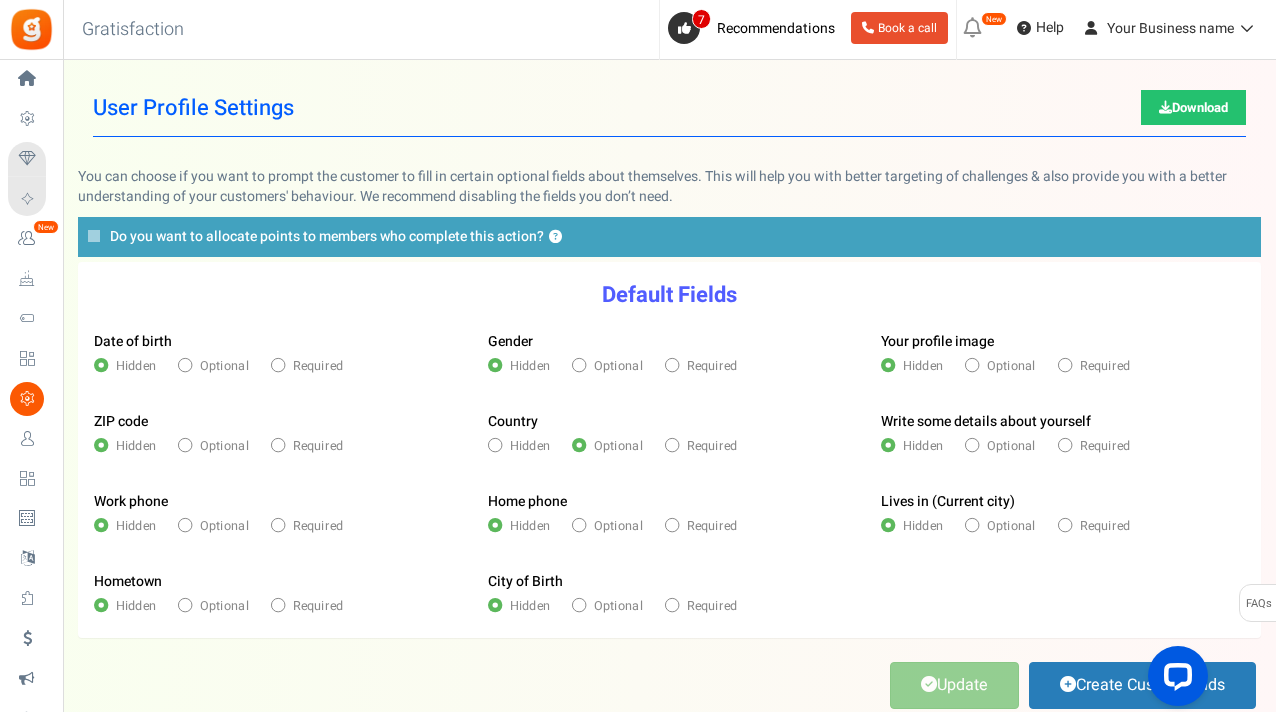 click at bounding box center (185, 365) 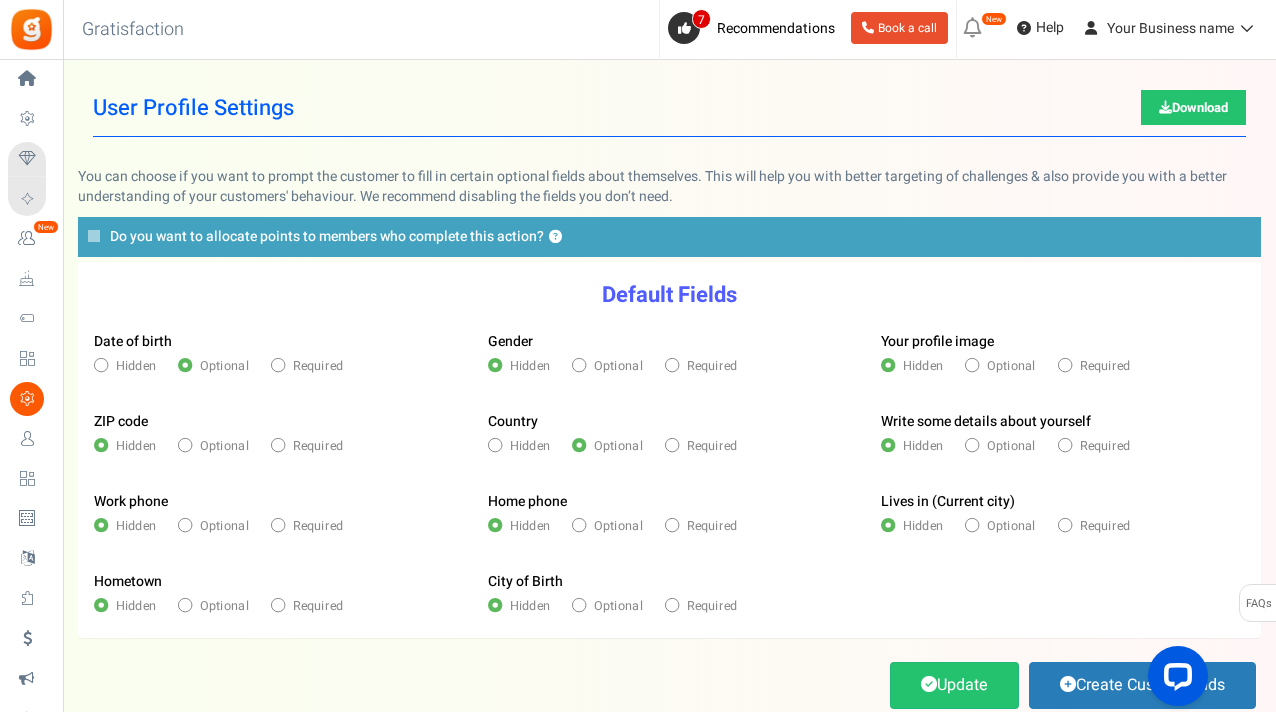 click on "Default Fields
Date of birth
Hidden
Optional
Required
Gender
Hidden
Optional
Required
Your profile image
Hidden
Optional
Required
ZIP code
Hidden
Optional
Required" at bounding box center (669, 450) 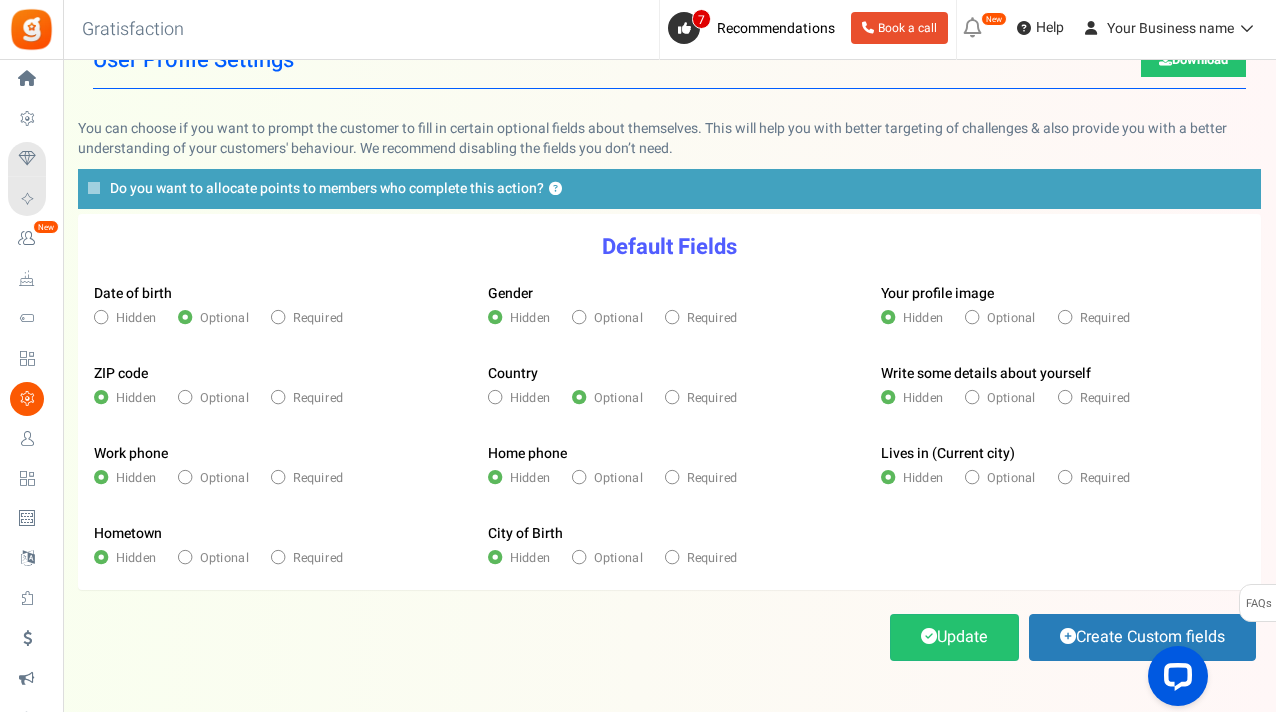 scroll, scrollTop: 80, scrollLeft: 0, axis: vertical 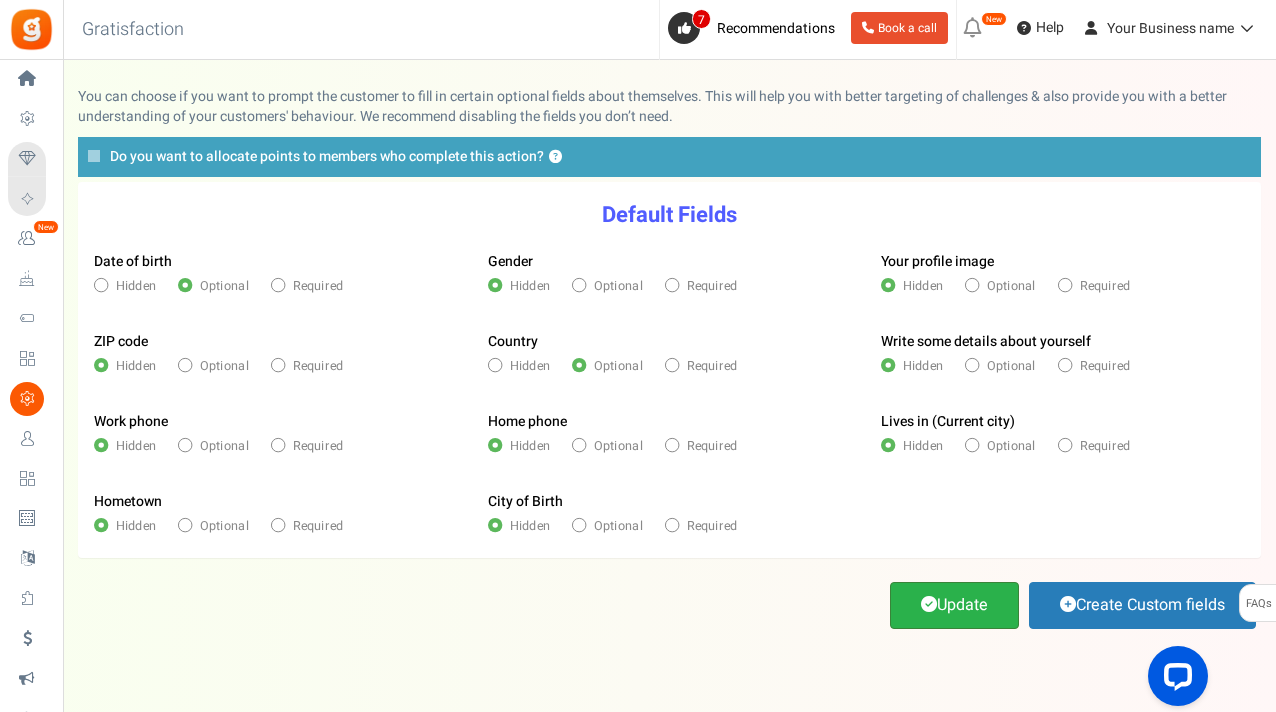 click on "Update" at bounding box center [954, 605] 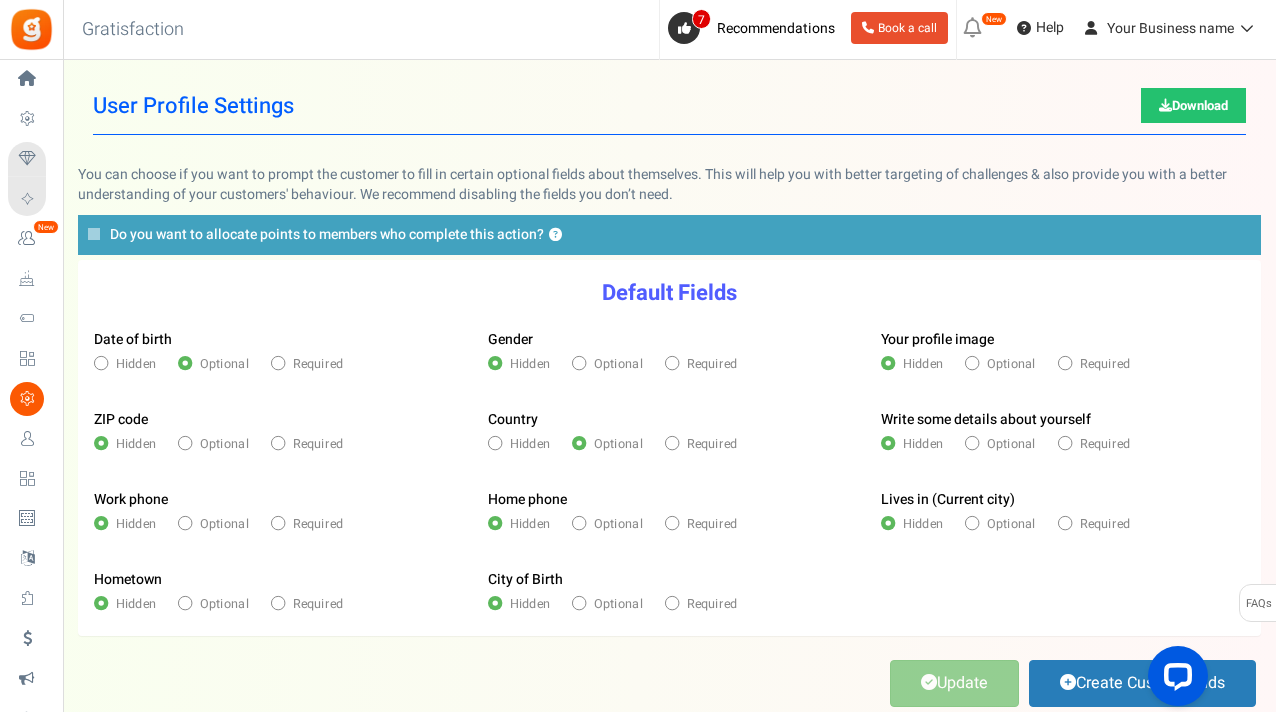 scroll, scrollTop: 0, scrollLeft: 0, axis: both 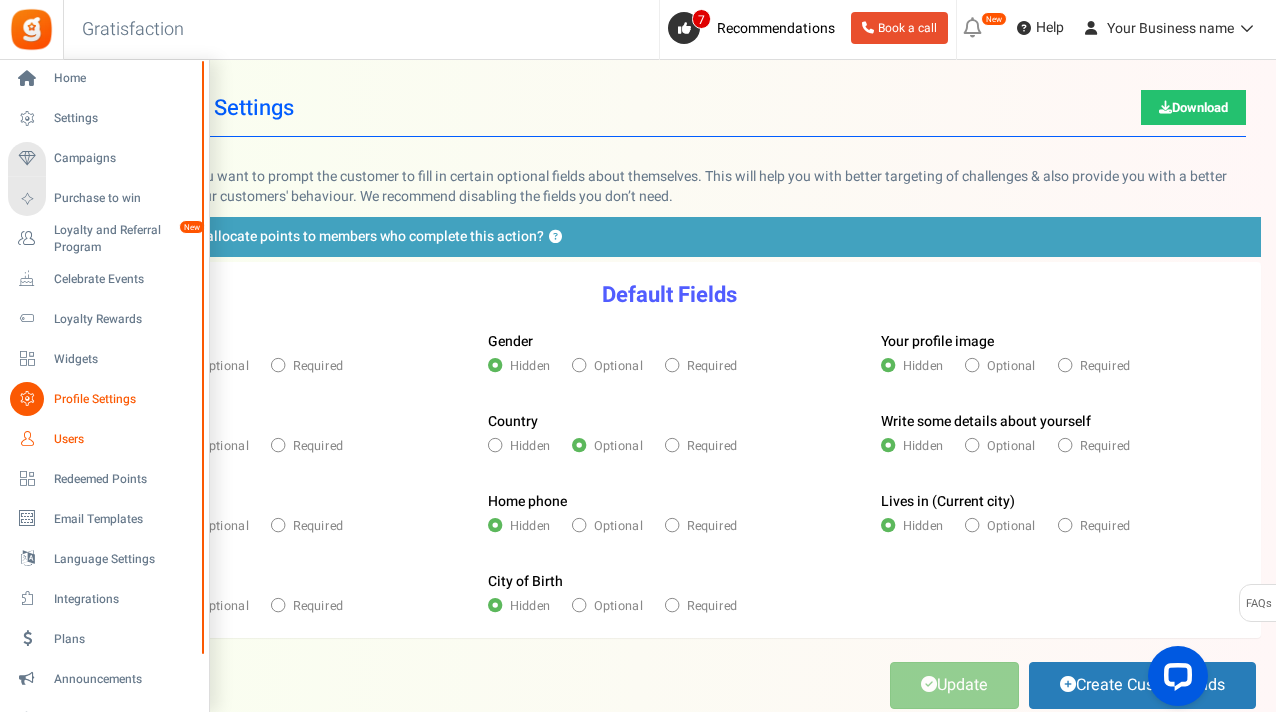 click on "Users" at bounding box center [124, 439] 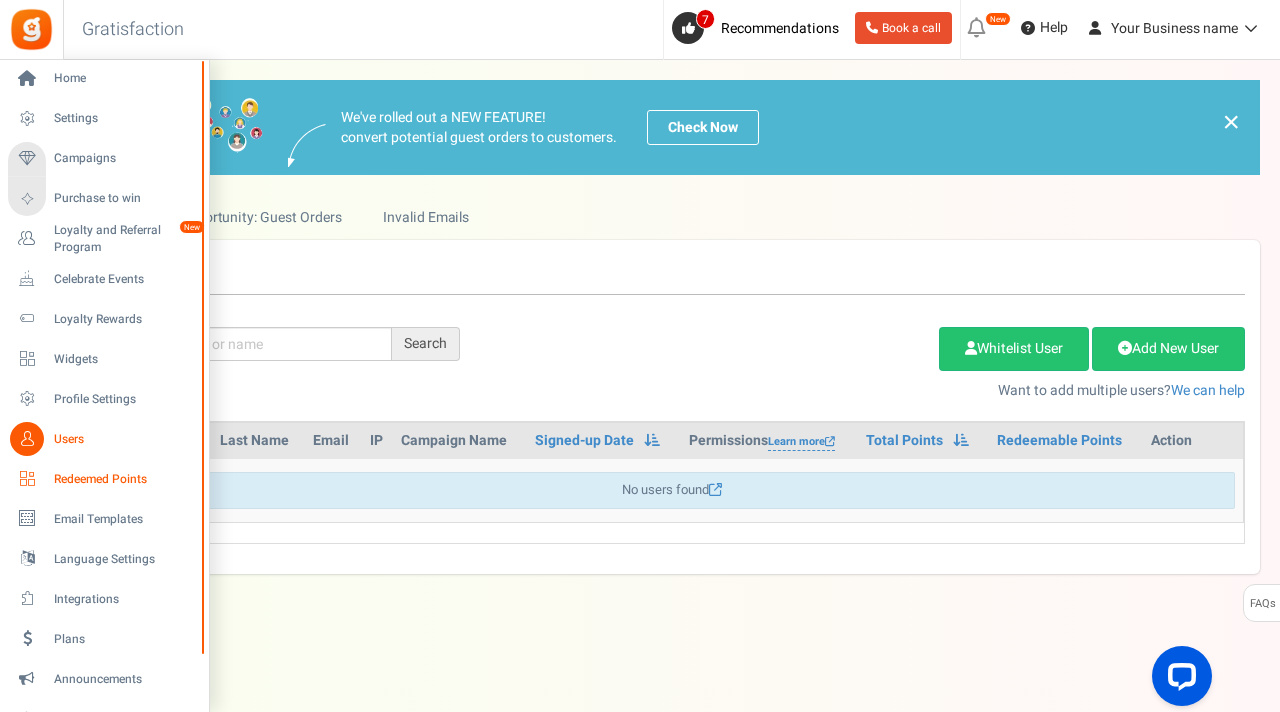 click on "Redeemed Points" at bounding box center [124, 479] 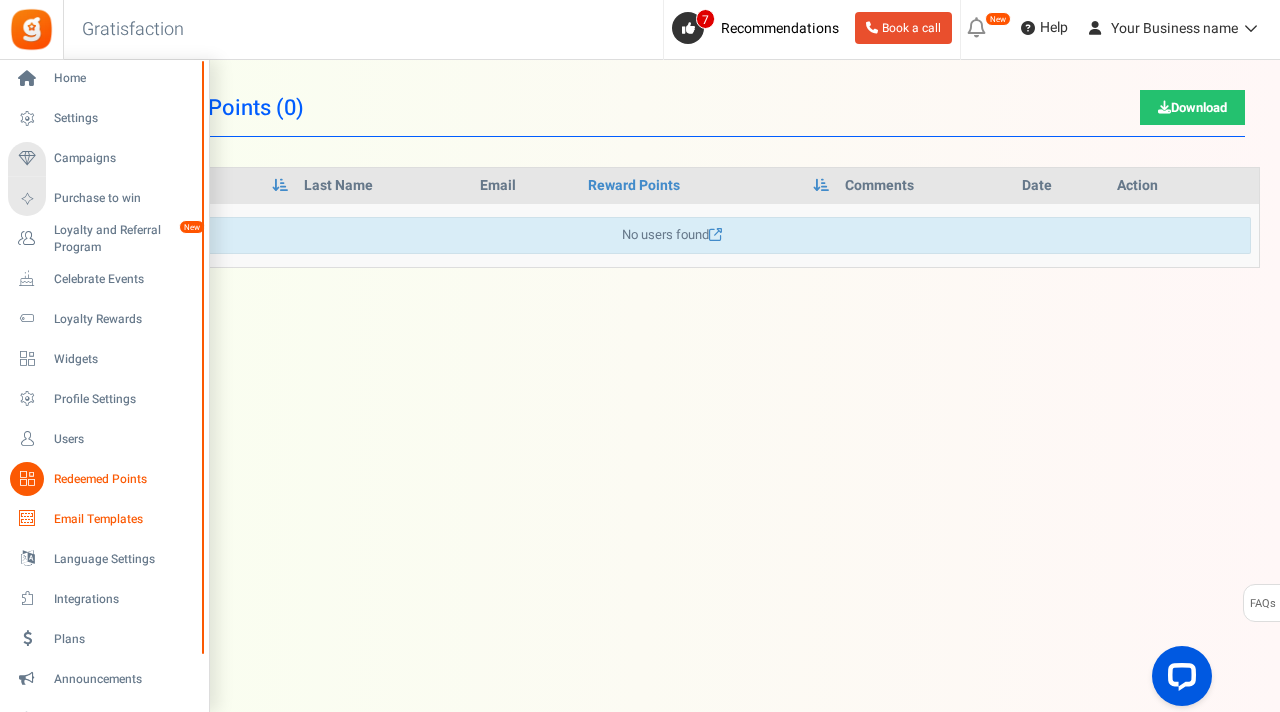click on "Email Templates" at bounding box center [124, 519] 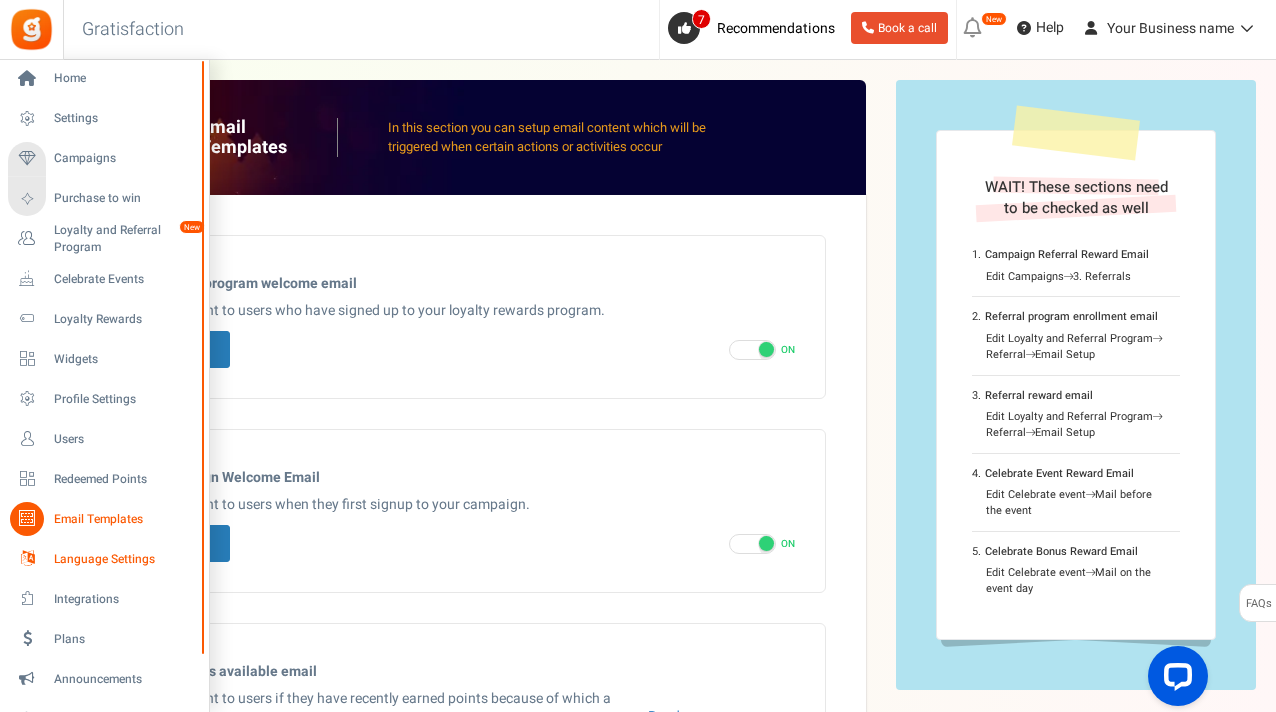 click on "Language Settings" at bounding box center (124, 559) 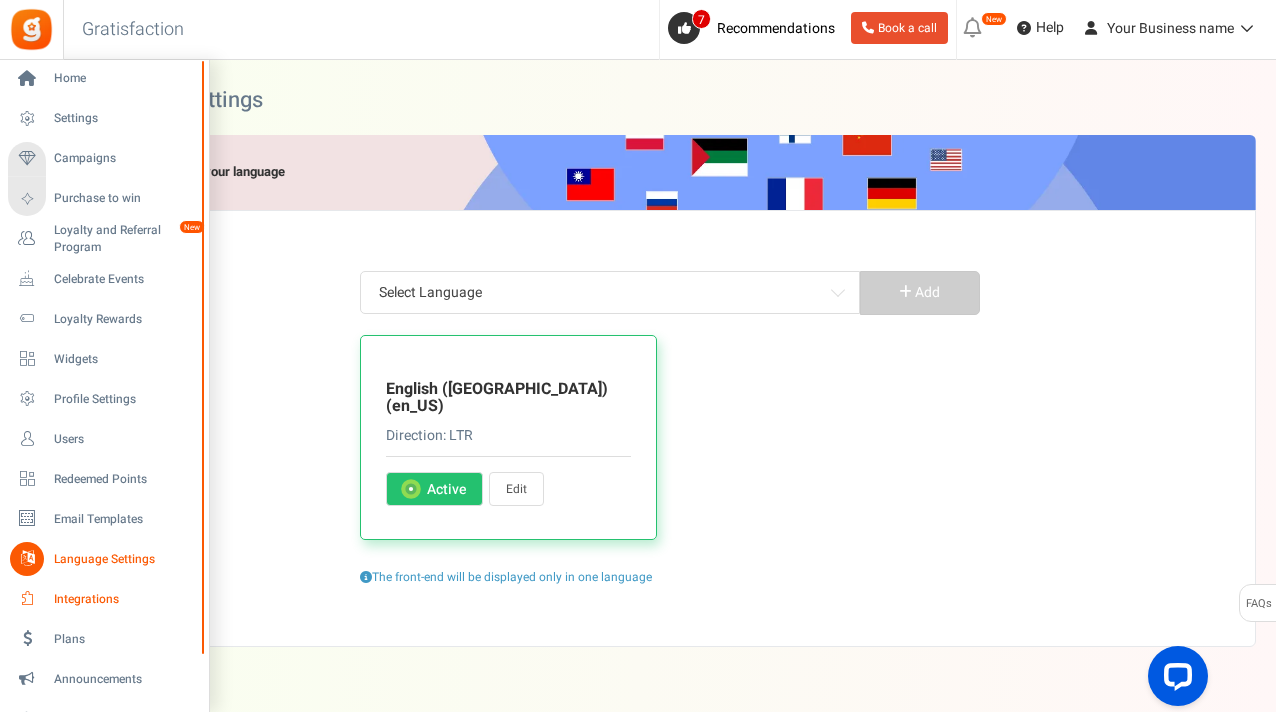click on "Integrations" at bounding box center (124, 599) 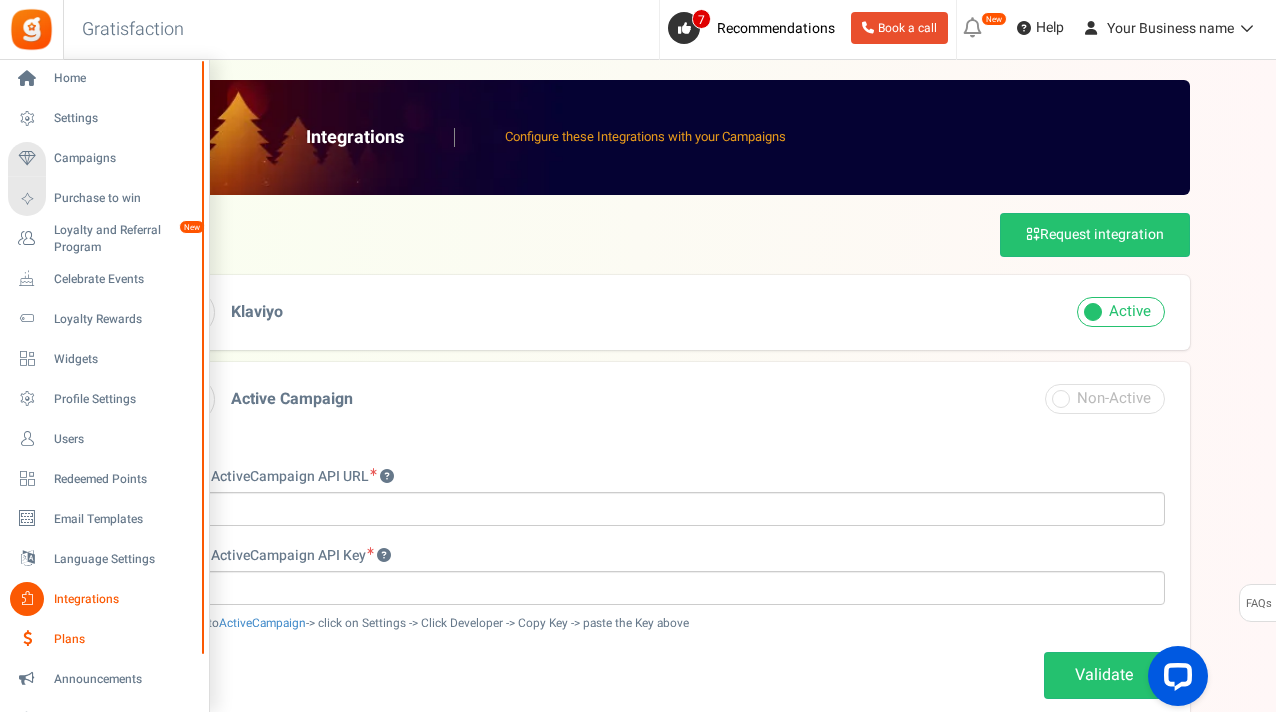 click on "Plans" at bounding box center (124, 639) 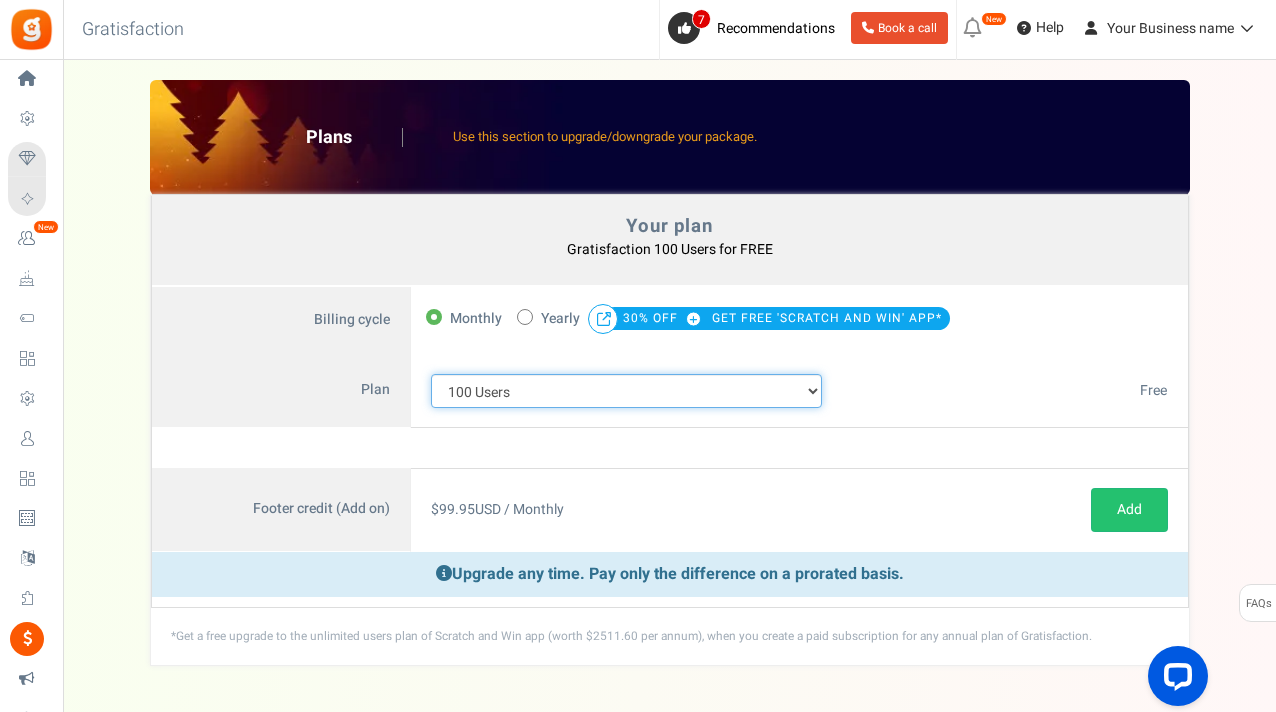 click on "100 Users 200 Users 500 Users 1000 Users 2000 Users 3000 Users 4000 Users 5000 Users 10000 Users 15000 Users 25000 Users Enterprise - 50000 Users Enterprise - 100000 Users Enterprise - 250000 Users Enterprise" at bounding box center [627, 391] 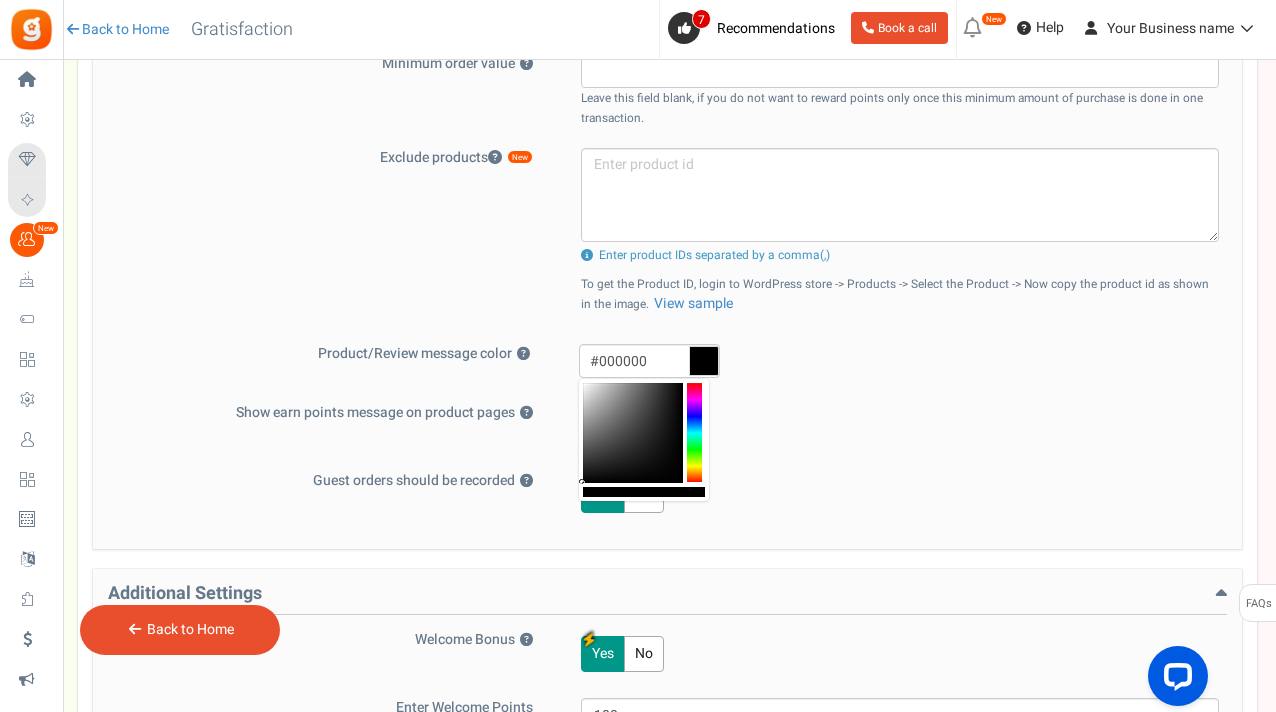 scroll, scrollTop: 766, scrollLeft: 0, axis: vertical 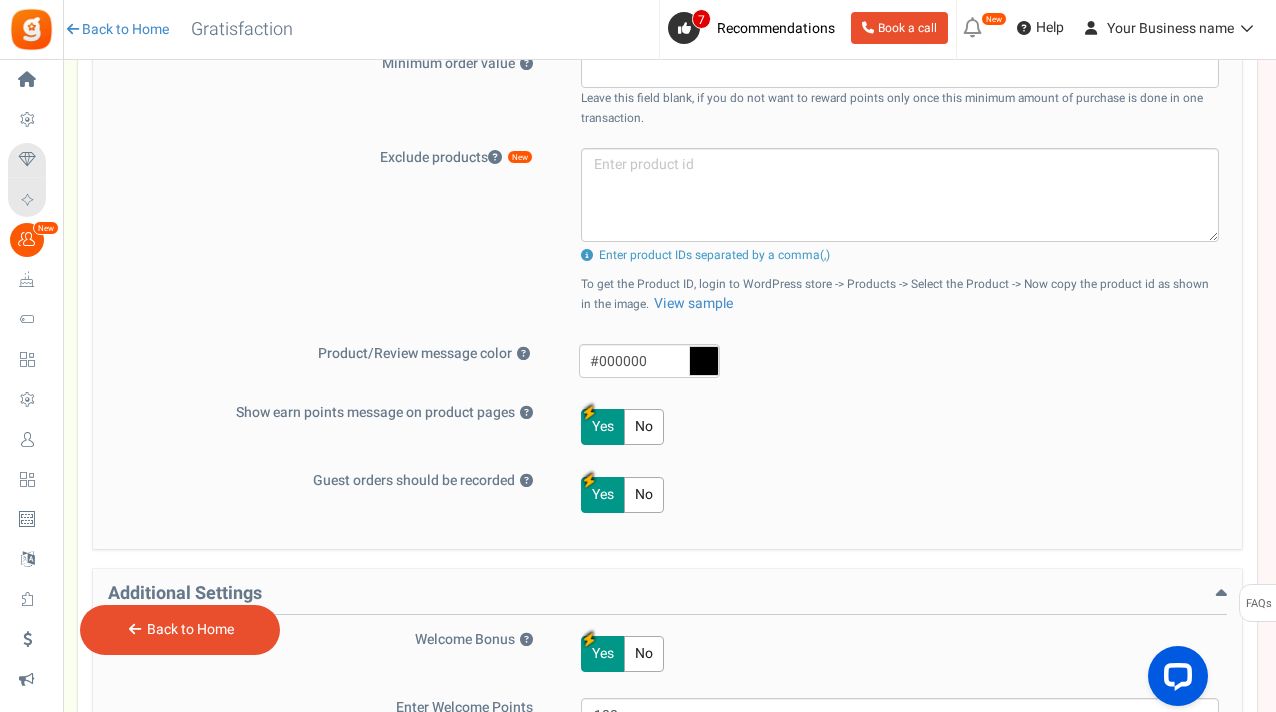 drag, startPoint x: 656, startPoint y: 358, endPoint x: 583, endPoint y: 353, distance: 73.171036 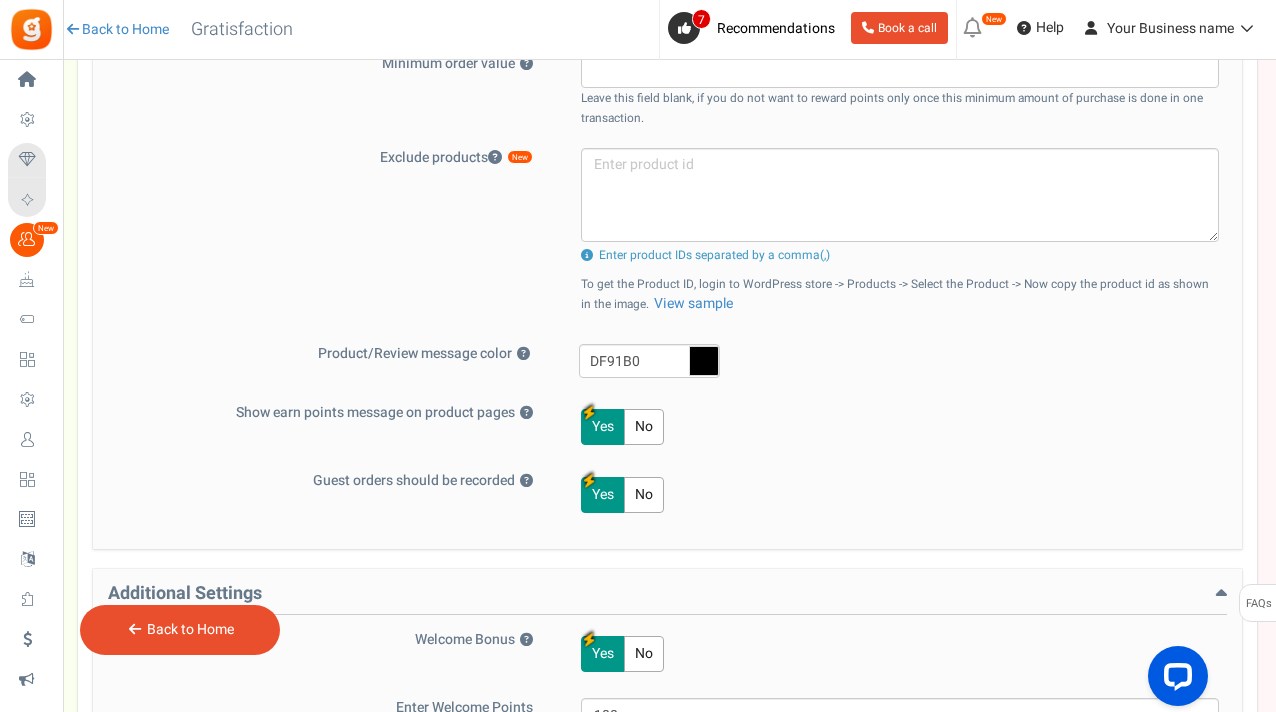 type on "#000000" 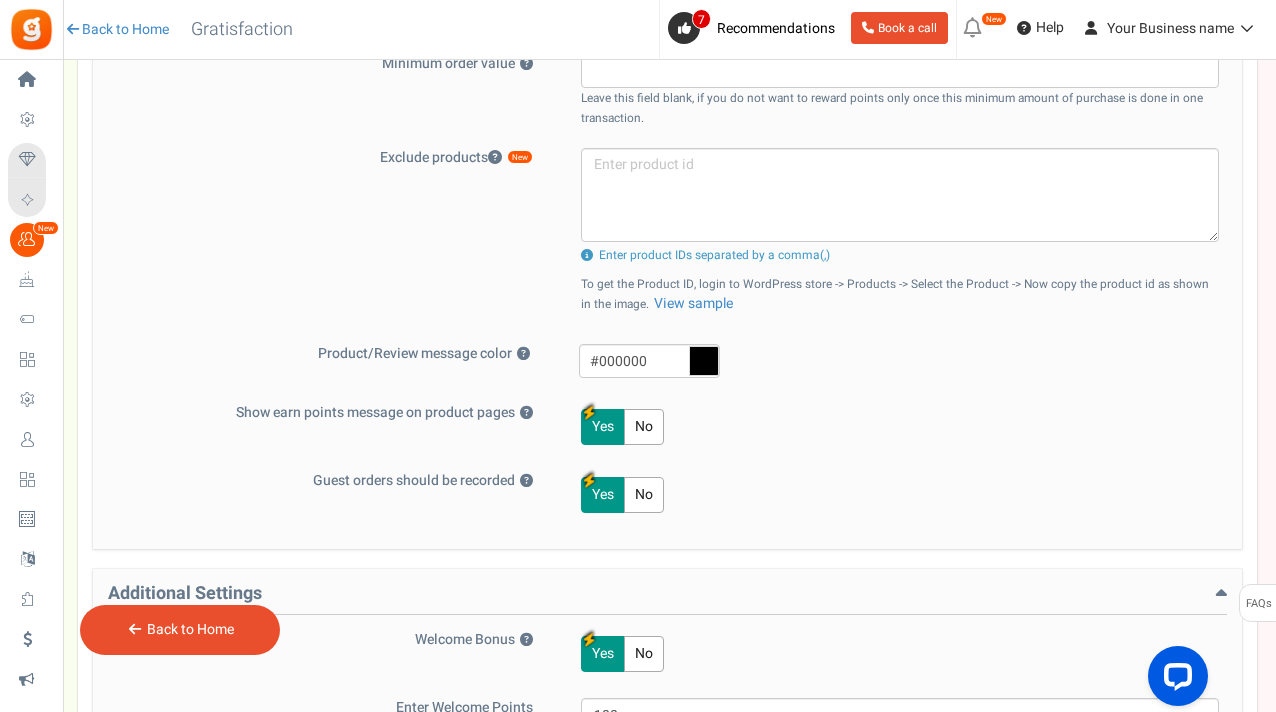 click on "Yes
No" at bounding box center [889, 427] 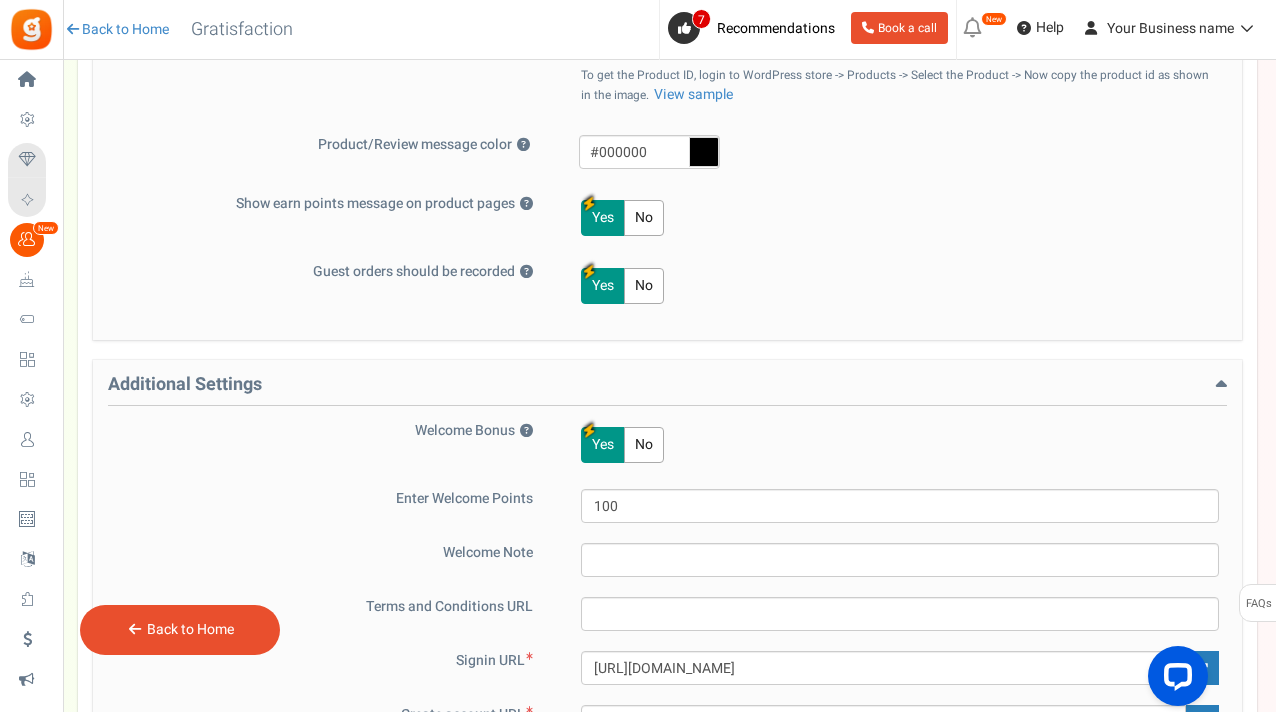 scroll, scrollTop: 1006, scrollLeft: 0, axis: vertical 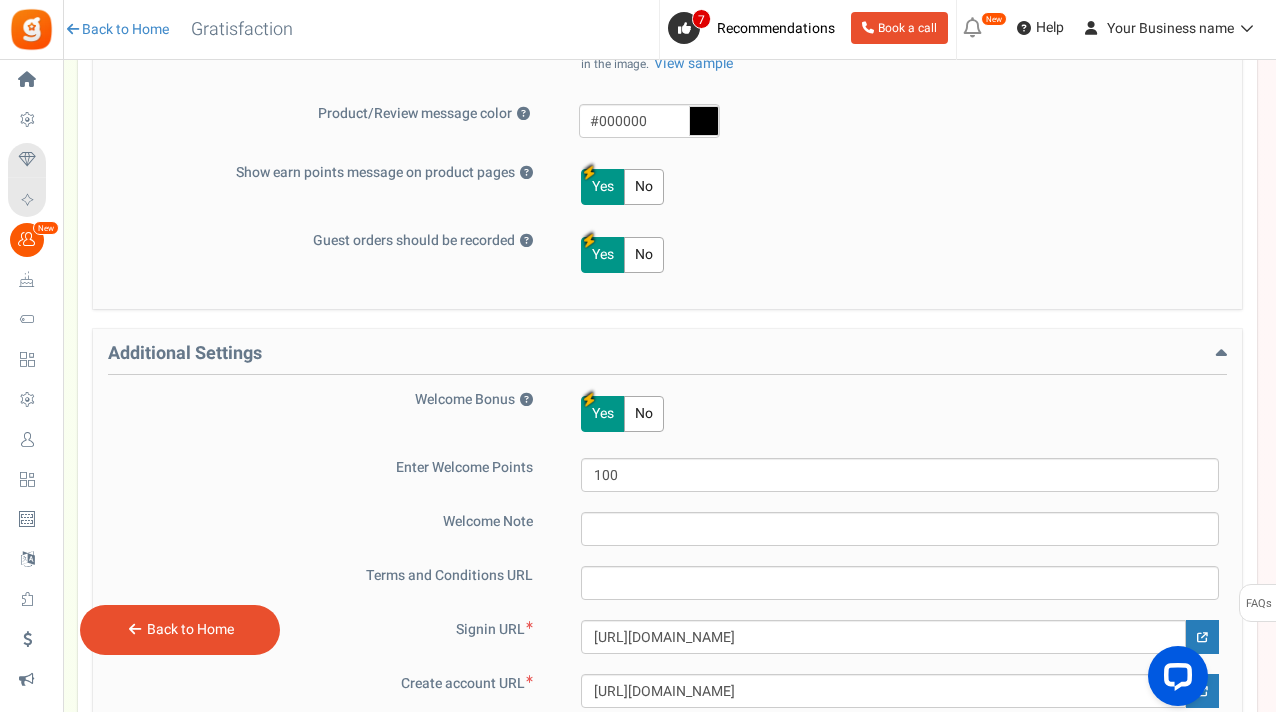 click on "Welcome Bonus
?
Yes
No
Enter Welcome Points
100
Welcome Note
Terms and Conditions URL
Signin URL
[URL][DOMAIN_NAME]
Create account URL" at bounding box center [667, 598] 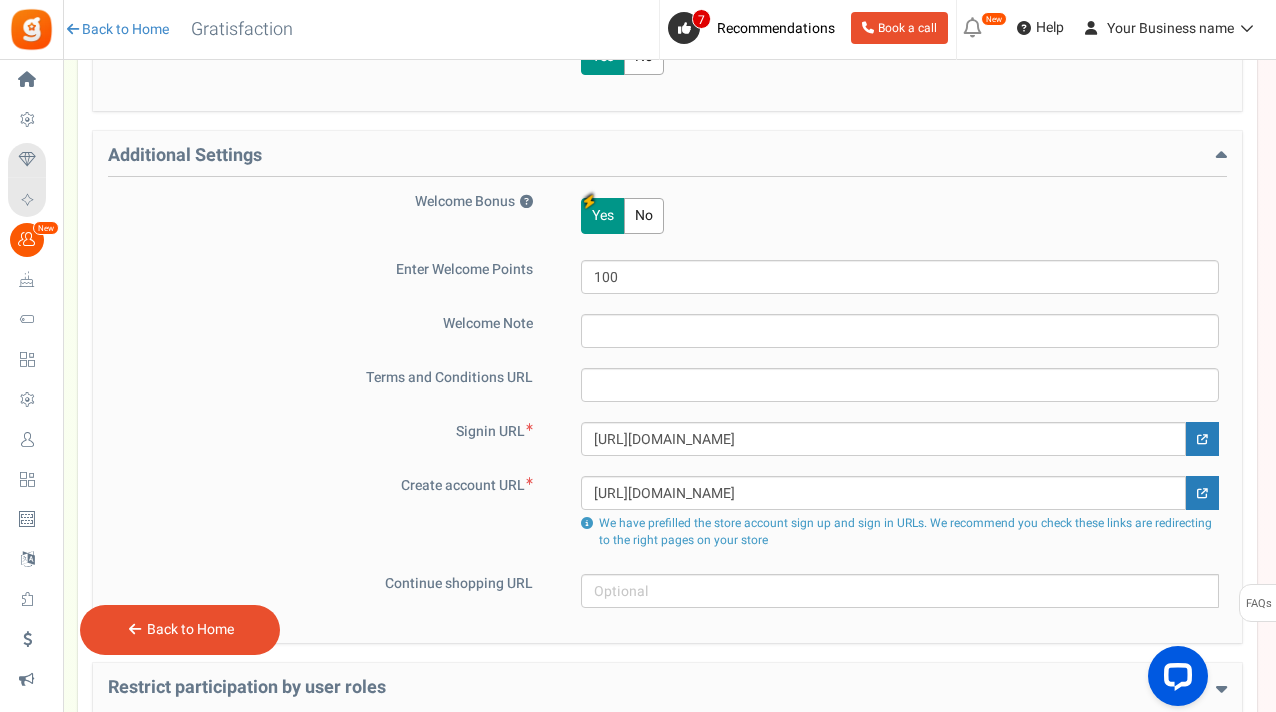scroll, scrollTop: 1206, scrollLeft: 0, axis: vertical 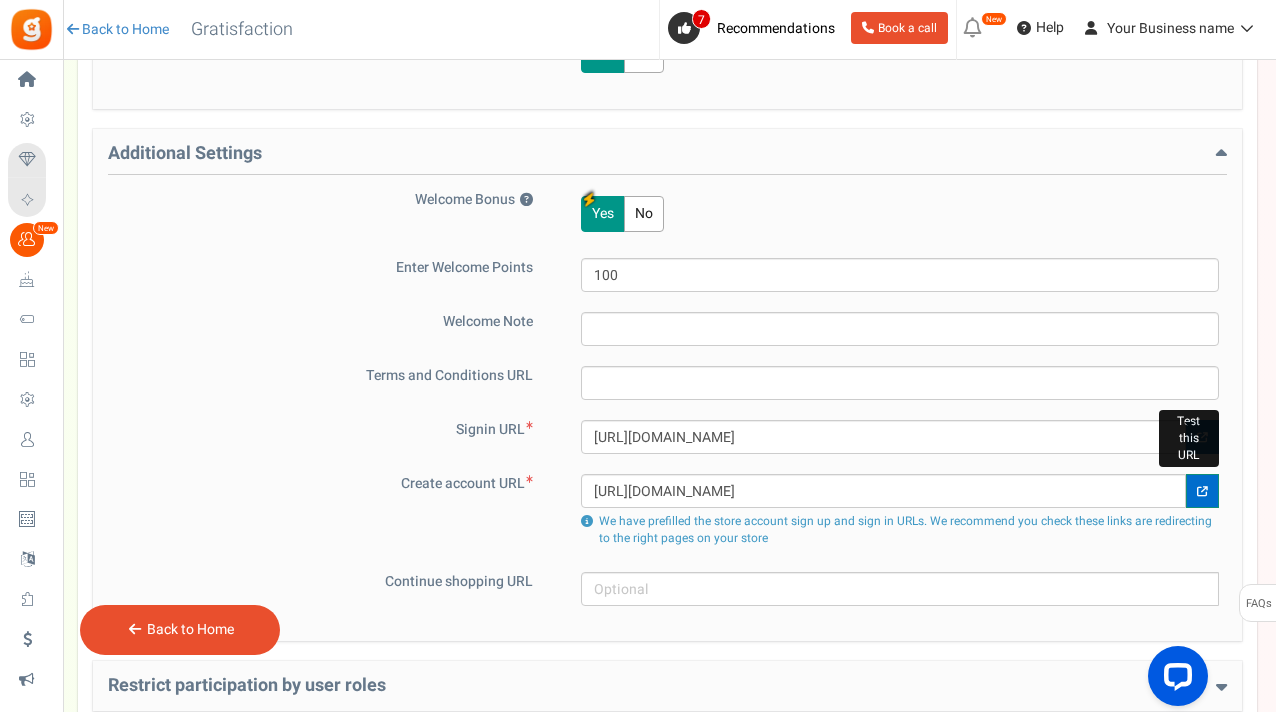 click at bounding box center [1202, 491] 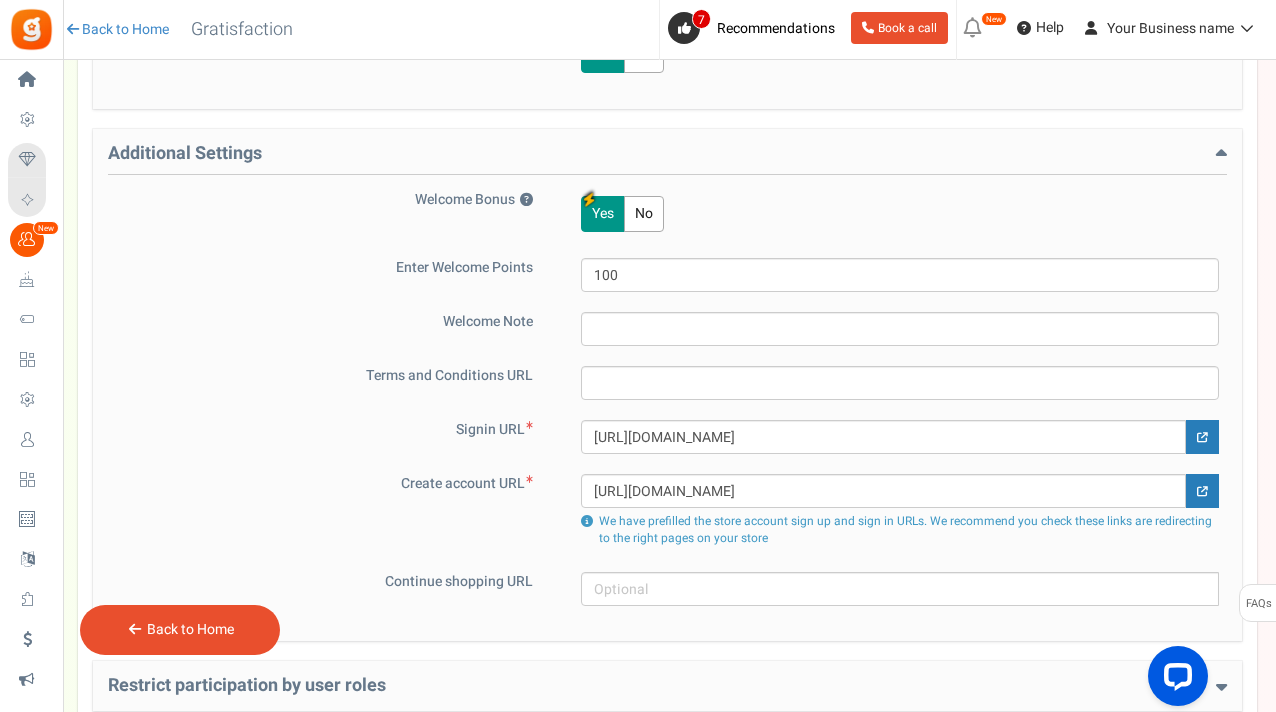 click on "Additional Settings
Welcome Bonus
?
Yes
No
Enter Welcome Points
100
Welcome Note
Terms and Conditions URL
Signin URL
[URL][DOMAIN_NAME]" at bounding box center (667, 385) 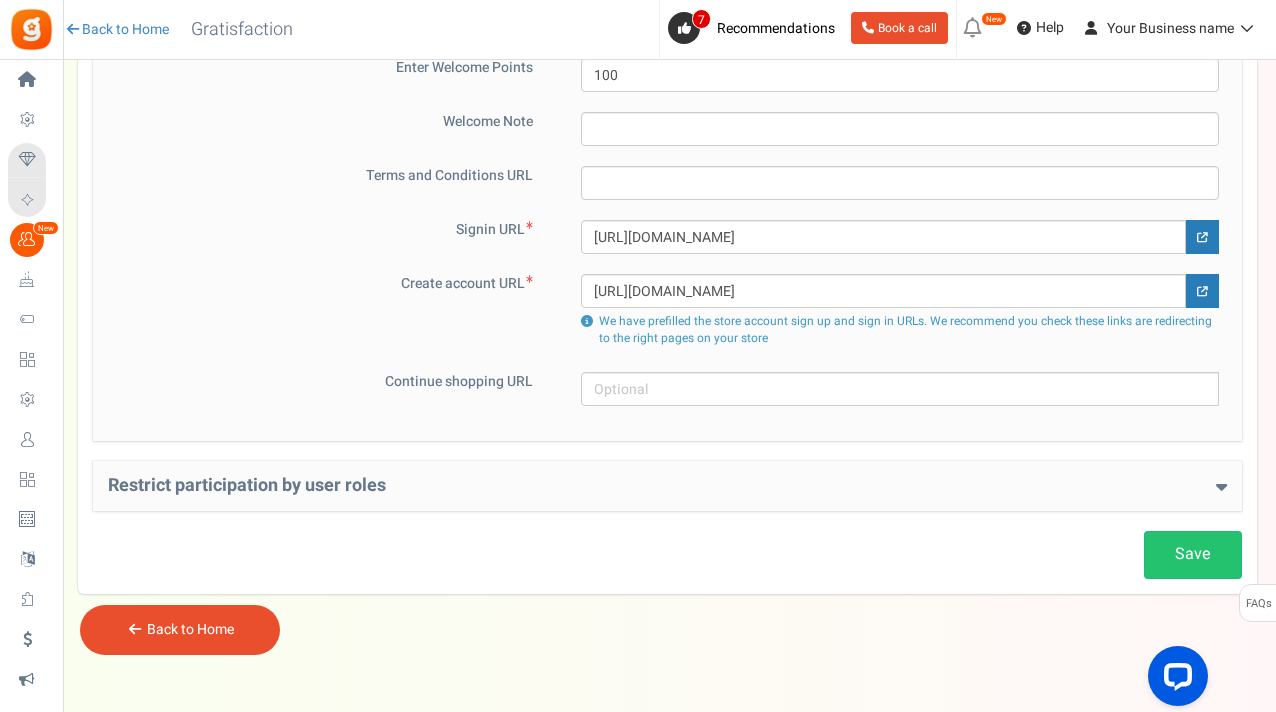 scroll, scrollTop: 1409, scrollLeft: 0, axis: vertical 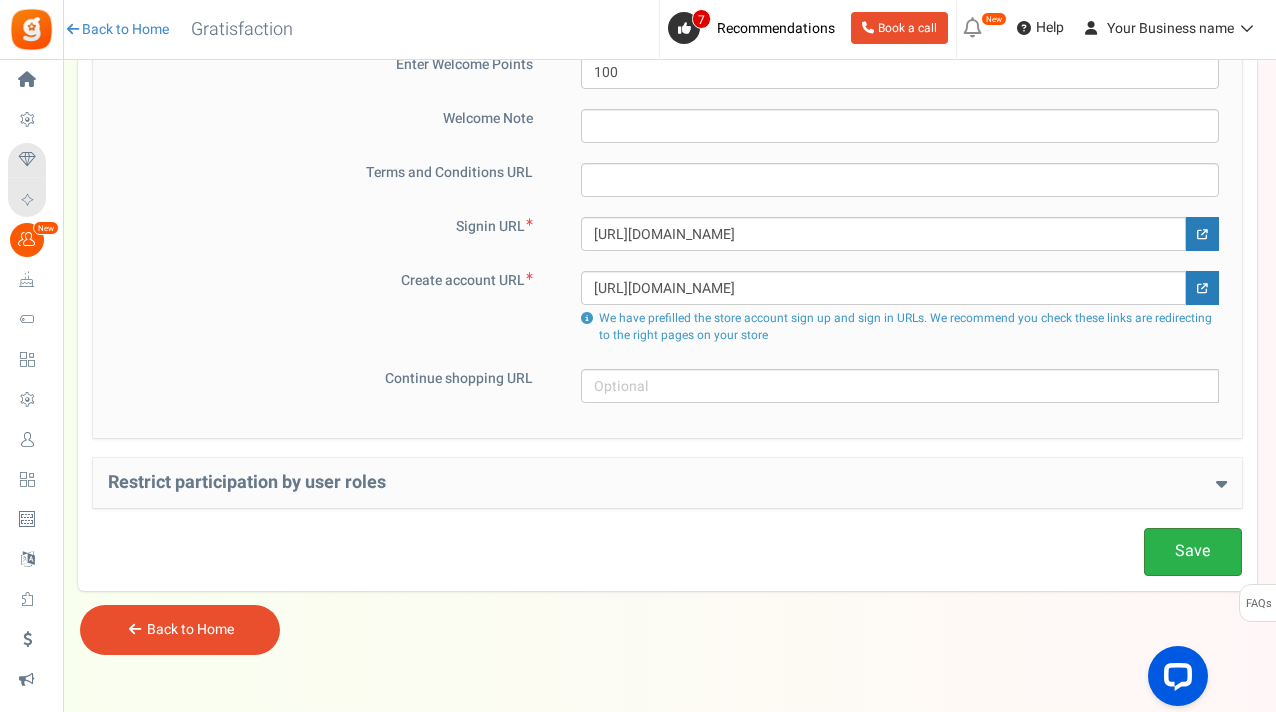 click on "Save" at bounding box center [1193, 551] 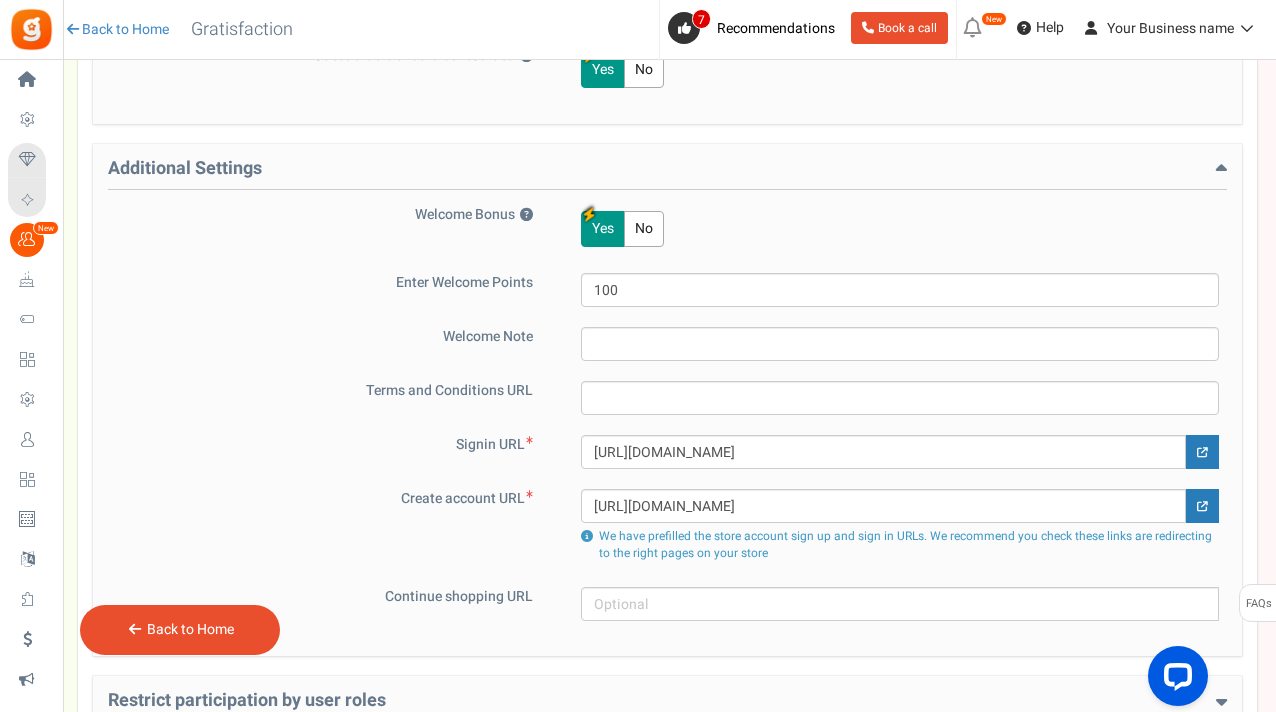 scroll, scrollTop: 1169, scrollLeft: 0, axis: vertical 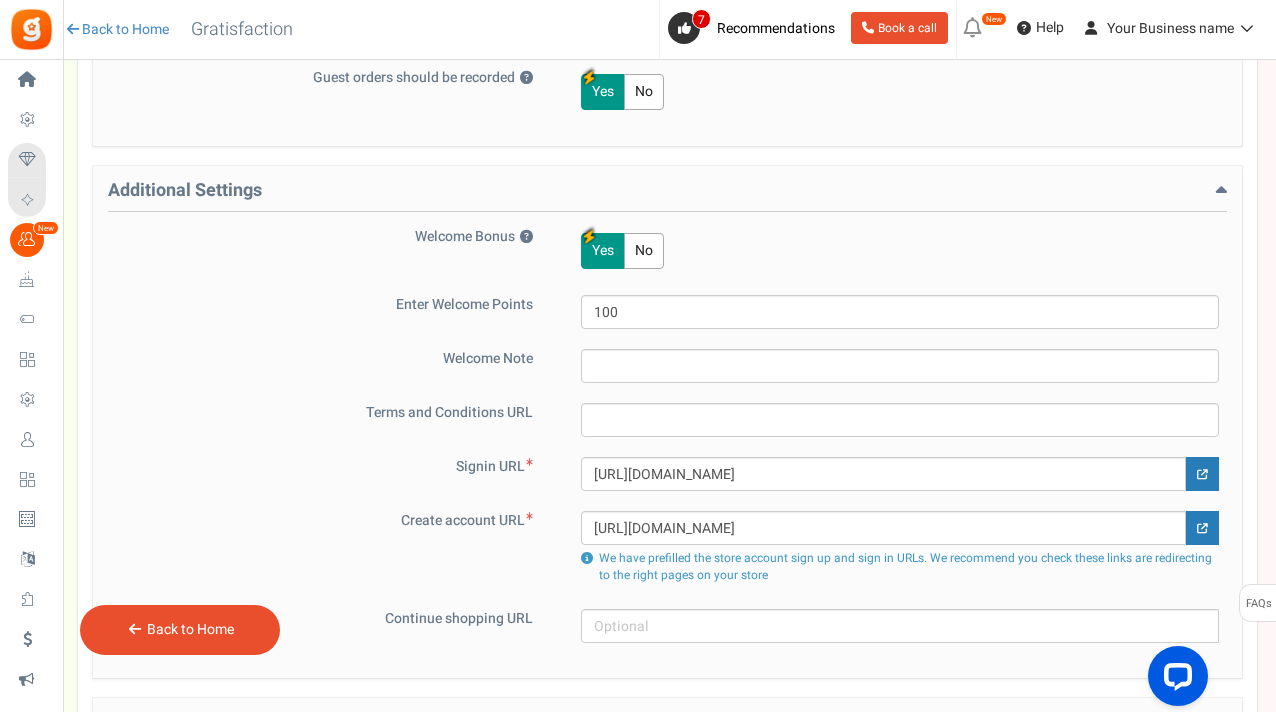 drag, startPoint x: 1279, startPoint y: 454, endPoint x: 1279, endPoint y: 217, distance: 237 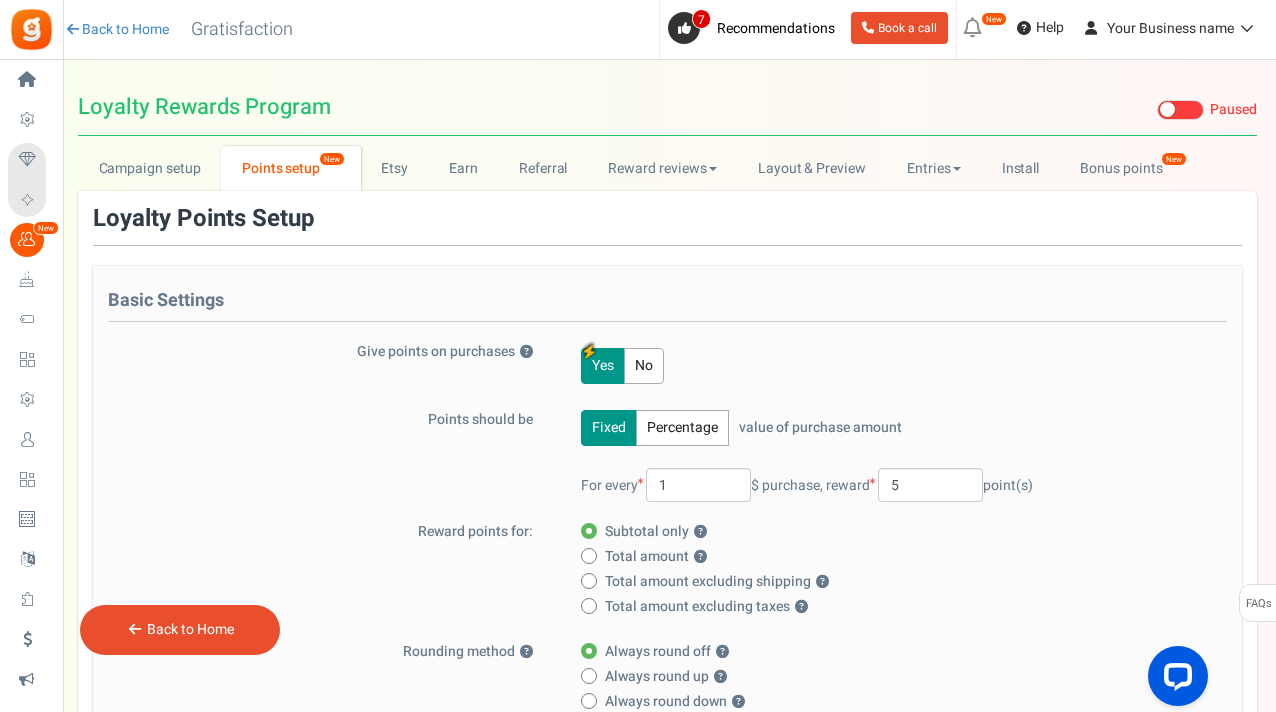 scroll, scrollTop: 0, scrollLeft: 0, axis: both 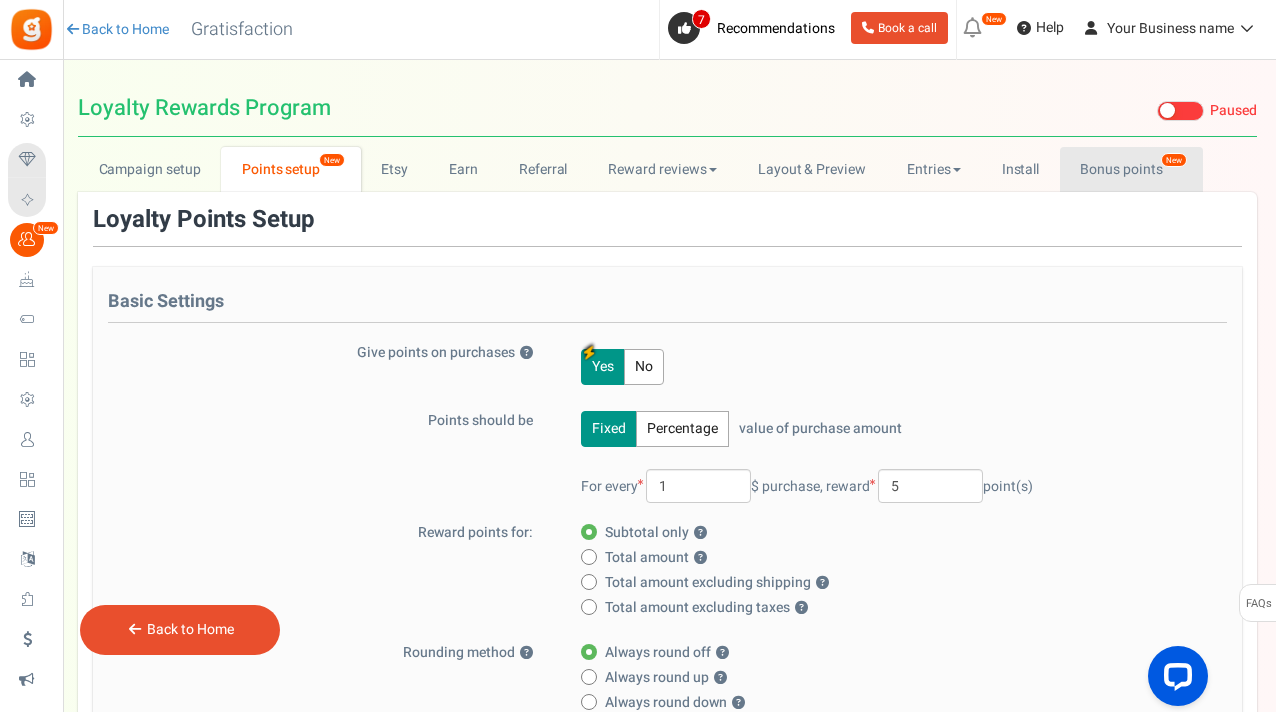 click on "Bonus points
New" at bounding box center [1131, 169] 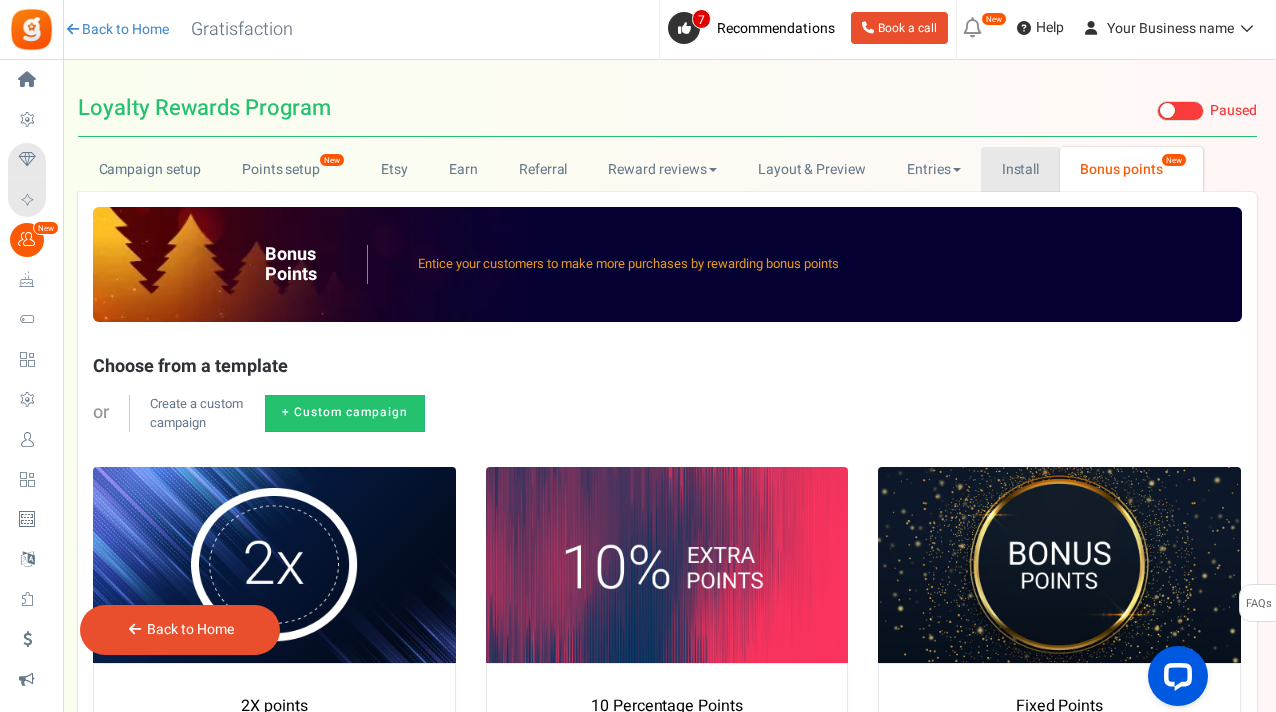 click on "Install" at bounding box center (1020, 169) 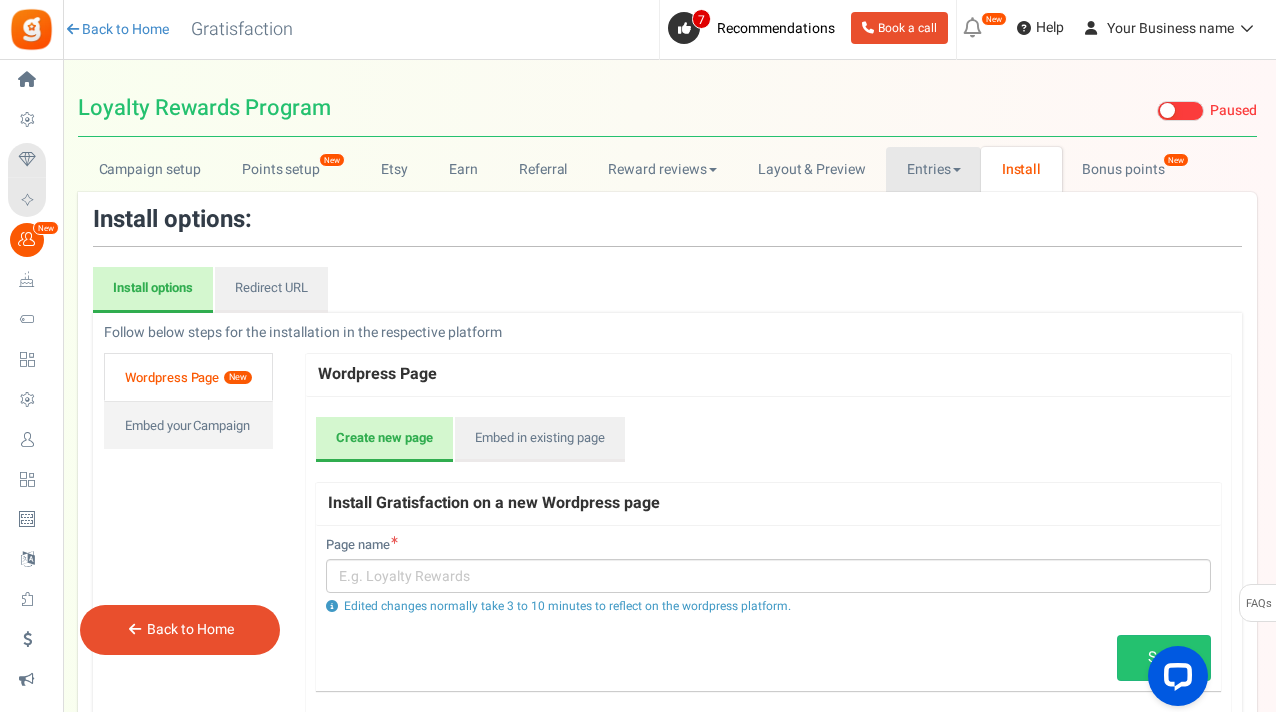 click on "Entries" at bounding box center [933, 169] 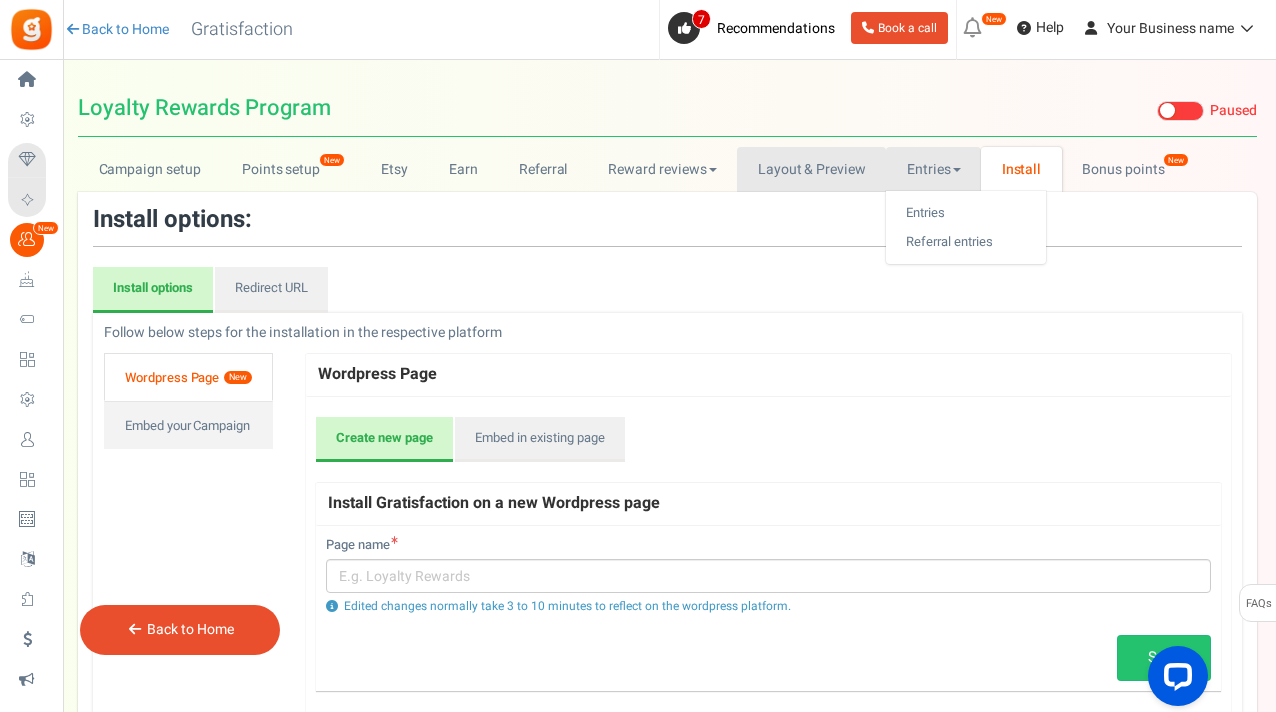 click on "Layout & Preview" at bounding box center (811, 169) 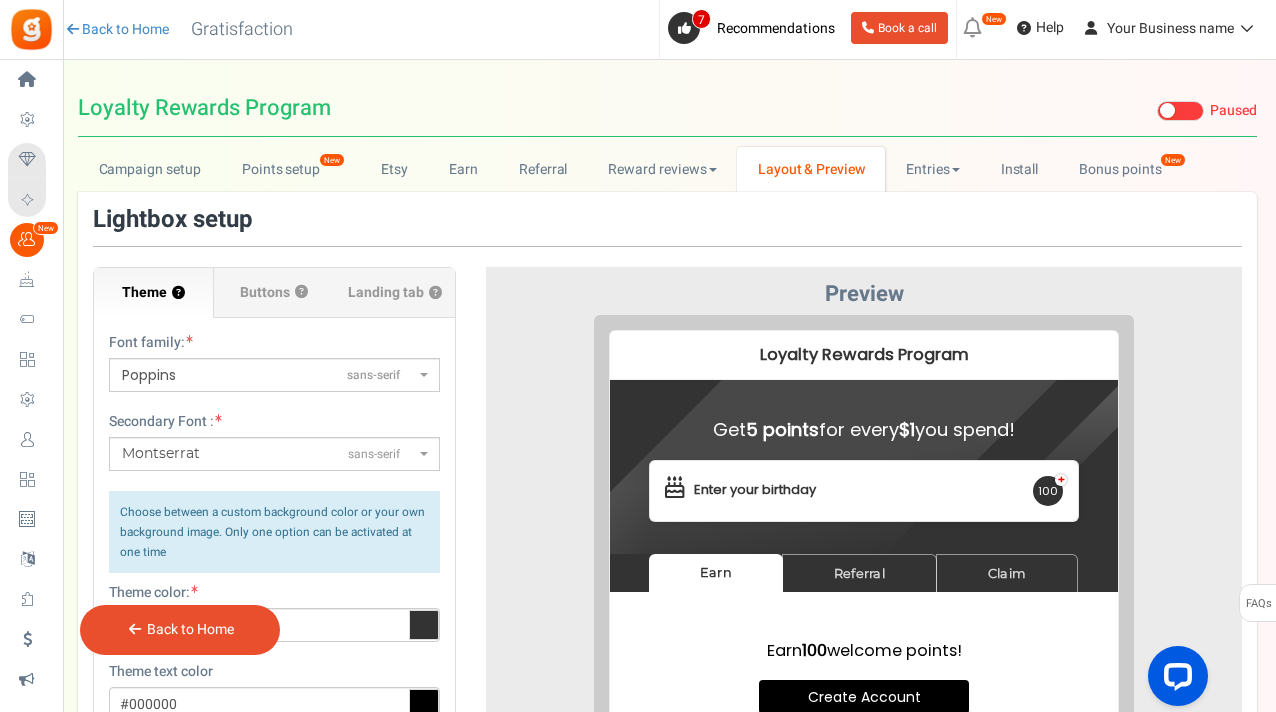 click on "Font family:
ABeeZeesans-serif [PERSON_NAME] Displaydisplay AR One Sanssans-serif Abelsans-serif Abhaya Libreserif Aboretodisplay Abril Fatfacedisplay Abyssinica SILserif Aclonicasans-serif Acmesans-serif Actorsans-serif Adaminaserif Advent Prosans-serif Afacadsans-serif Afacad Fluxsans-serif Agbalumodisplay Agdasimasans-serif Agu Displaydisplay Aguafina Scripthandwriting Akatabsans-serif Akaya Kanadakadisplay Akaya Telivigaladisplay Akronimdisplay Aksharsans-serif Aladindisplay Alatasans-serif Alatsisans-serif [PERSON_NAME]-serif Aldrichsans-serif Alefsans-serif Alegreyaserif Alegreya SCserif Alegreya Sanssans-serif Alegreya Sans SCsans-serif Aleoserif [PERSON_NAME] Alexandriasans-serif Alfa Slab Onedisplay Aliceserif [PERSON_NAME] Angularserif Alkalamiserif Alkatradisplay Allandisplay Allertasans-serif Allerta Stencilsans-serif Allisonhandwriting Allurahandwriting Almaraisans-serif Almendraserif ON" at bounding box center (274, 562) 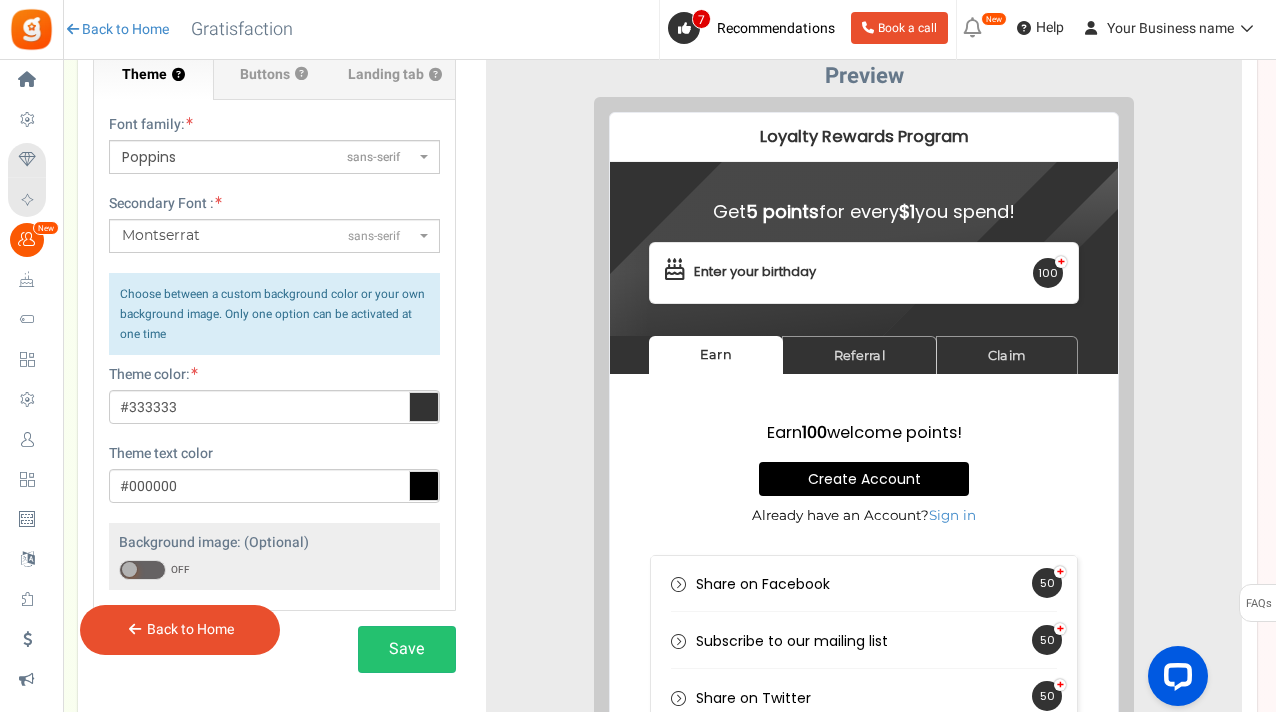 scroll, scrollTop: 240, scrollLeft: 0, axis: vertical 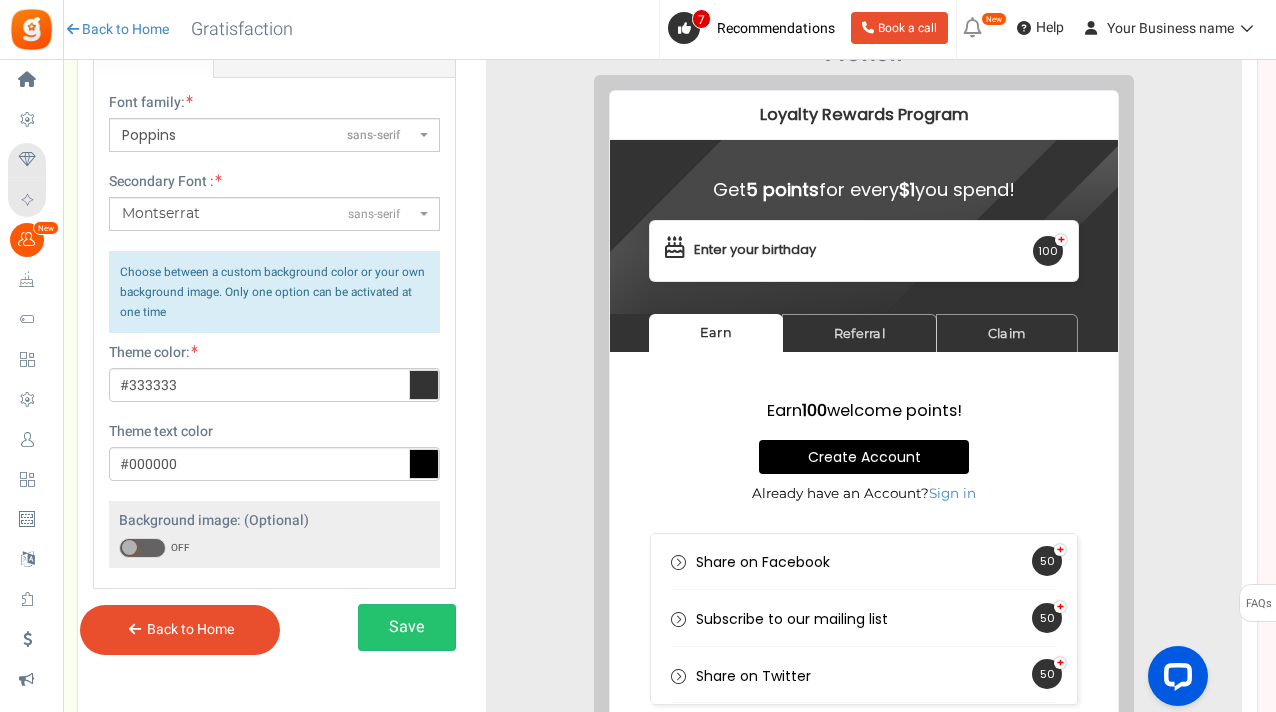 click at bounding box center (424, 385) 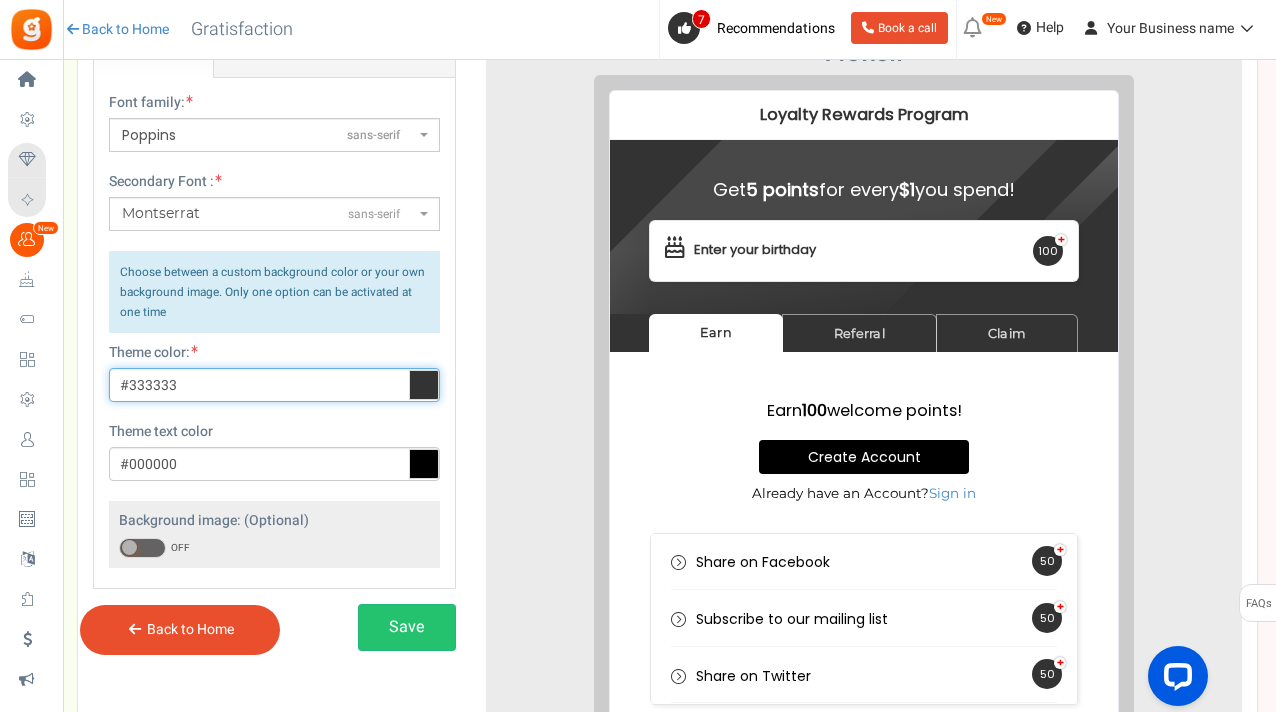 click on "#333333" at bounding box center [274, 385] 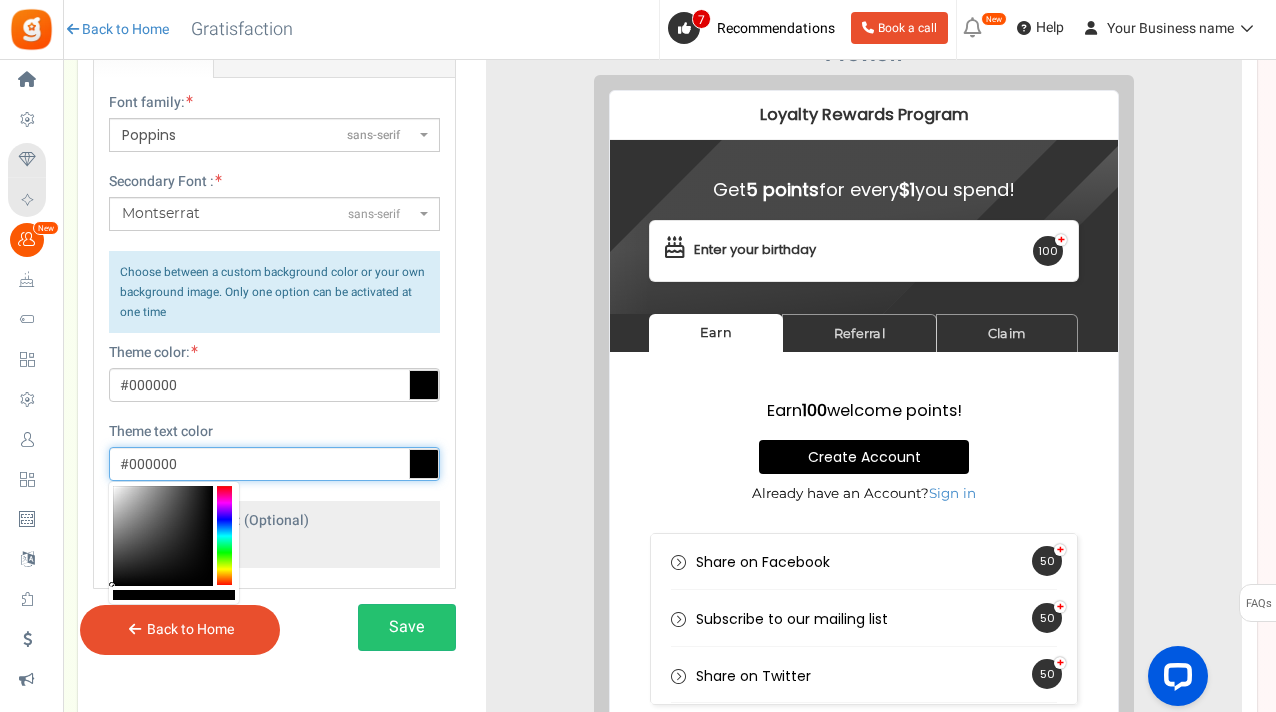 click on "#000000" at bounding box center (274, 464) 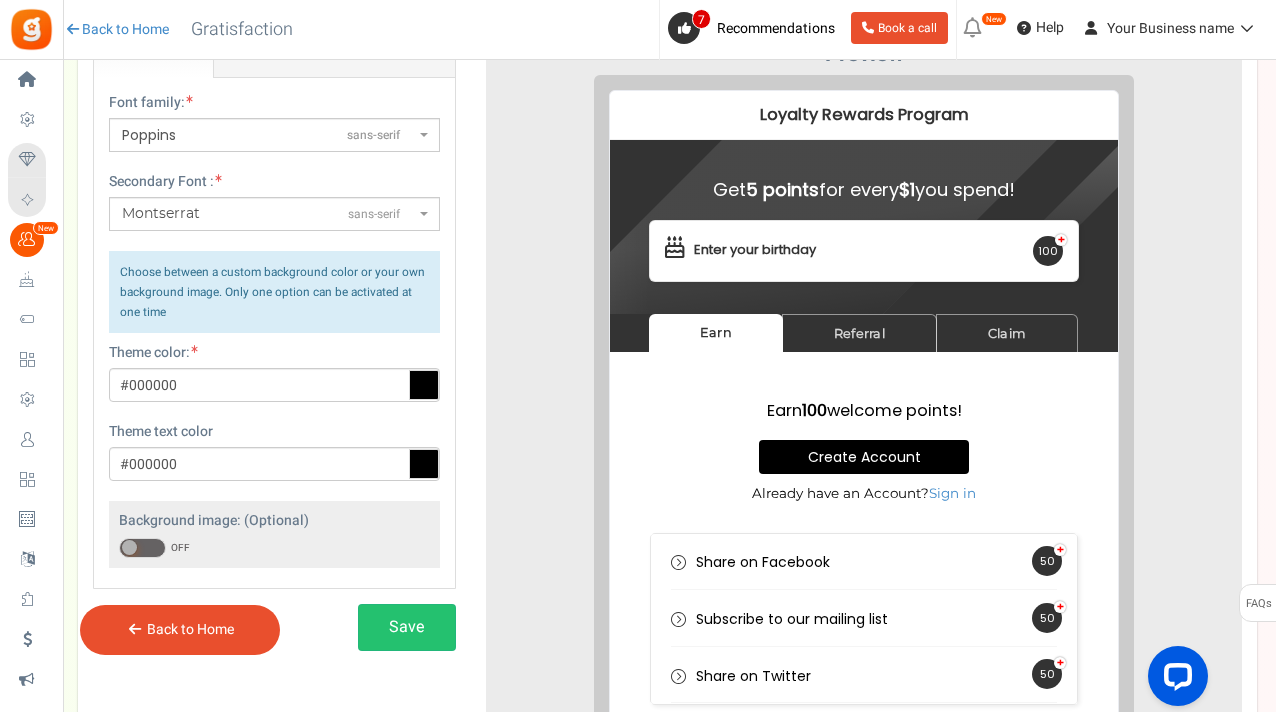 click at bounding box center [424, 385] 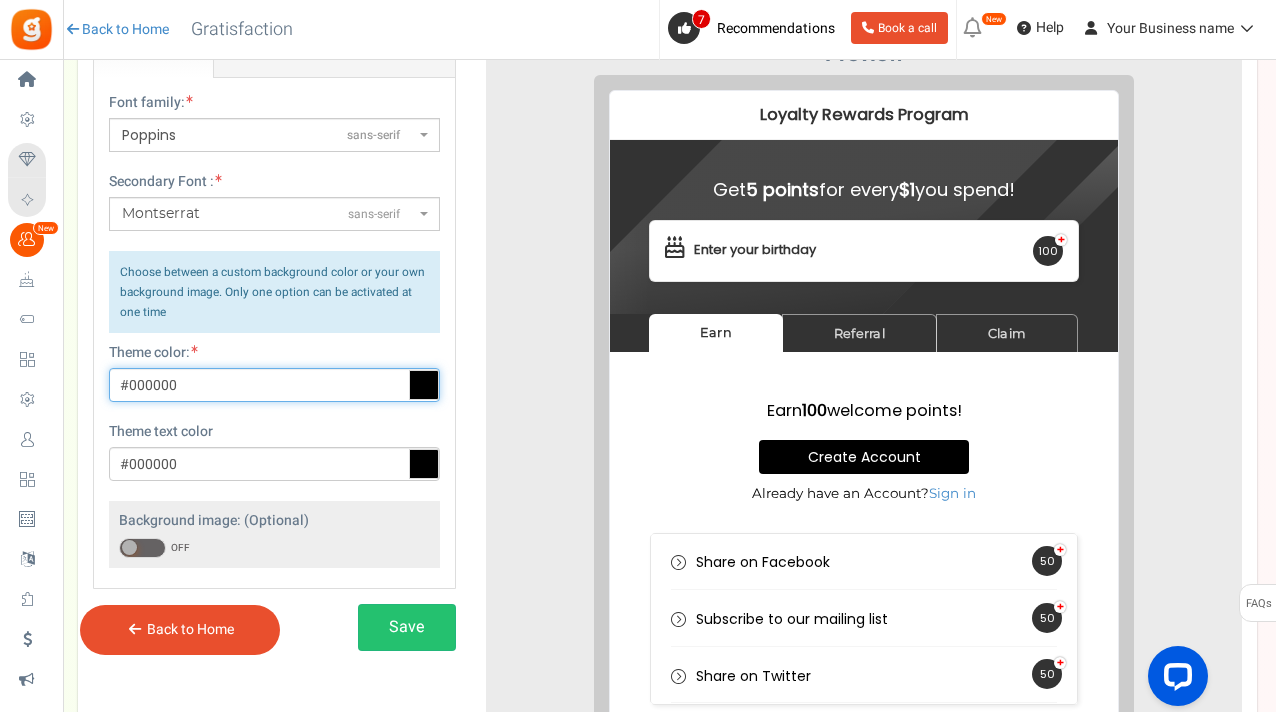 click on "#000000" at bounding box center [274, 385] 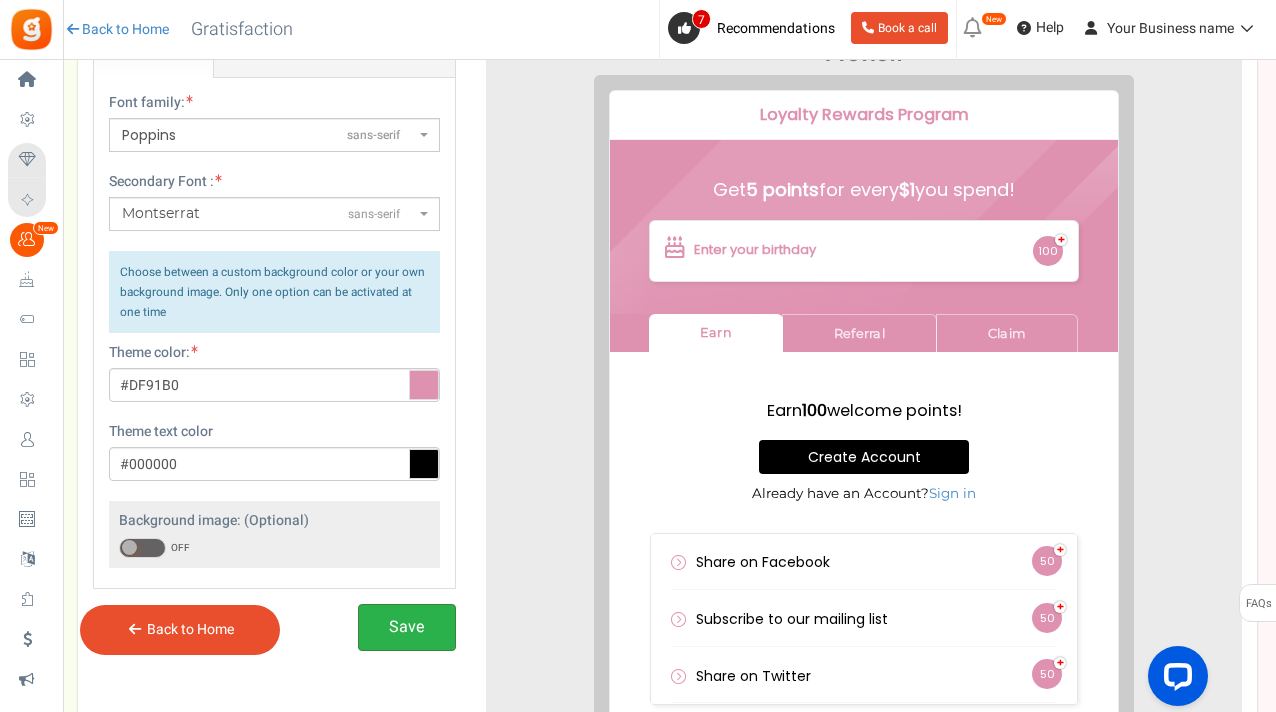 type on "#df91b0" 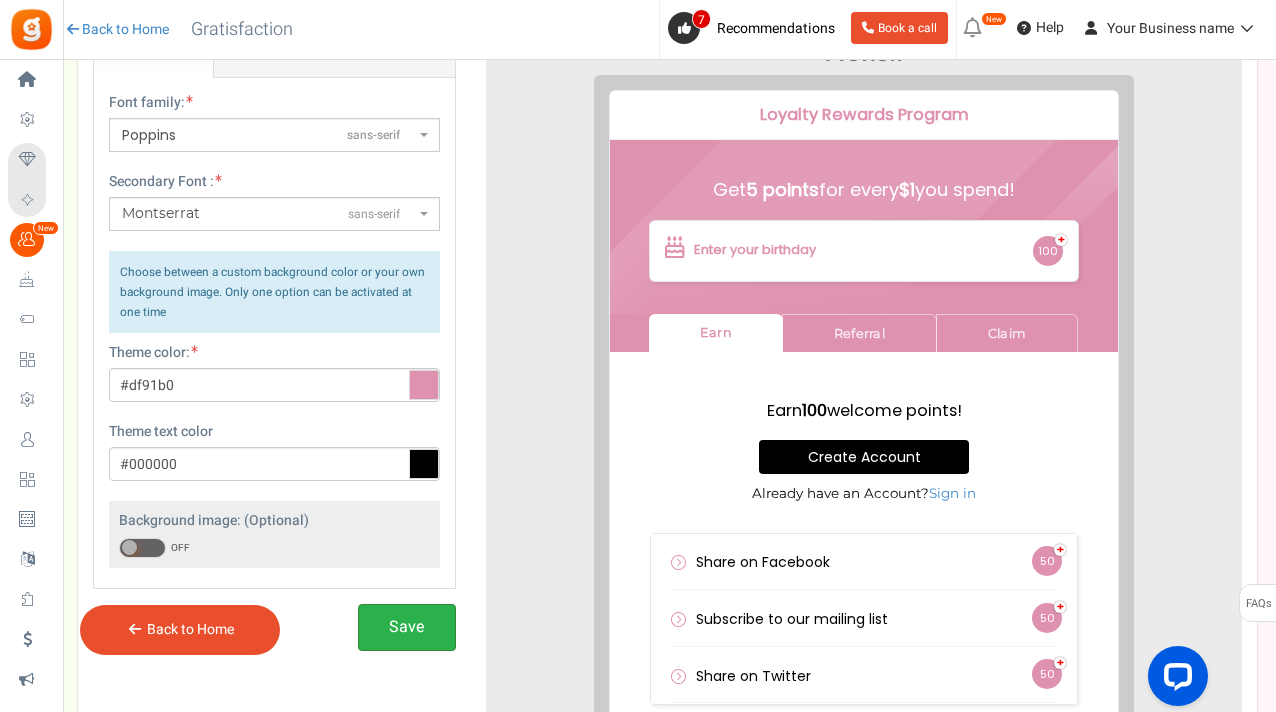 click on "Save" at bounding box center (407, 627) 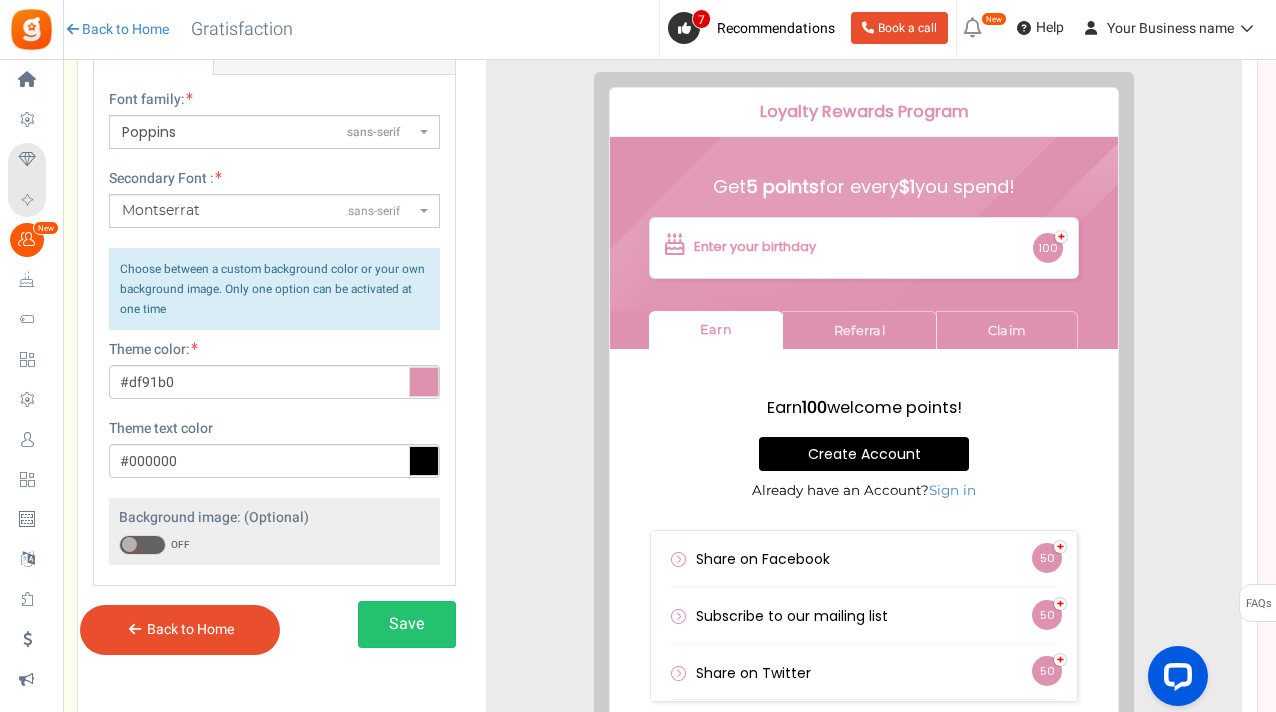 scroll, scrollTop: 162, scrollLeft: 0, axis: vertical 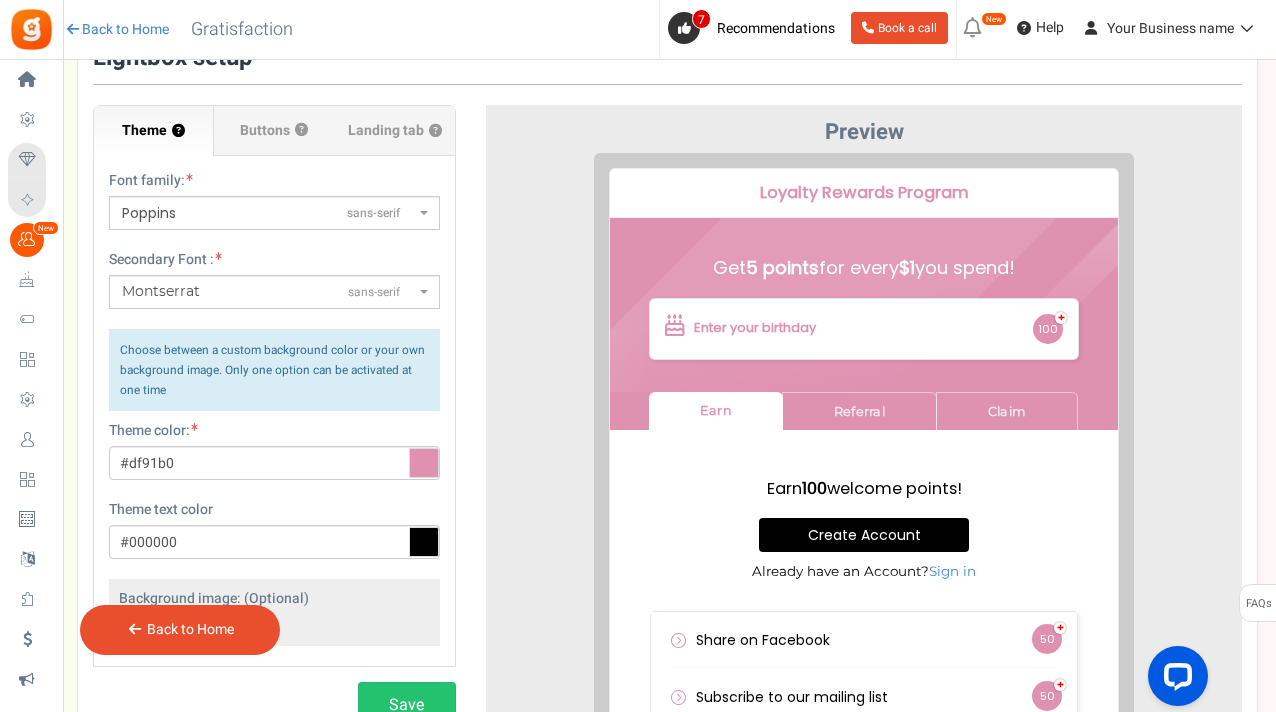 click on "Font family:
ABeeZeesans-serif [PERSON_NAME] Displaydisplay AR One Sanssans-serif Abelsans-serif Abhaya Libreserif Aboretodisplay Abril Fatfacedisplay Abyssinica SILserif Aclonicasans-serif Acmesans-serif Actorsans-serif Adaminaserif Advent Prosans-serif Afacadsans-serif Afacad Fluxsans-serif Agbalumodisplay Agdasimasans-serif Agu Displaydisplay Aguafina Scripthandwriting Akatabsans-serif Akaya Kanadakadisplay Akaya Telivigaladisplay Akronimdisplay Aksharsans-serif Aladindisplay Alatasans-serif Alatsisans-serif [PERSON_NAME]-serif Aldrichsans-serif Alefsans-serif Alegreyaserif Alegreya SCserif Alegreya Sanssans-serif Alegreya Sans SCsans-serif Aleoserif [PERSON_NAME] Alexandriasans-serif Alfa Slab Onedisplay Aliceserif [PERSON_NAME] Angularserif Alkalamiserif Alkatradisplay Allandisplay Allertasans-serif Allerta Stencilsans-serif Allisonhandwriting Allurahandwriting Almaraisans-serif Almendraserif ON" at bounding box center [274, 400] 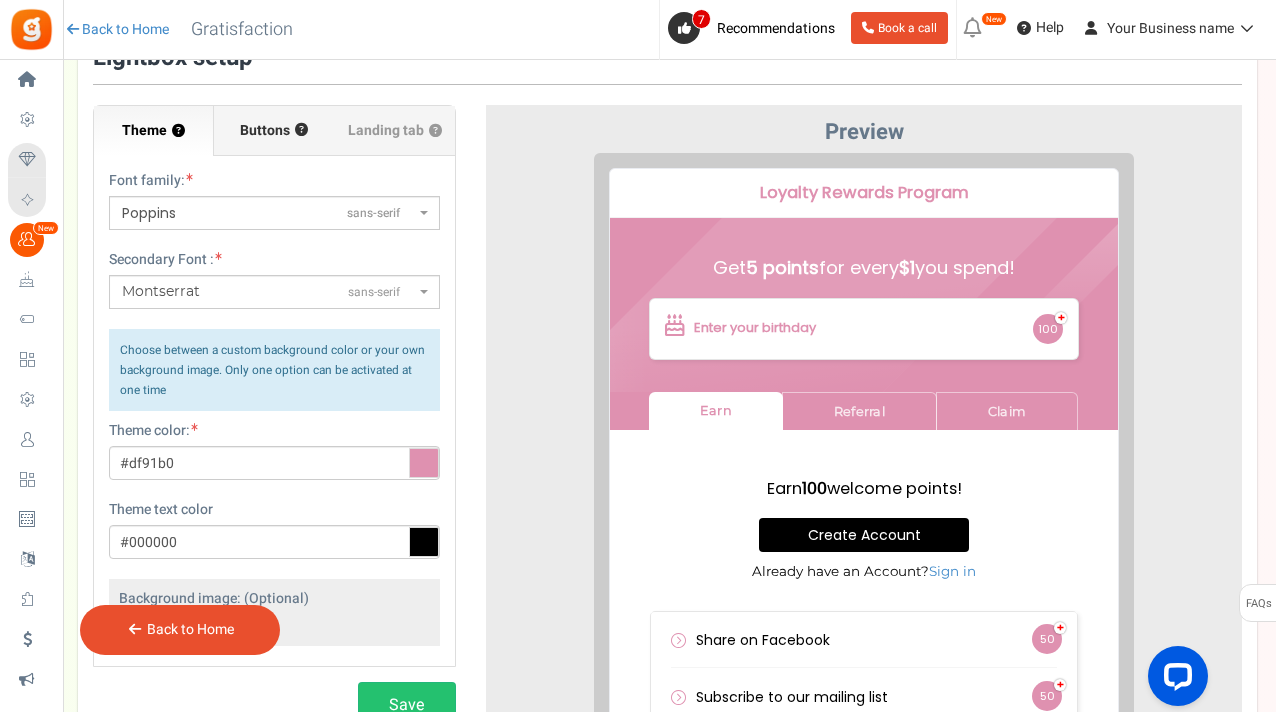 click on "Buttons" at bounding box center (265, 131) 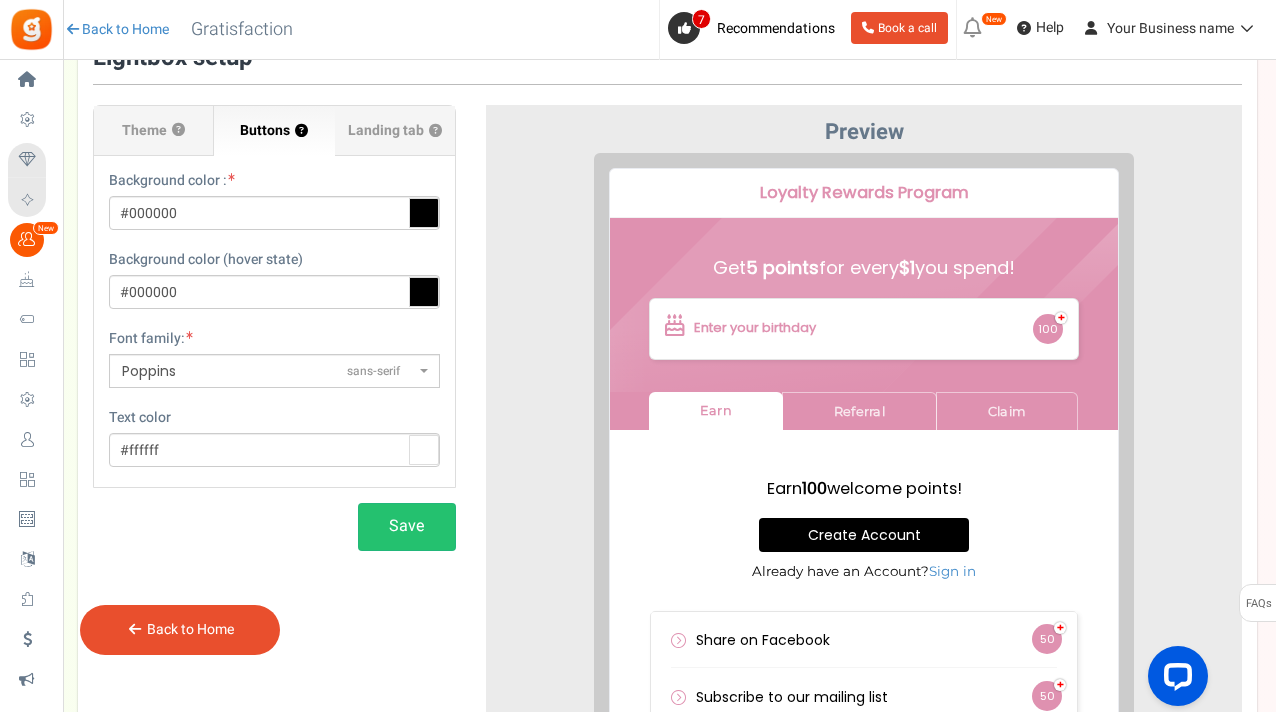 click at bounding box center (424, 213) 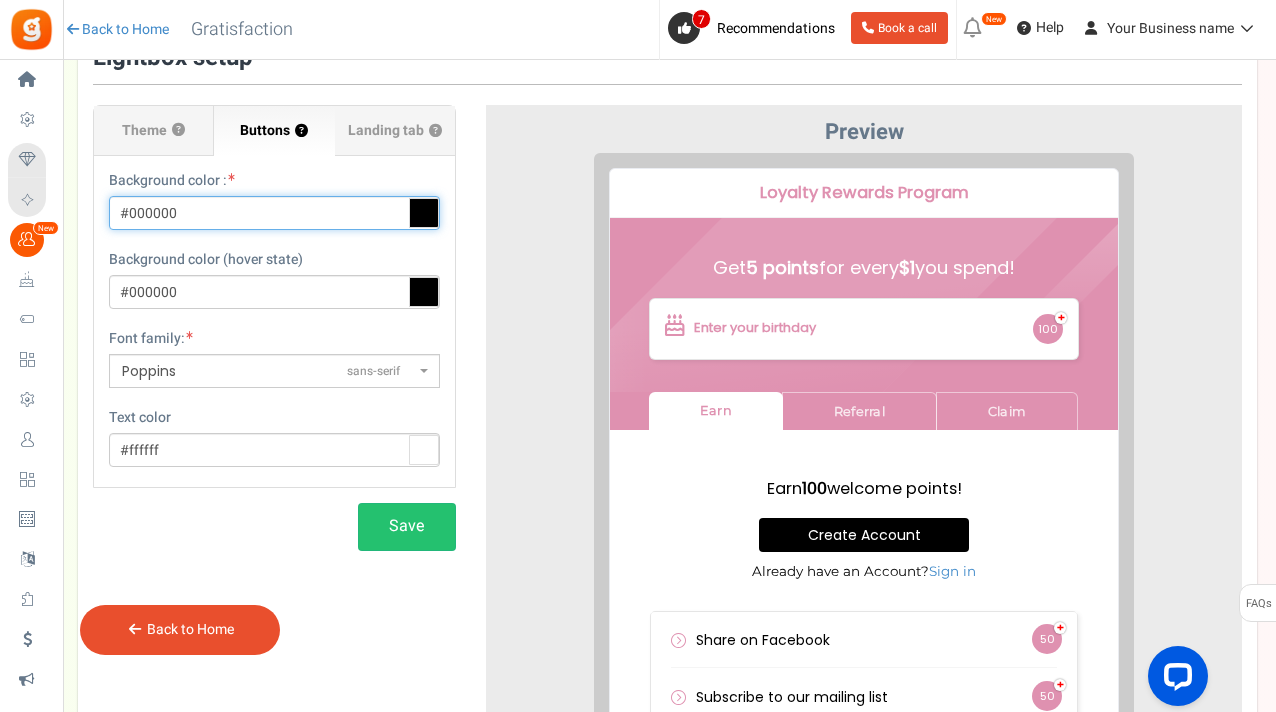 click on "#000000" at bounding box center [274, 213] 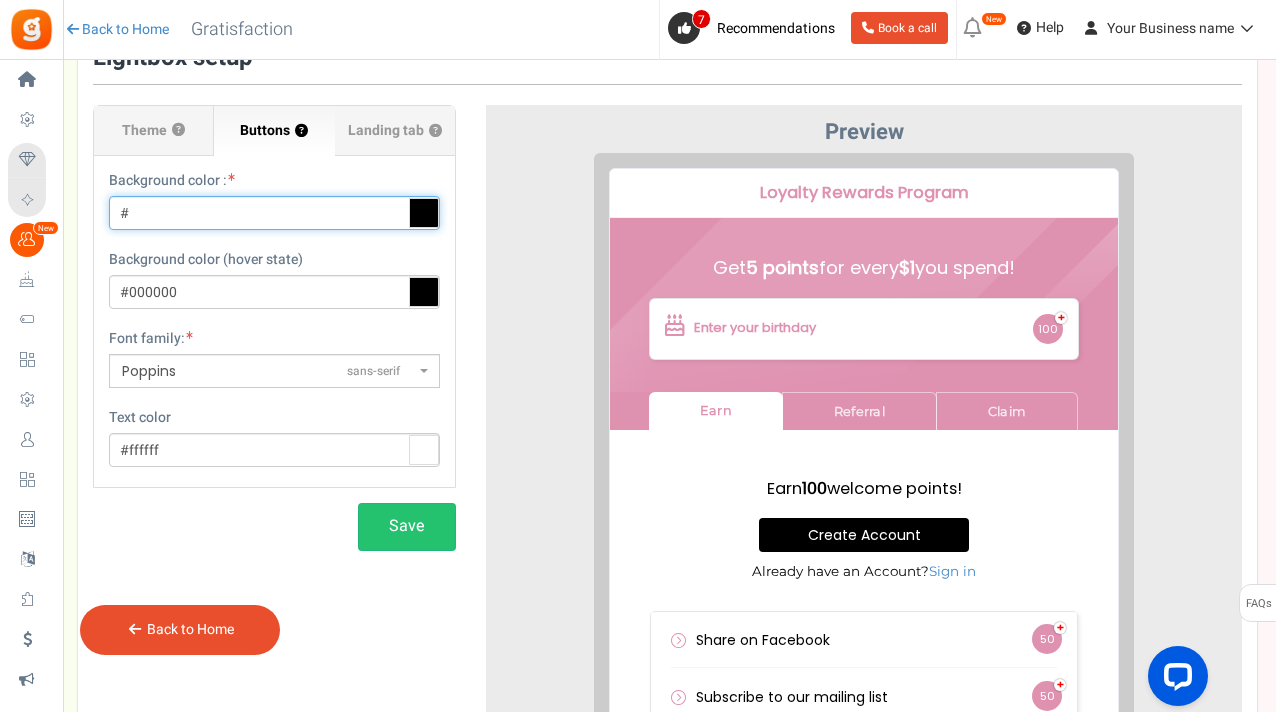 paste on "DF91B0" 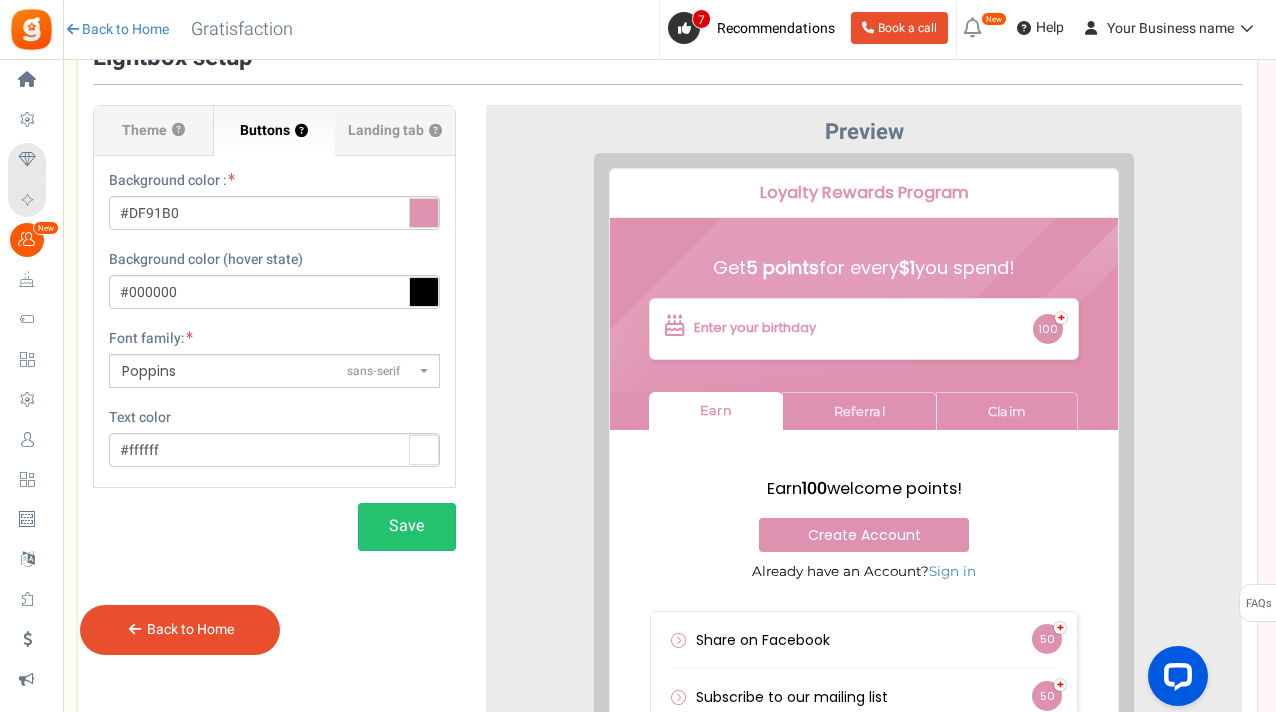 type on "#df91b0" 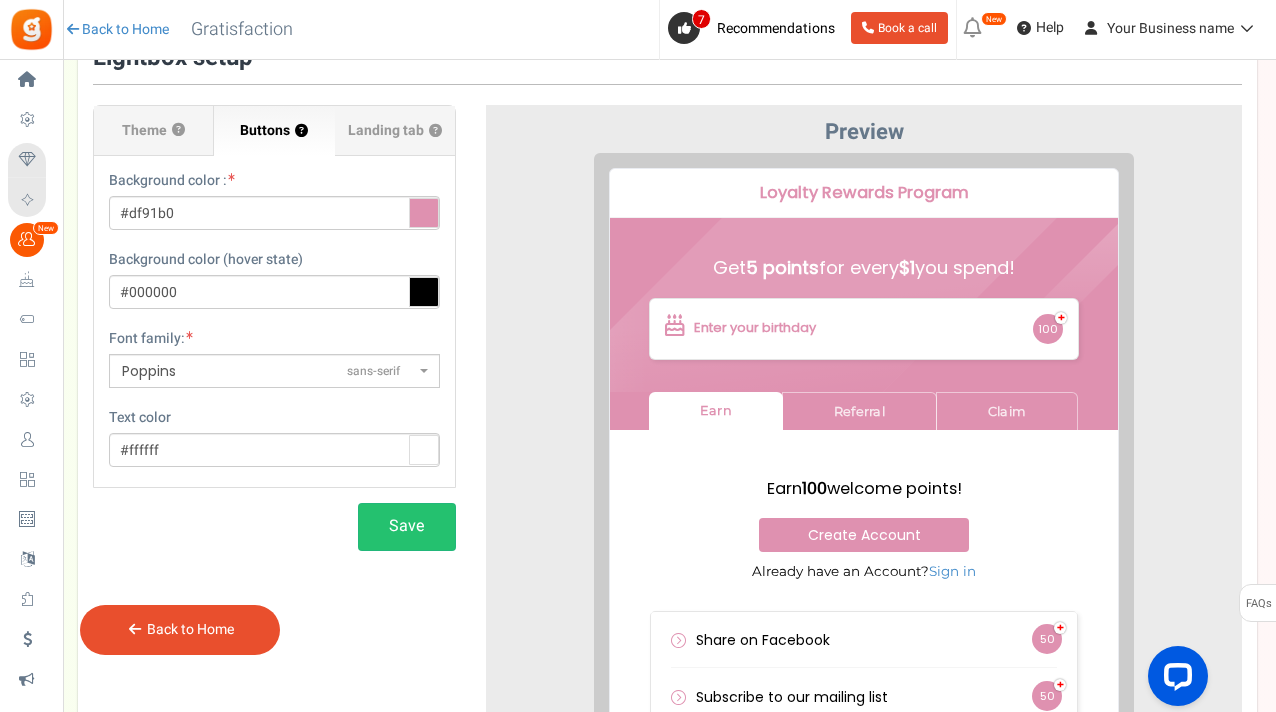 click on "Font family:
ABeeZeesans-serif [PERSON_NAME] Displaydisplay AR One Sanssans-serif Abelsans-serif Abhaya Libreserif Aboretodisplay Abril Fatfacedisplay Abyssinica SILserif Aclonicasans-serif Acmesans-serif Actorsans-serif Adaminaserif Advent Prosans-serif Afacadsans-serif Afacad Fluxsans-serif Agbalumodisplay Agdasimasans-serif Agu Displaydisplay Aguafina Scripthandwriting Akatabsans-serif Akaya Kanadakadisplay Akaya Telivigaladisplay Akronimdisplay Aksharsans-serif Aladindisplay Alatasans-serif Alatsisans-serif [PERSON_NAME]-serif Aldrichsans-serif Alefsans-serif Alegreyaserif Alegreya SCserif Alegreya Sanssans-serif Alegreya Sans SCsans-serif Aleoserif [PERSON_NAME] Alexandriasans-serif Alfa Slab Onedisplay Aliceserif [PERSON_NAME] Angularserif Alkalamiserif Alkatradisplay Allandisplay Allertasans-serif Allerta Stencilsans-serif Allisonhandwriting Allurahandwriting Almaraisans-serif Arvoserif" at bounding box center [274, 358] 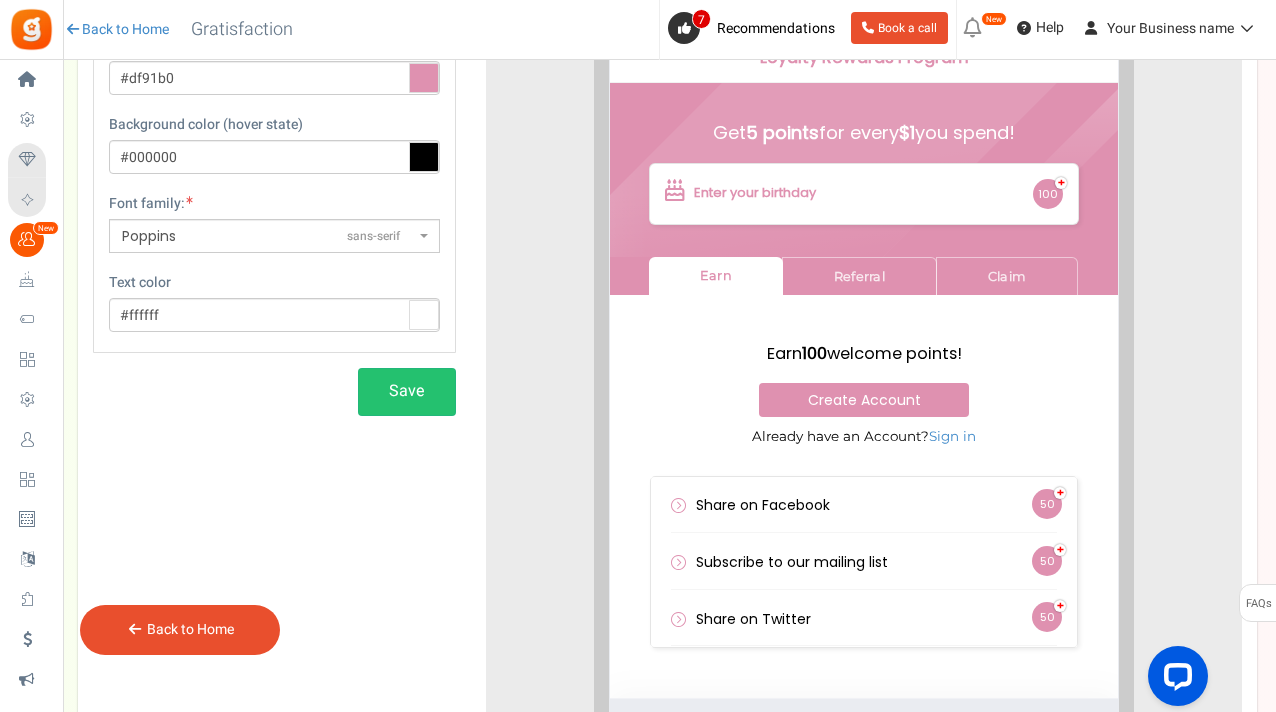 scroll, scrollTop: 322, scrollLeft: 0, axis: vertical 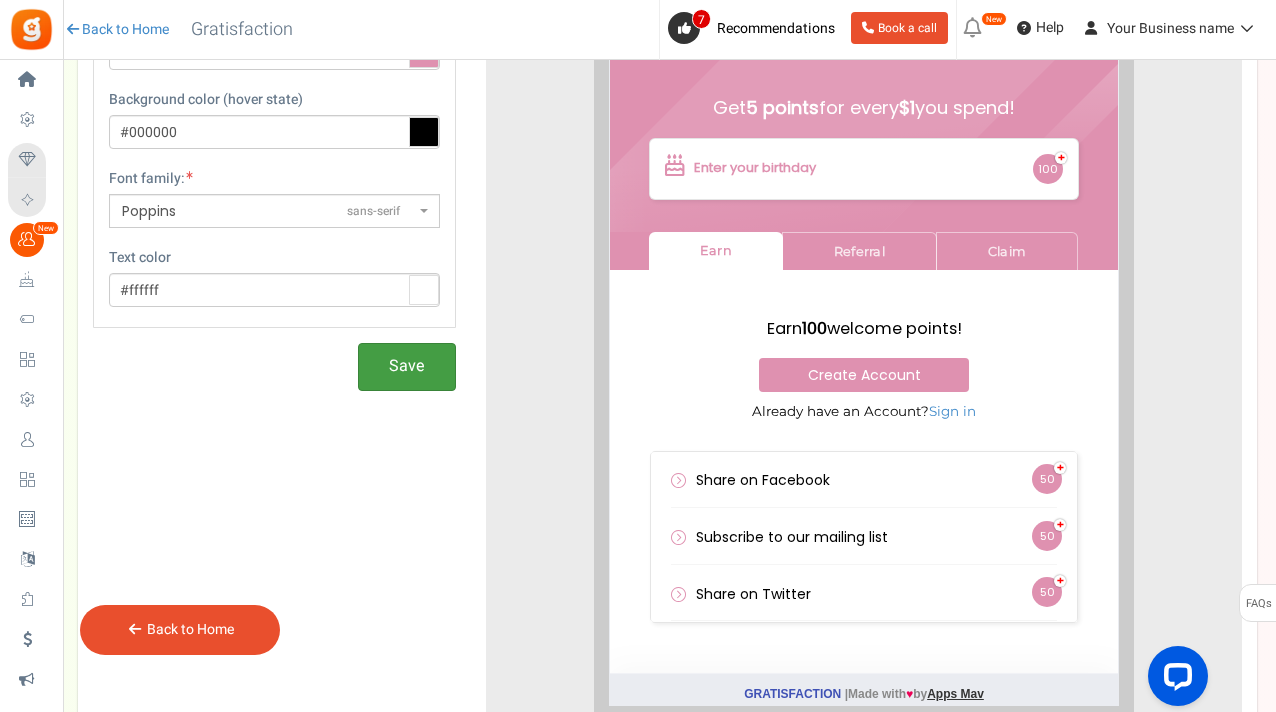 click on "Save" at bounding box center (407, 366) 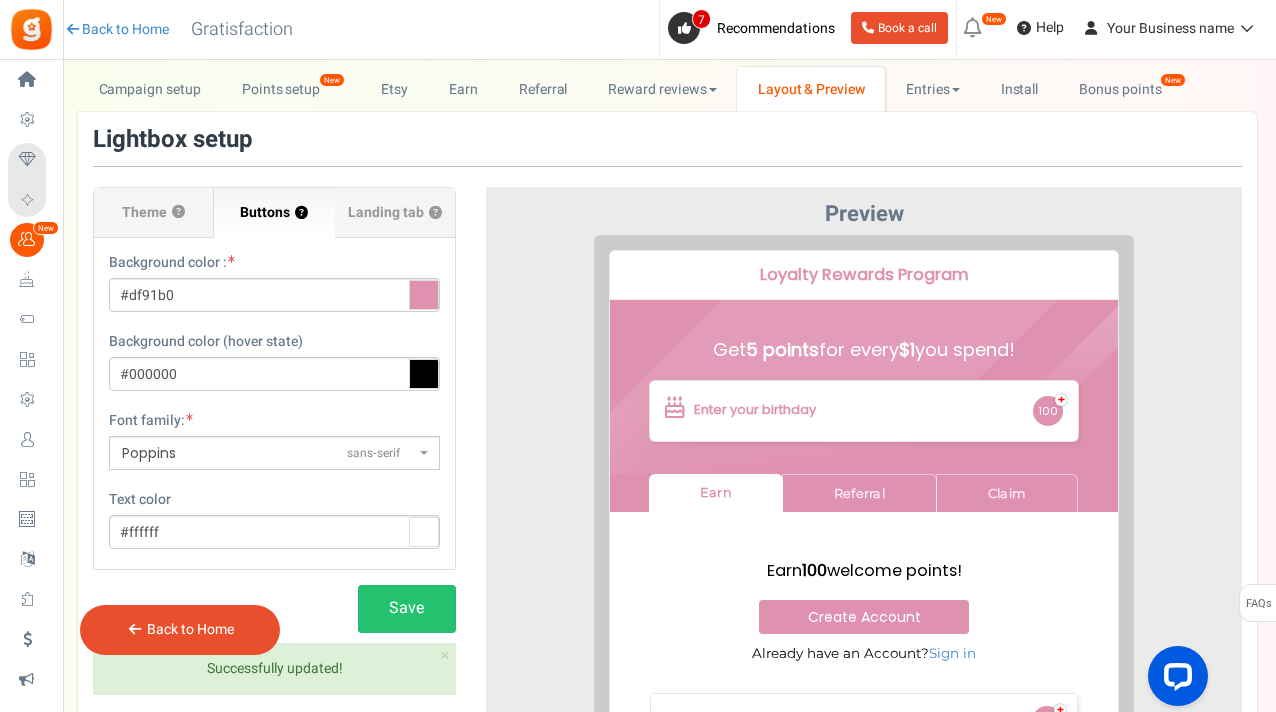 scroll, scrollTop: 82, scrollLeft: 0, axis: vertical 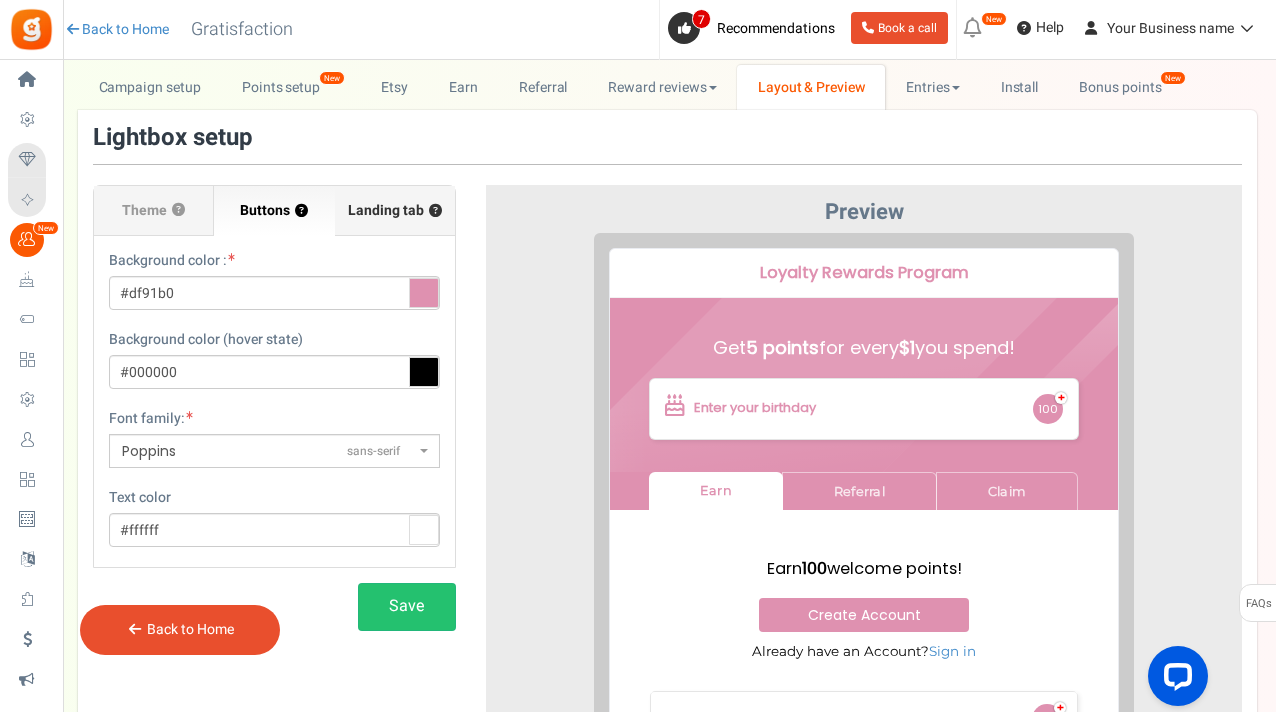 click on "Landing tab  ?" at bounding box center (395, 211) 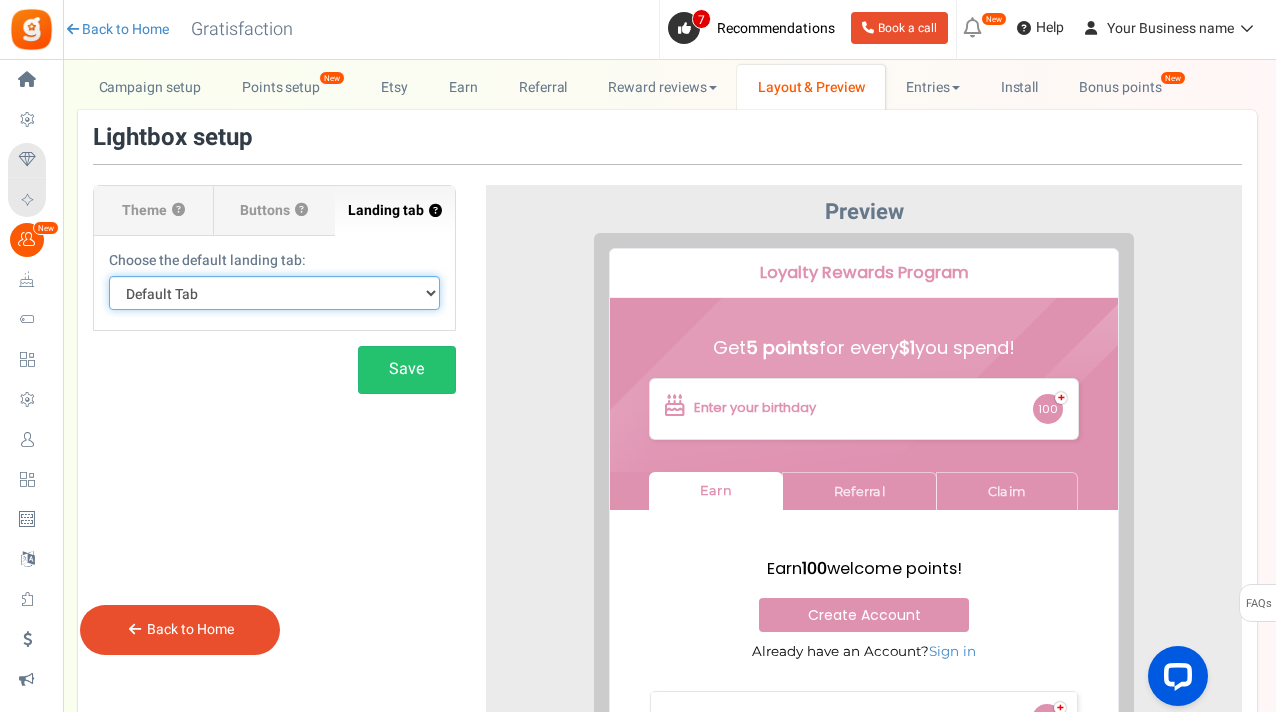 click on "Default Tab
Earn Referral Claim" at bounding box center (274, 293) 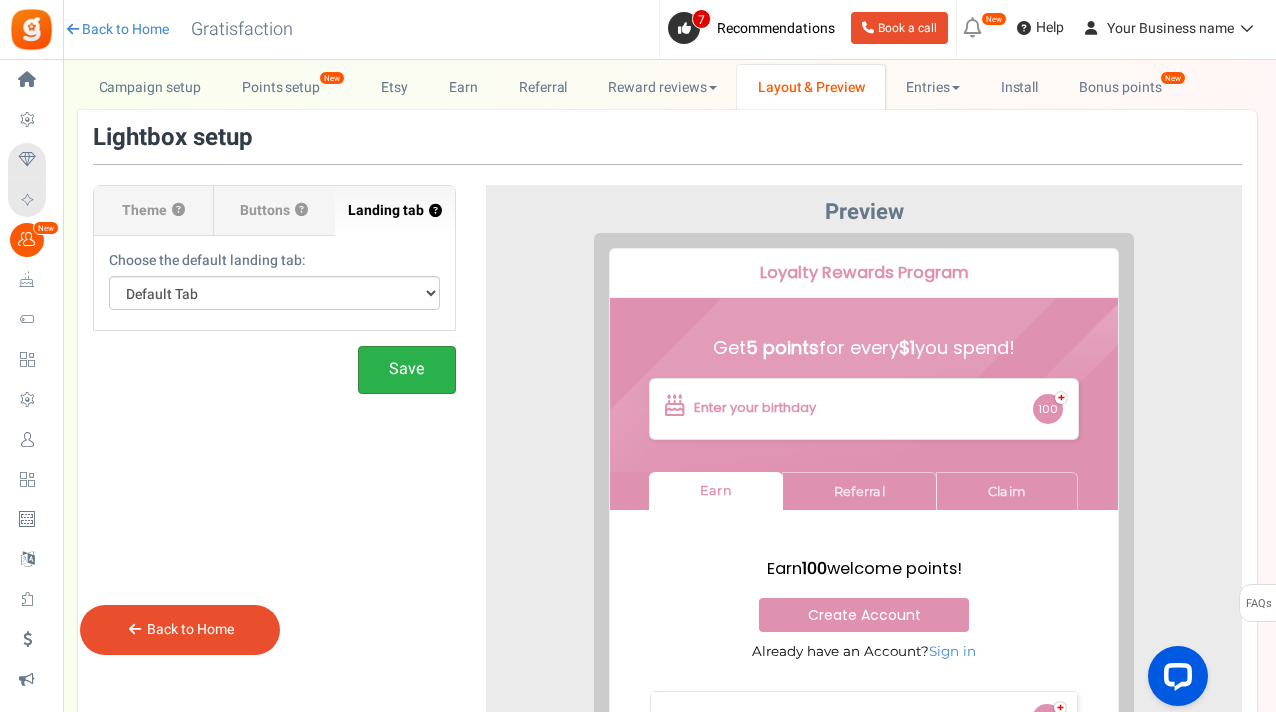 click on "Save" at bounding box center (407, 369) 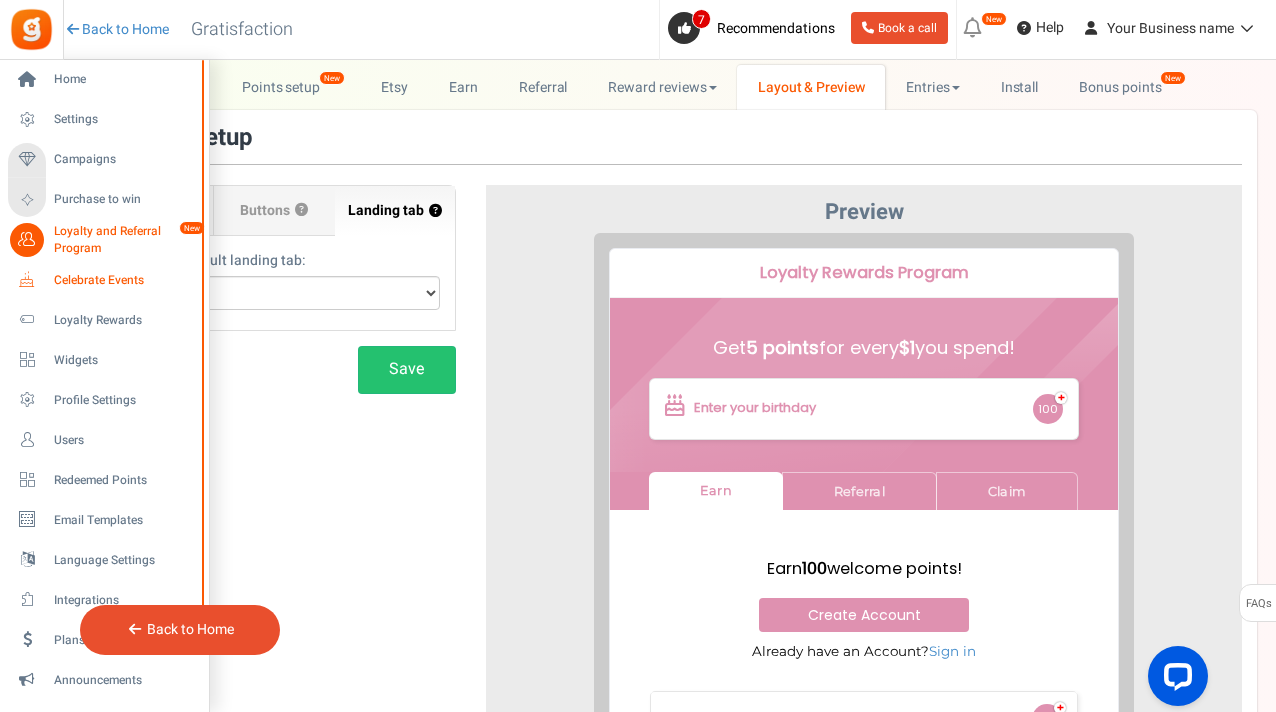 click on "Celebrate Events" at bounding box center [124, 280] 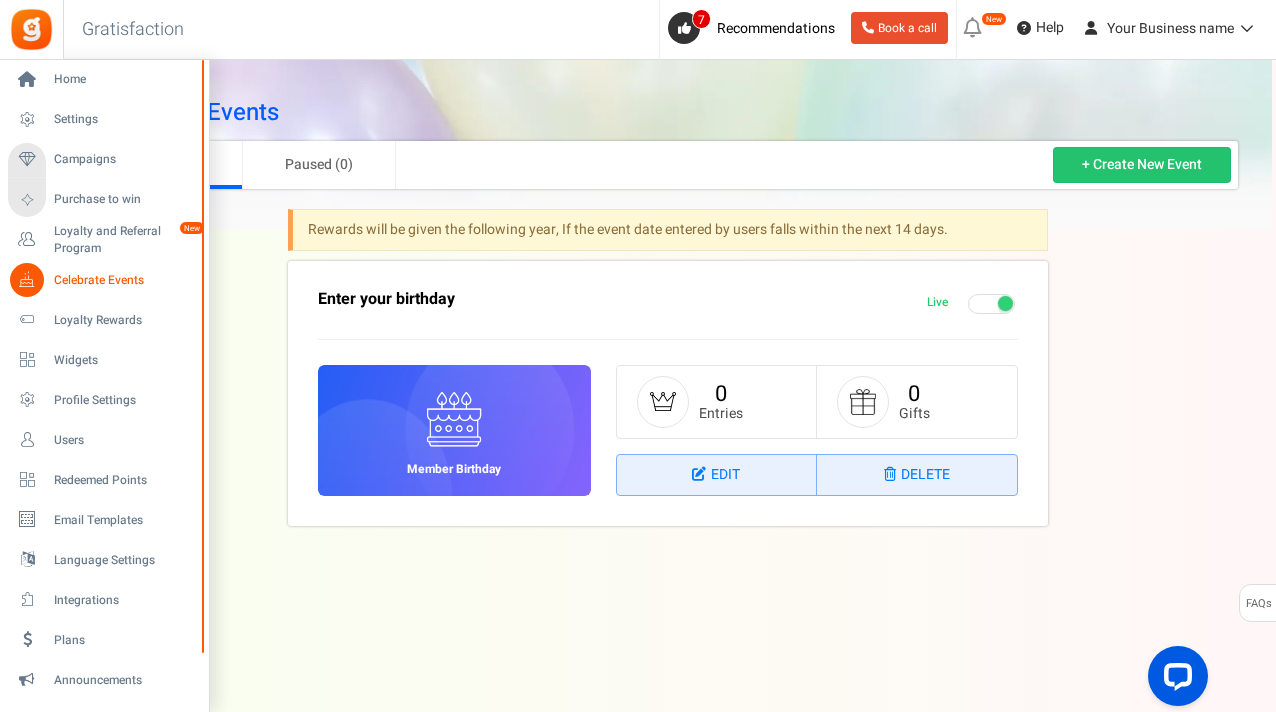 scroll, scrollTop: 0, scrollLeft: 0, axis: both 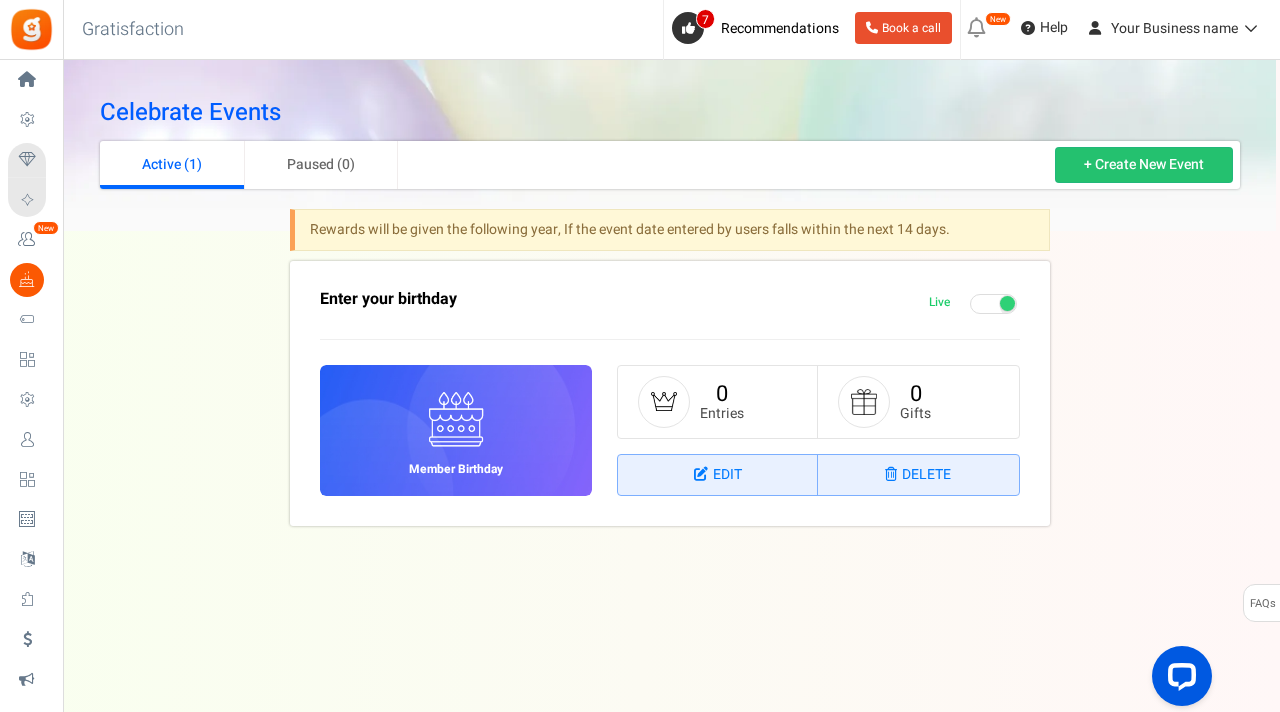 click on "Member Birthday" at bounding box center [456, 430] 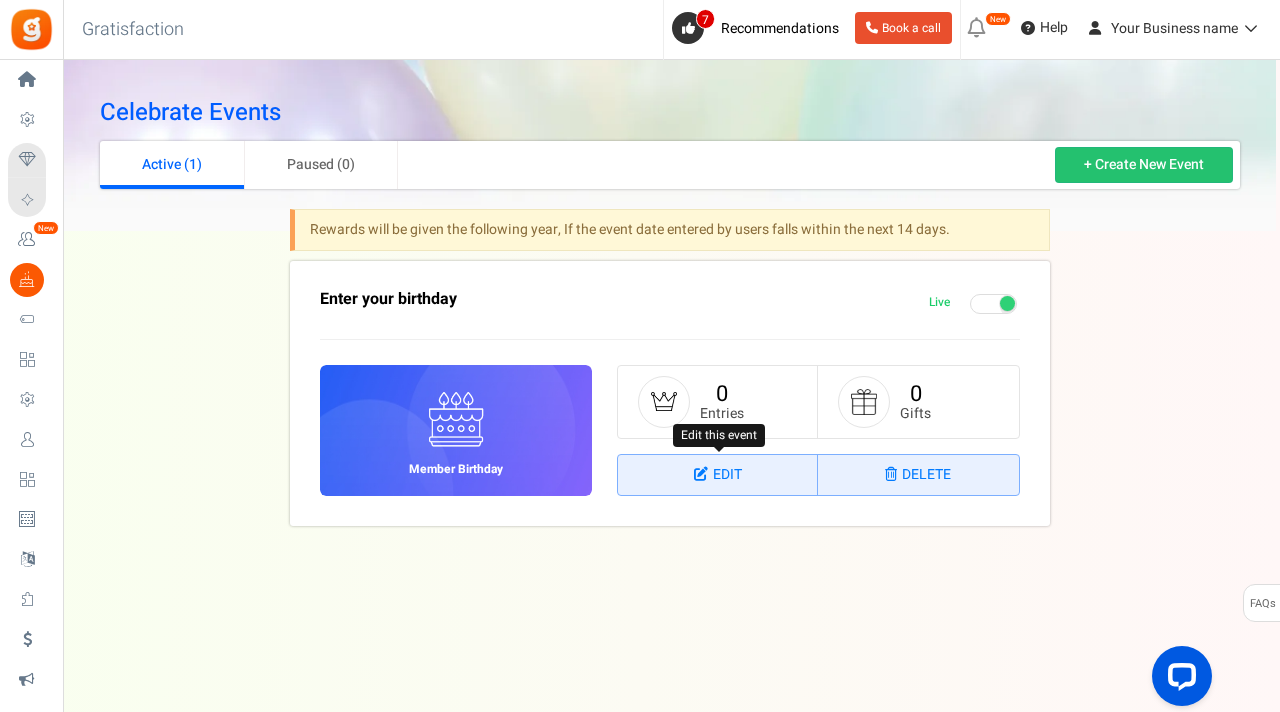 click on "Edit" at bounding box center [718, 475] 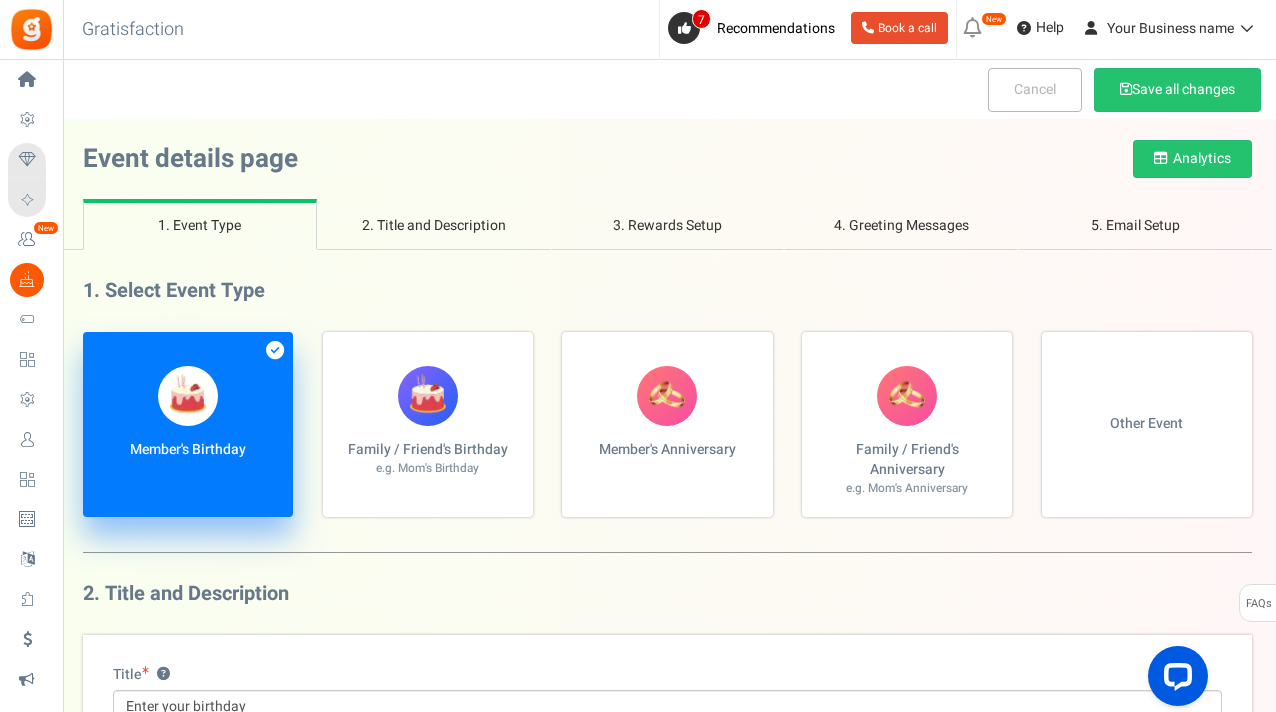 click on "2. Title and Description
Title    ?
Enter your birthday
Description  ?
Enable to show year field? (DD/MM/YYYY)
?" at bounding box center [667, 778] 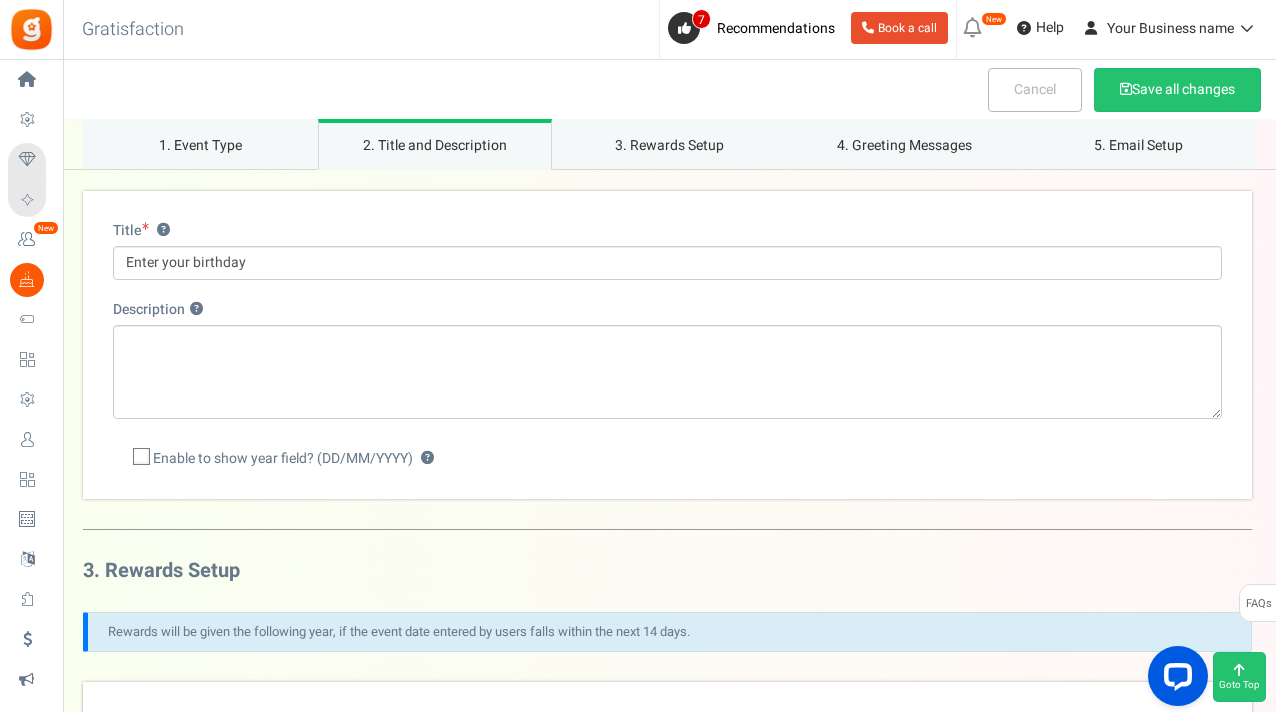 scroll, scrollTop: 440, scrollLeft: 0, axis: vertical 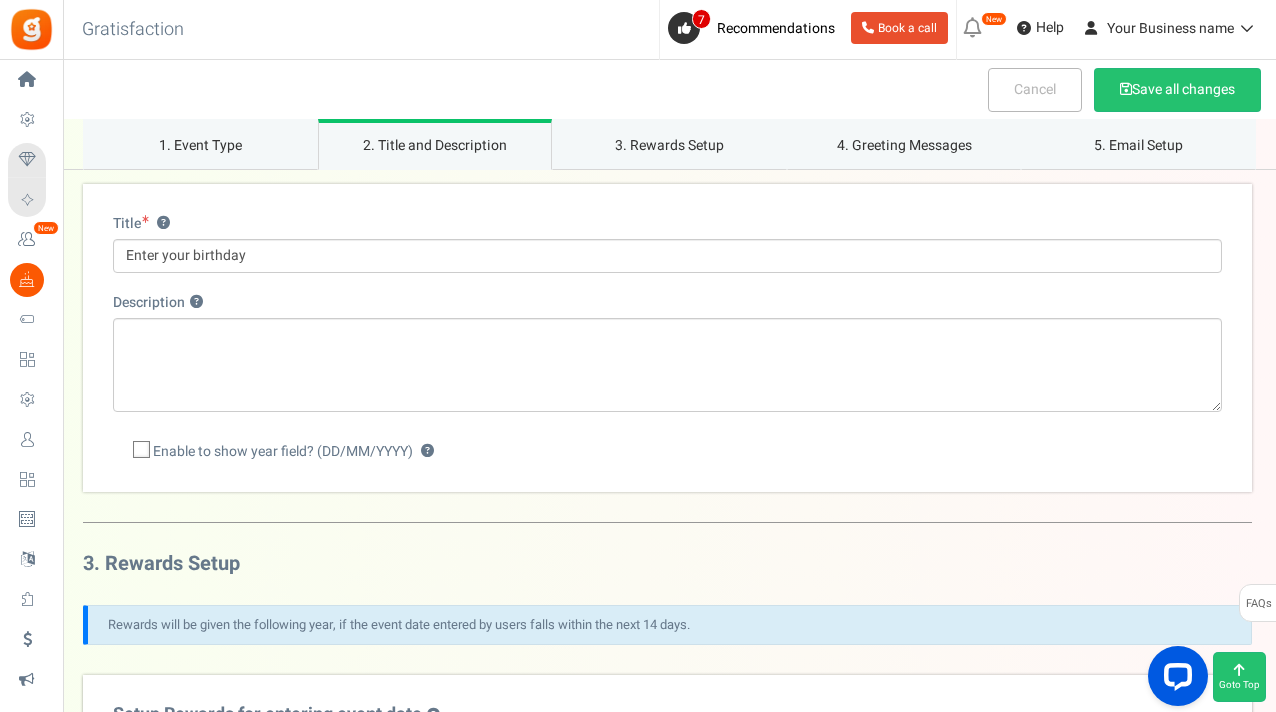 click on "2. Title and Description
Title    ?
Enter your birthday
Description  ?
Enable to show year field? (DD/MM/YYYY)
?" at bounding box center [667, 327] 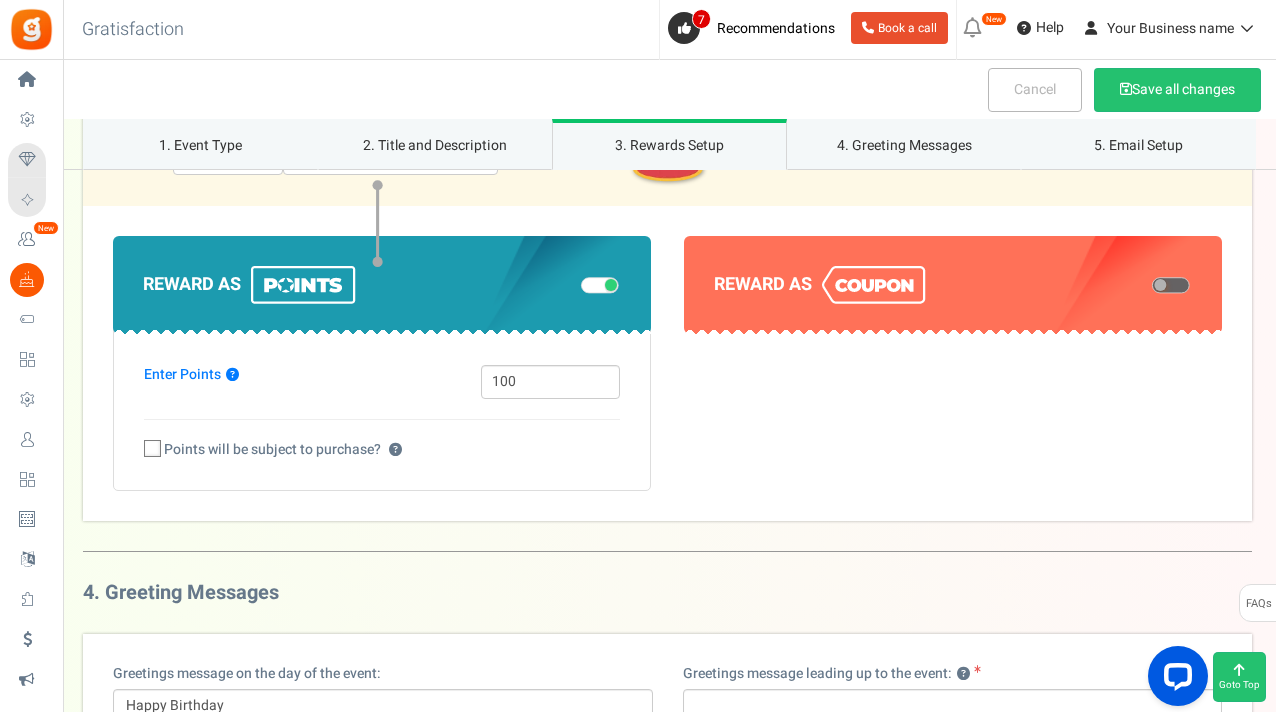 scroll, scrollTop: 1480, scrollLeft: 0, axis: vertical 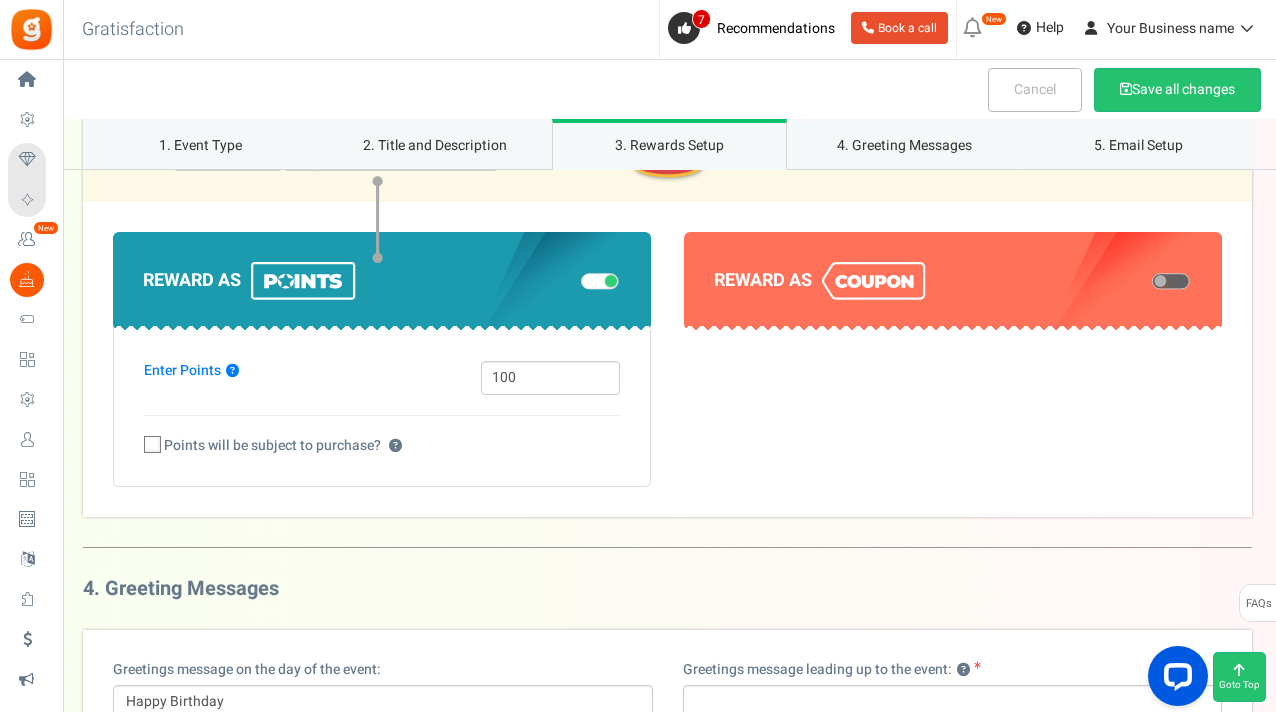 click at bounding box center [153, 445] 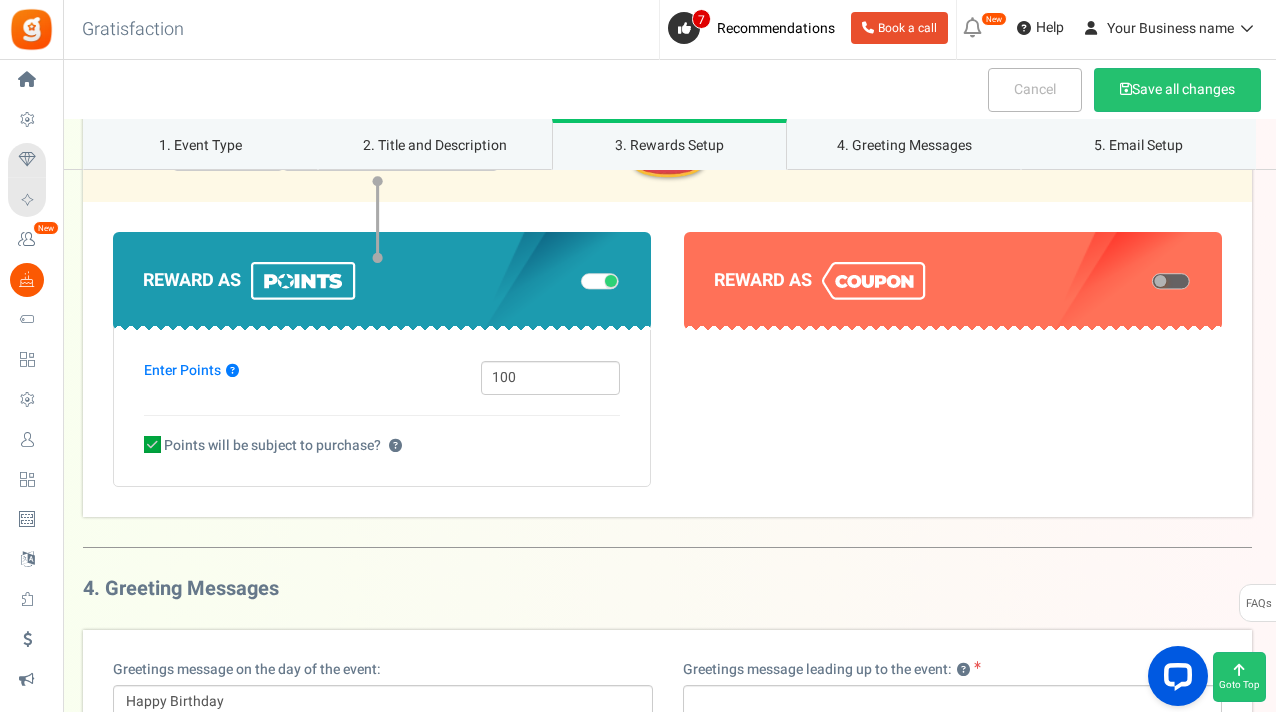 select on "1" 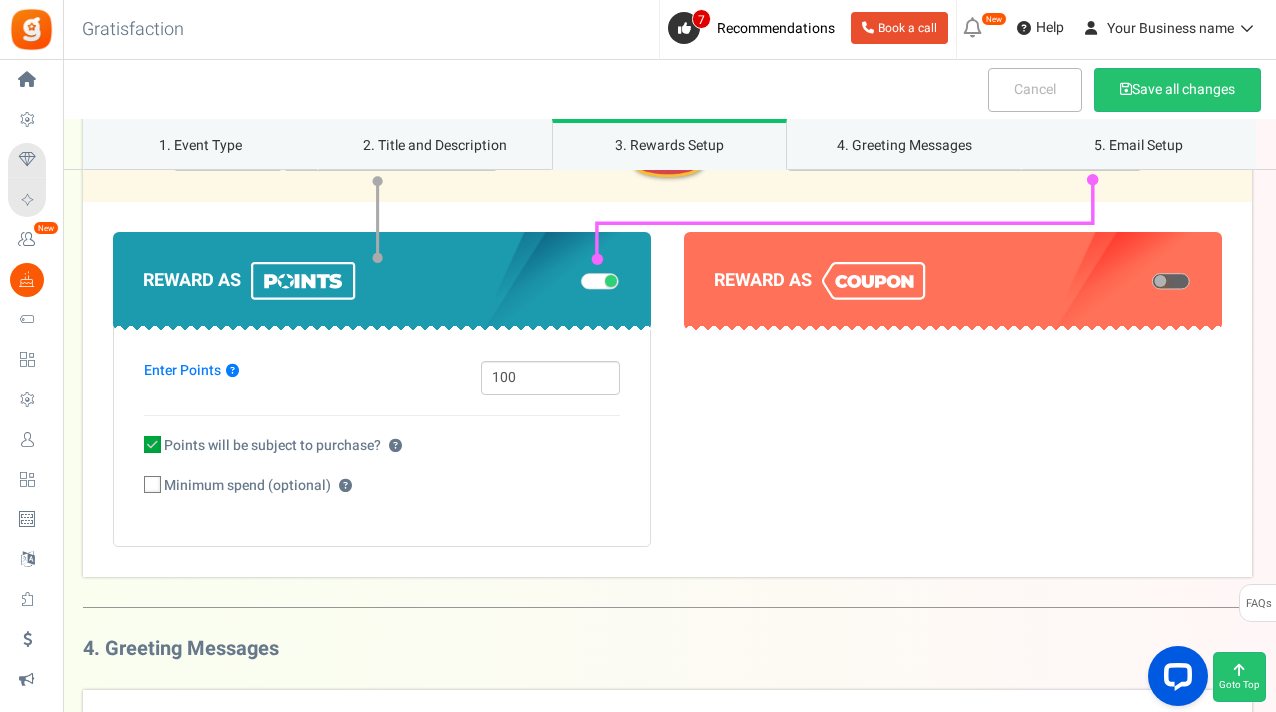 click at bounding box center [153, 485] 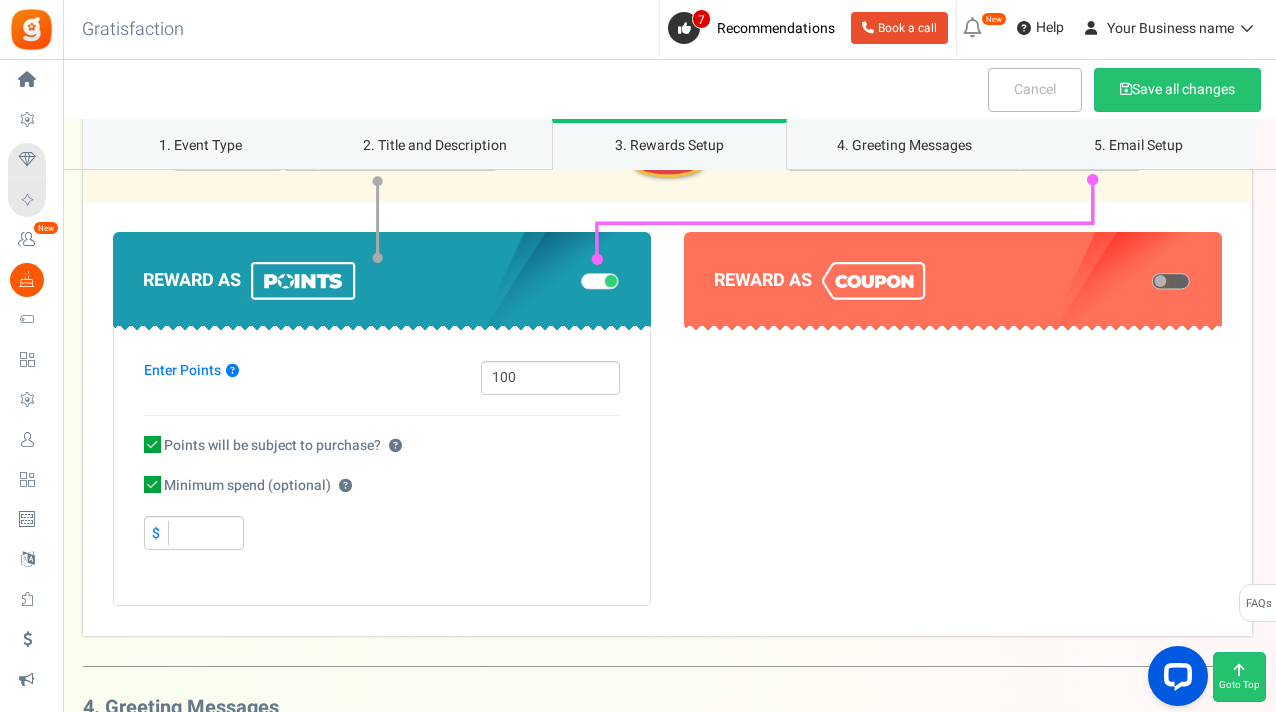 click on "$" at bounding box center [194, 533] 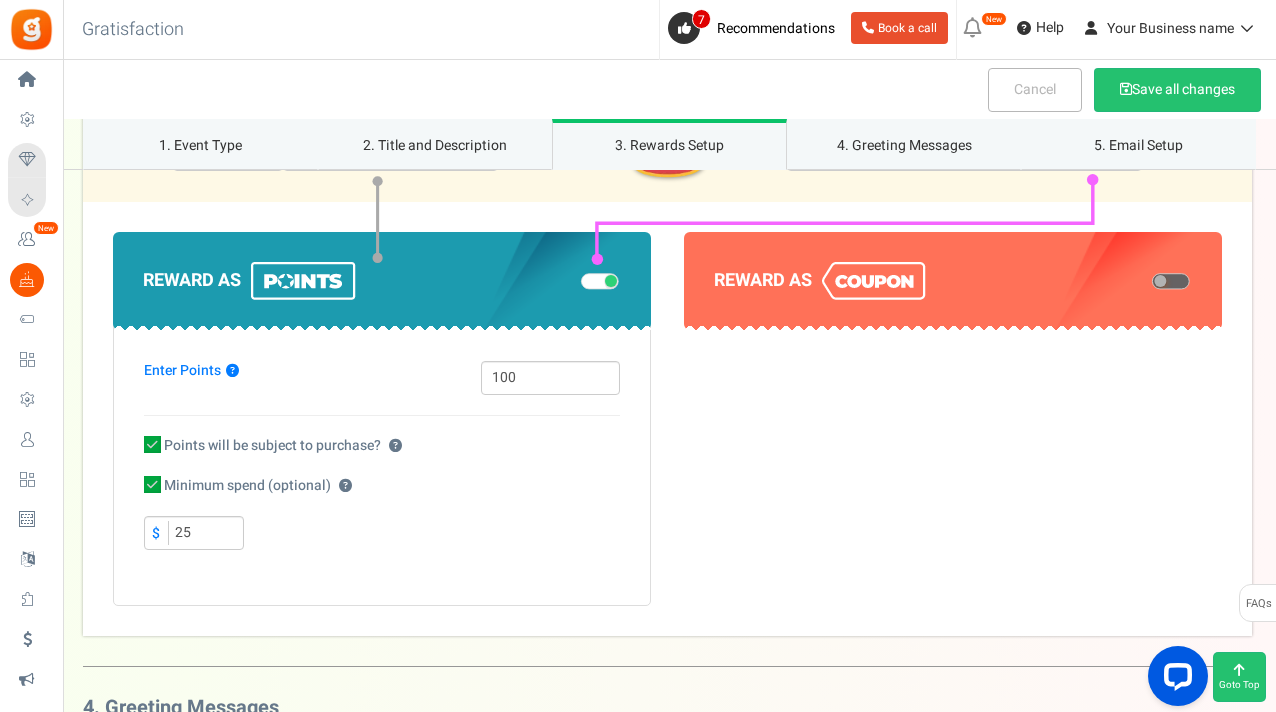 click on "Reward as
Enter Points  ?
100
?
Minimum spend (optional)" at bounding box center [667, 419] 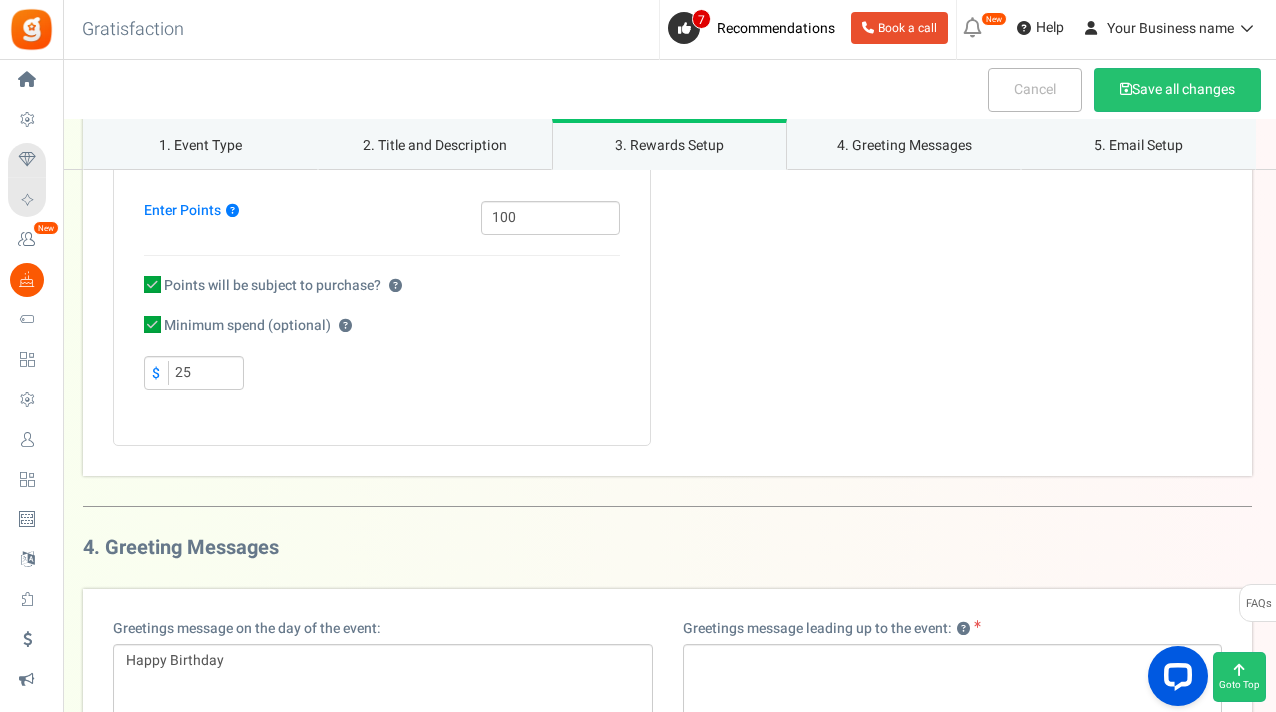 scroll, scrollTop: 1680, scrollLeft: 0, axis: vertical 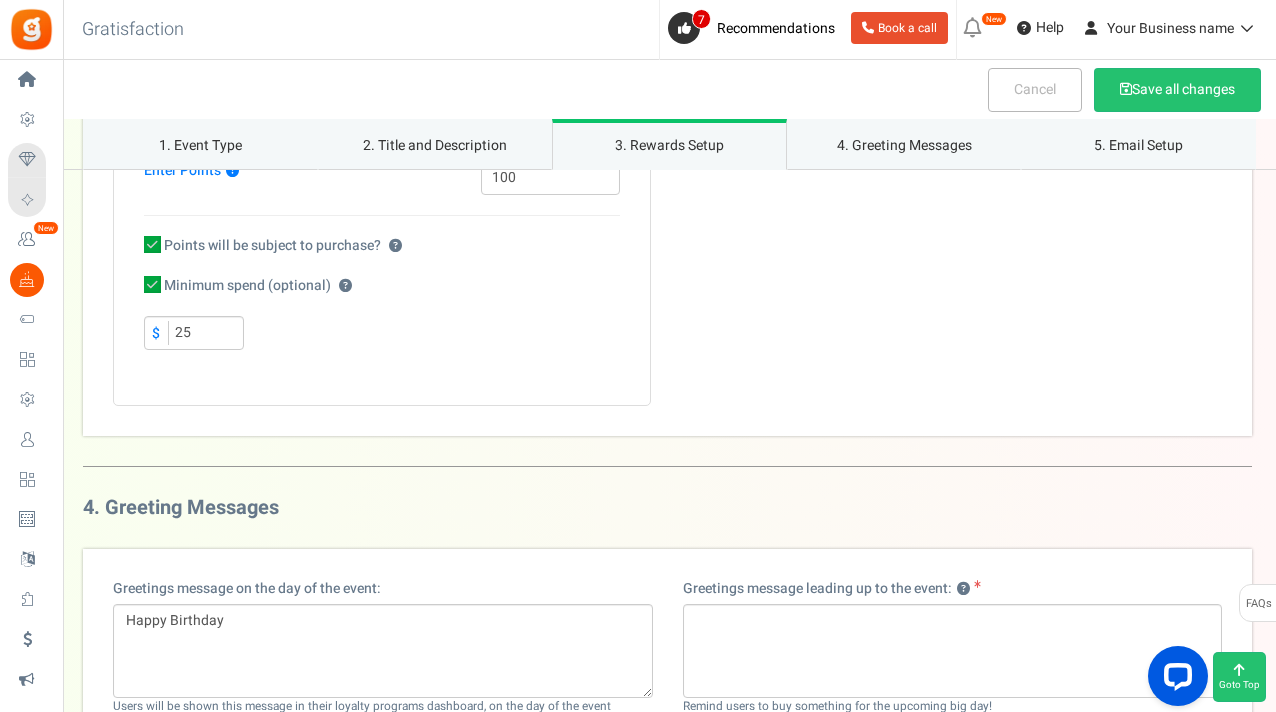 click on "25" at bounding box center (194, 333) 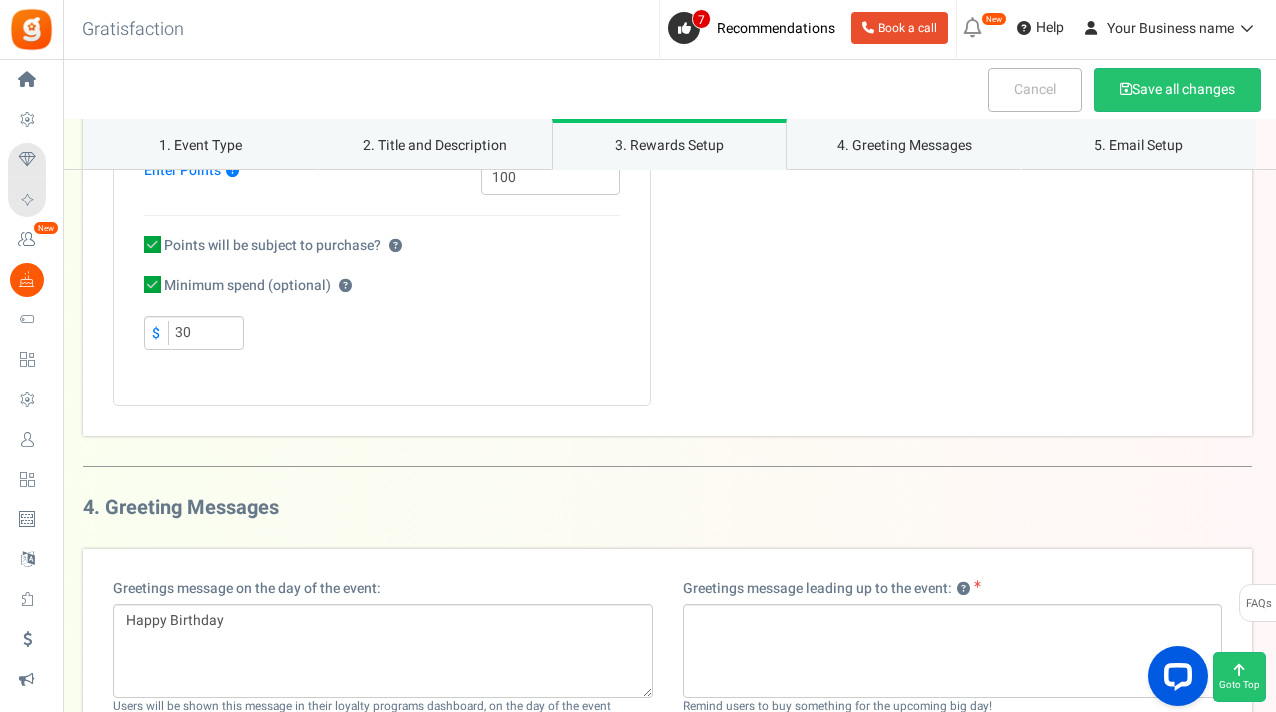 type on "30" 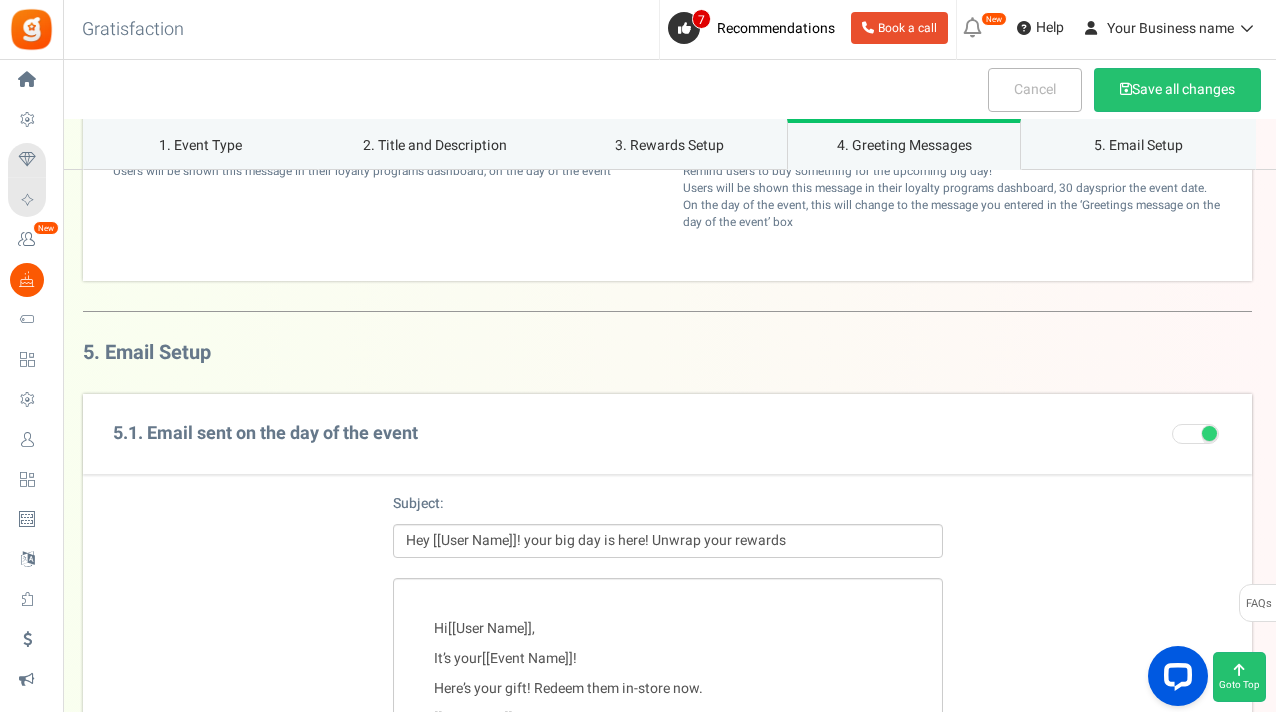 scroll, scrollTop: 2200, scrollLeft: 0, axis: vertical 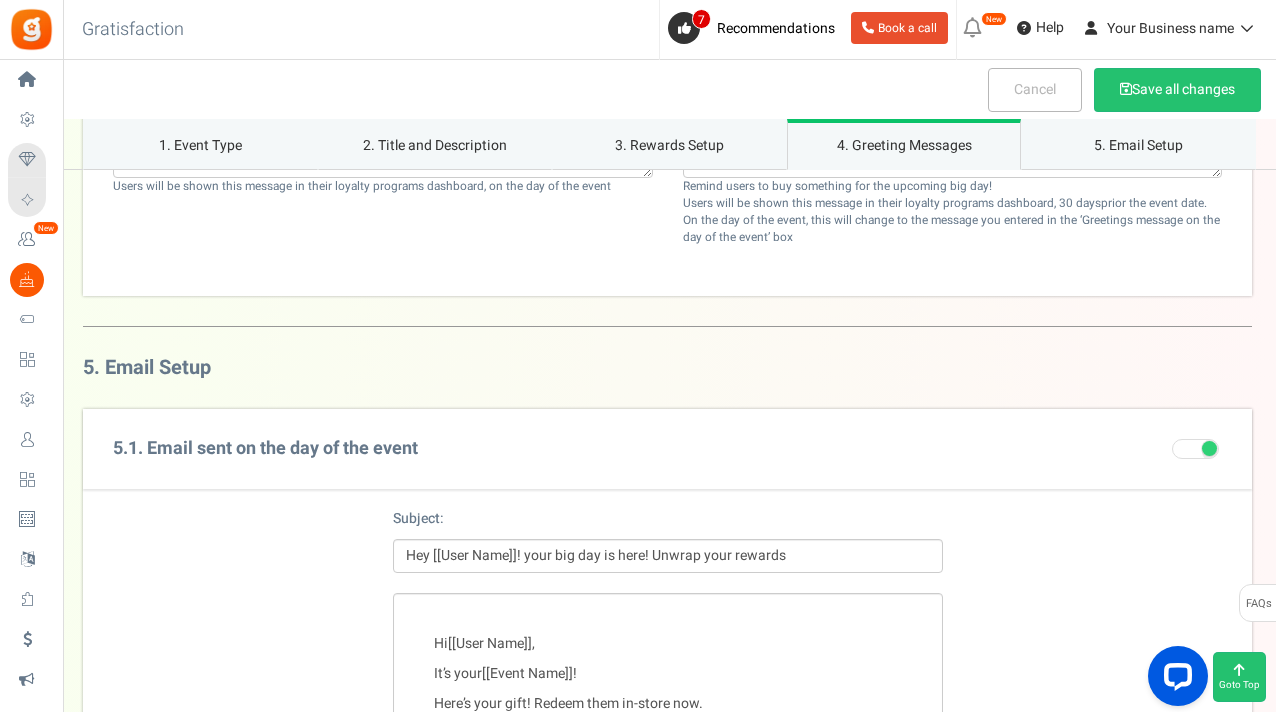 click at bounding box center (1195, 449) 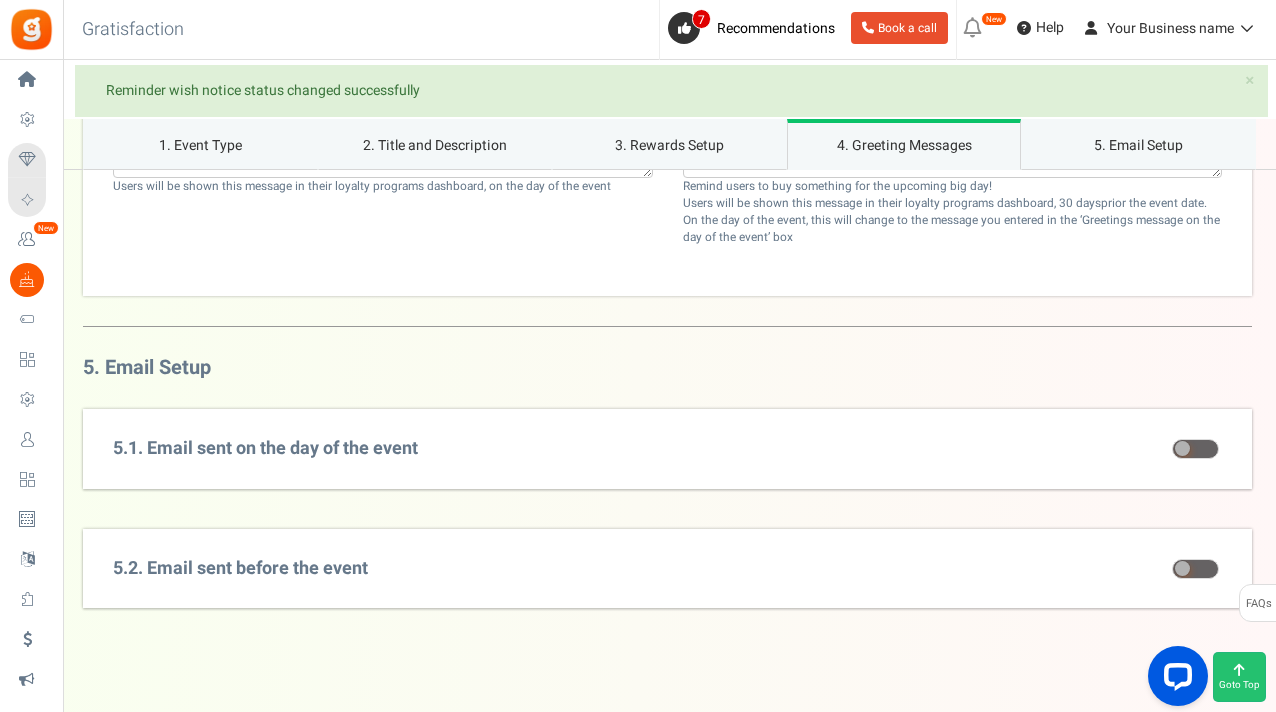 click on "5. Email Setup
5.1. Email sent on the day of the event
Subject:
Hey [[User Name]]! your big day is here! Unwrap your rewards
Hi  [[User Name]] , It’s your  [[Event Name]] ! Here’s your gift! Redeem them in-store now. [[NB Points]] [[Coupon]] [[Purchase Conditions]] You can claim a whole range of exciting products and rewards. They’ll add that little extra sparkle to your day. We hope you have a great time! [[Site Name]]" at bounding box center (667, 498) 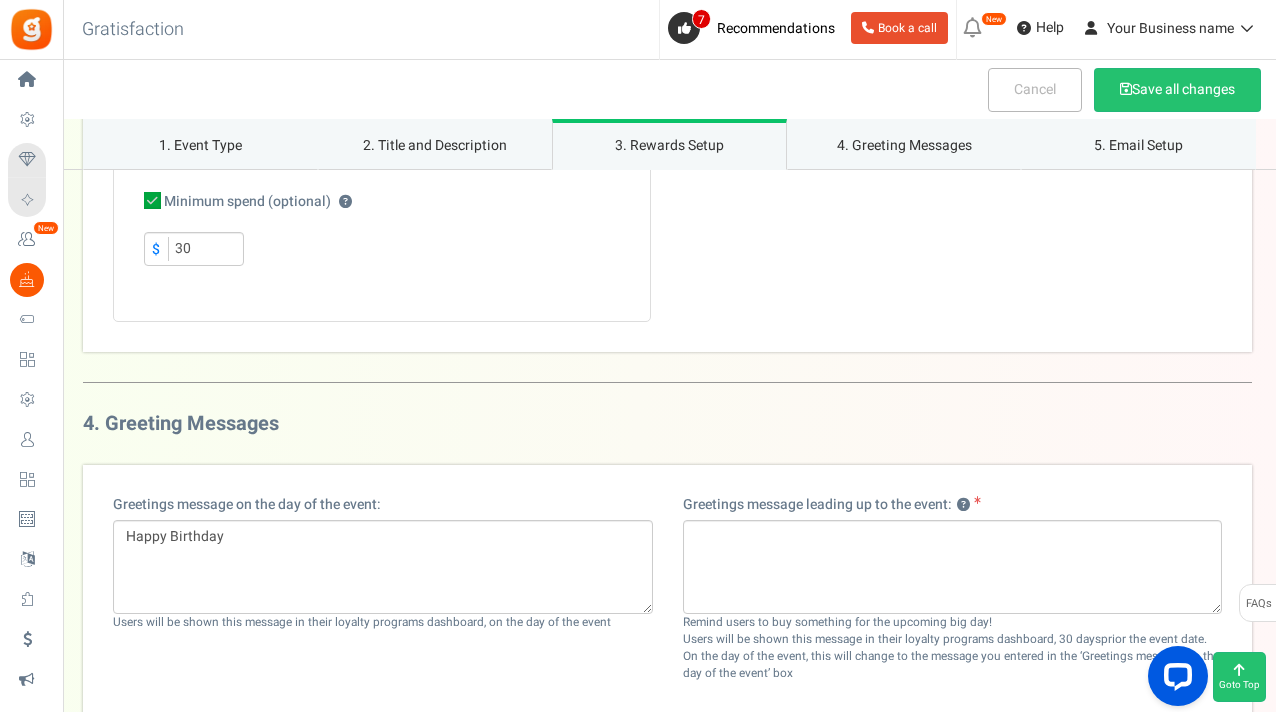 scroll, scrollTop: 1760, scrollLeft: 0, axis: vertical 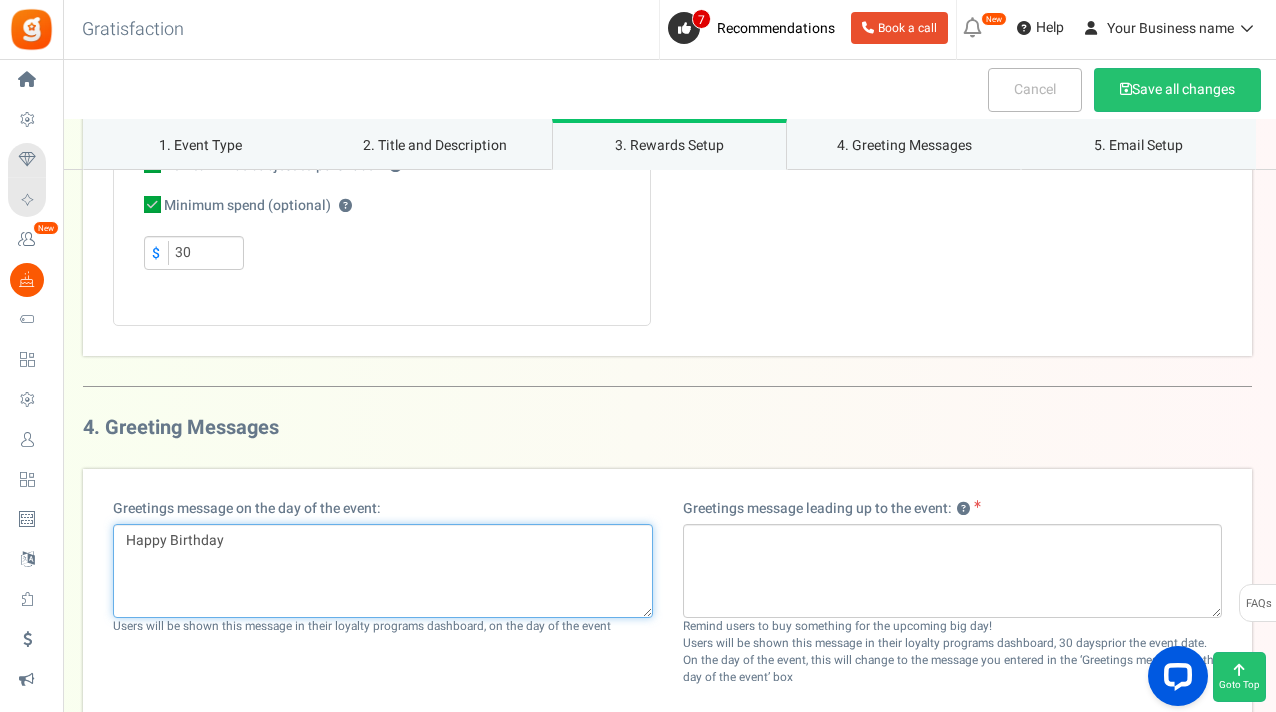 drag, startPoint x: 250, startPoint y: 538, endPoint x: 117, endPoint y: 524, distance: 133.73482 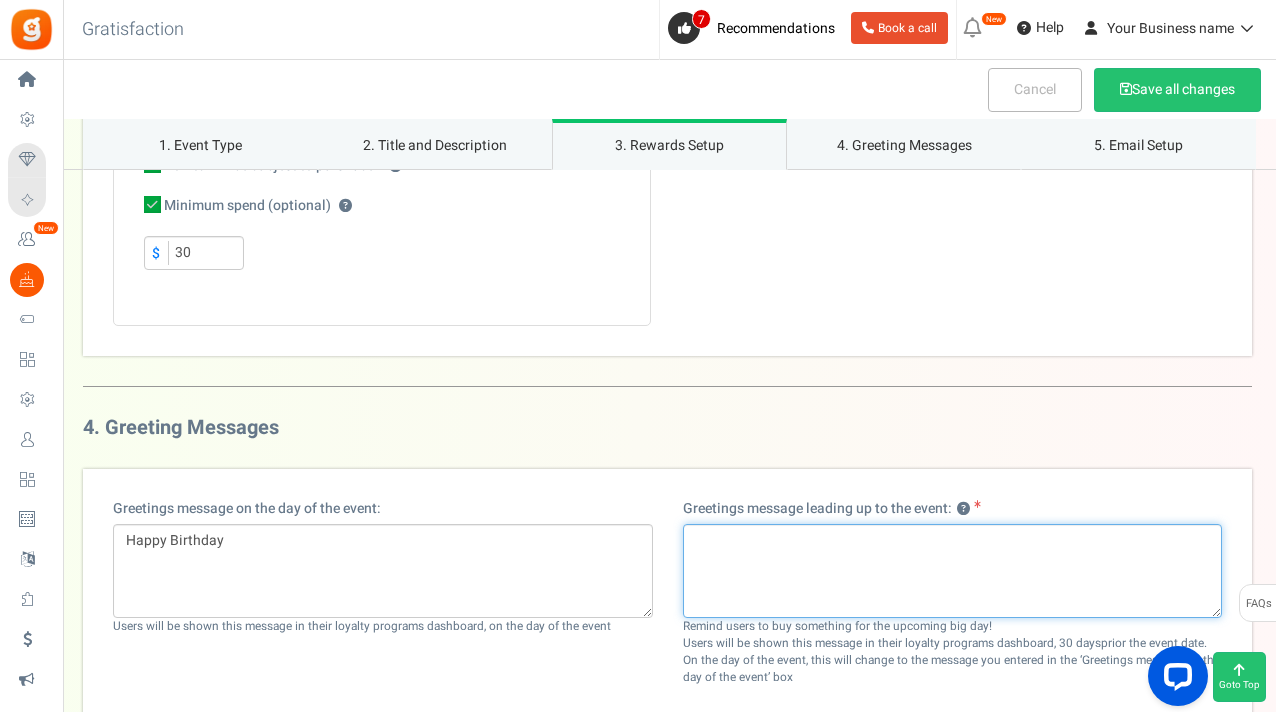 click at bounding box center (953, 571) 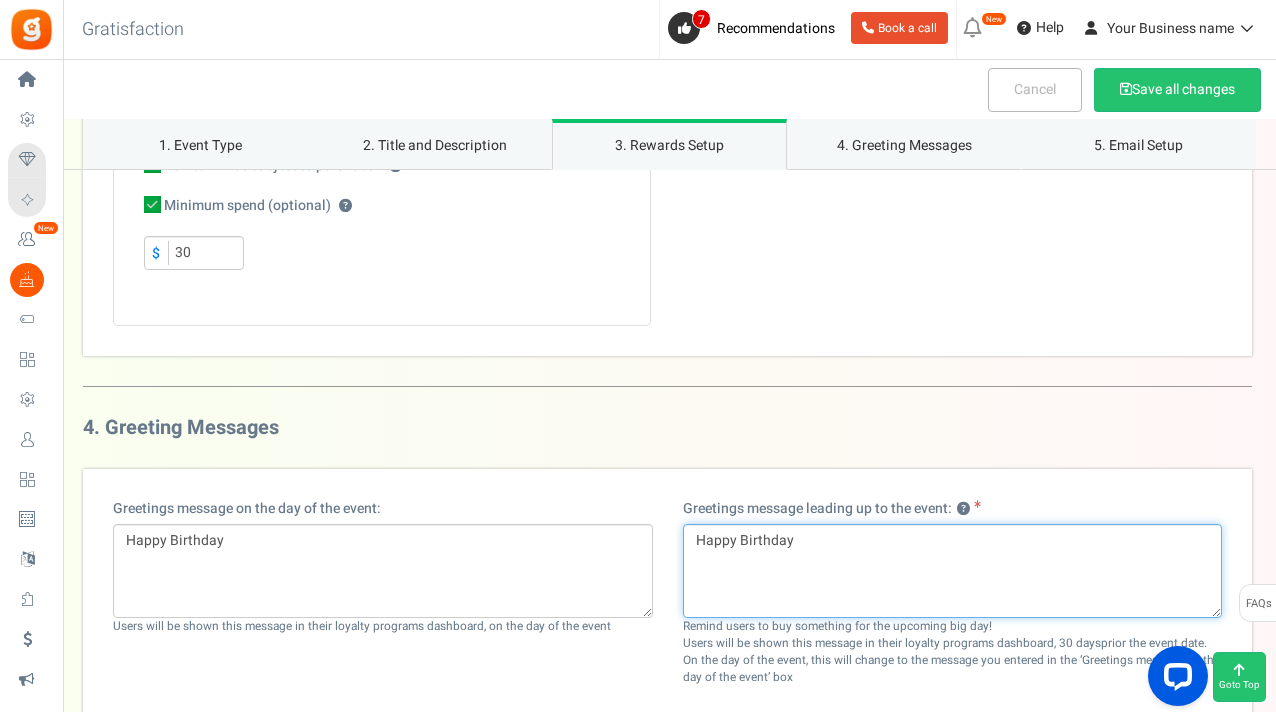 type on "Happy Birthday" 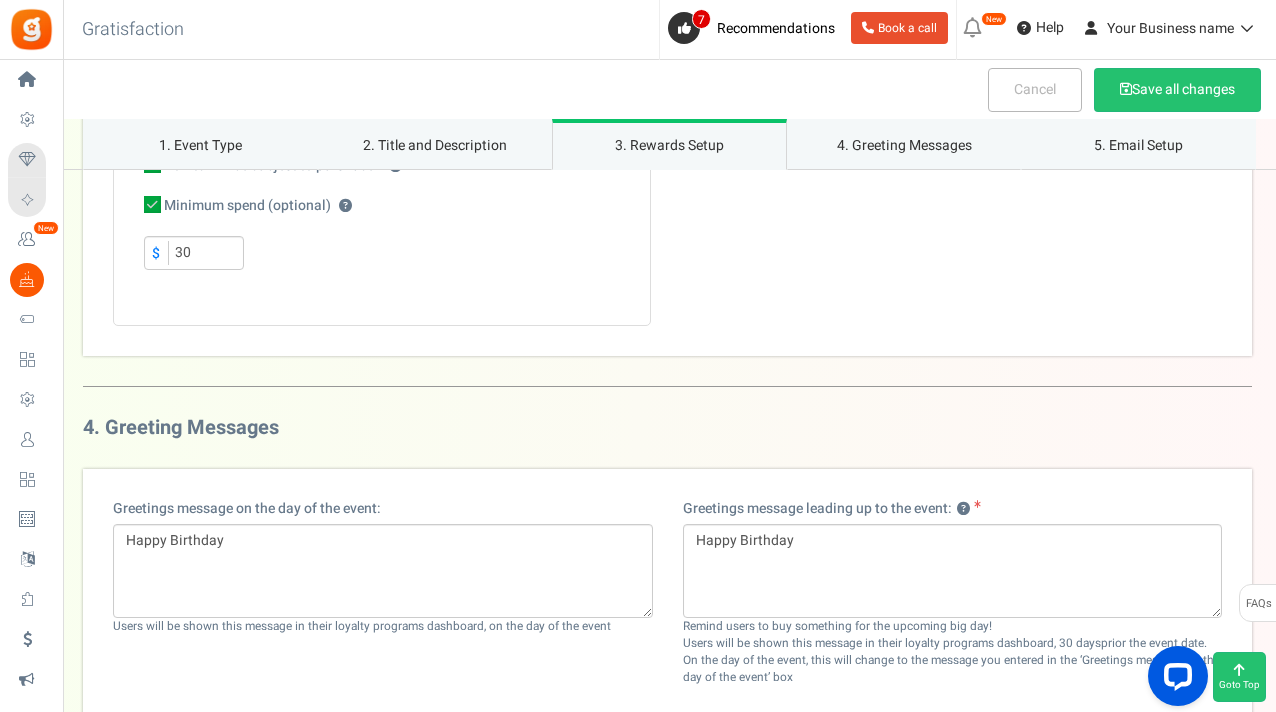 drag, startPoint x: 805, startPoint y: 680, endPoint x: 681, endPoint y: 619, distance: 138.1919 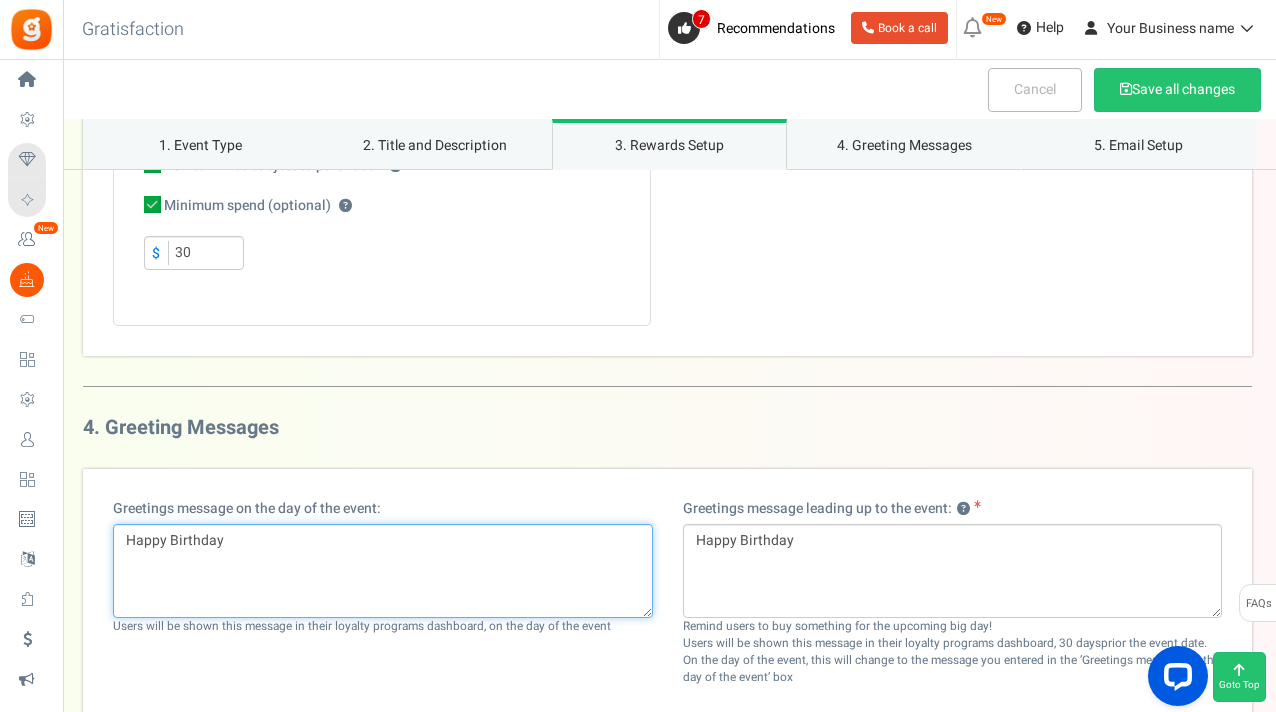 drag, startPoint x: 306, startPoint y: 549, endPoint x: 126, endPoint y: 521, distance: 182.16476 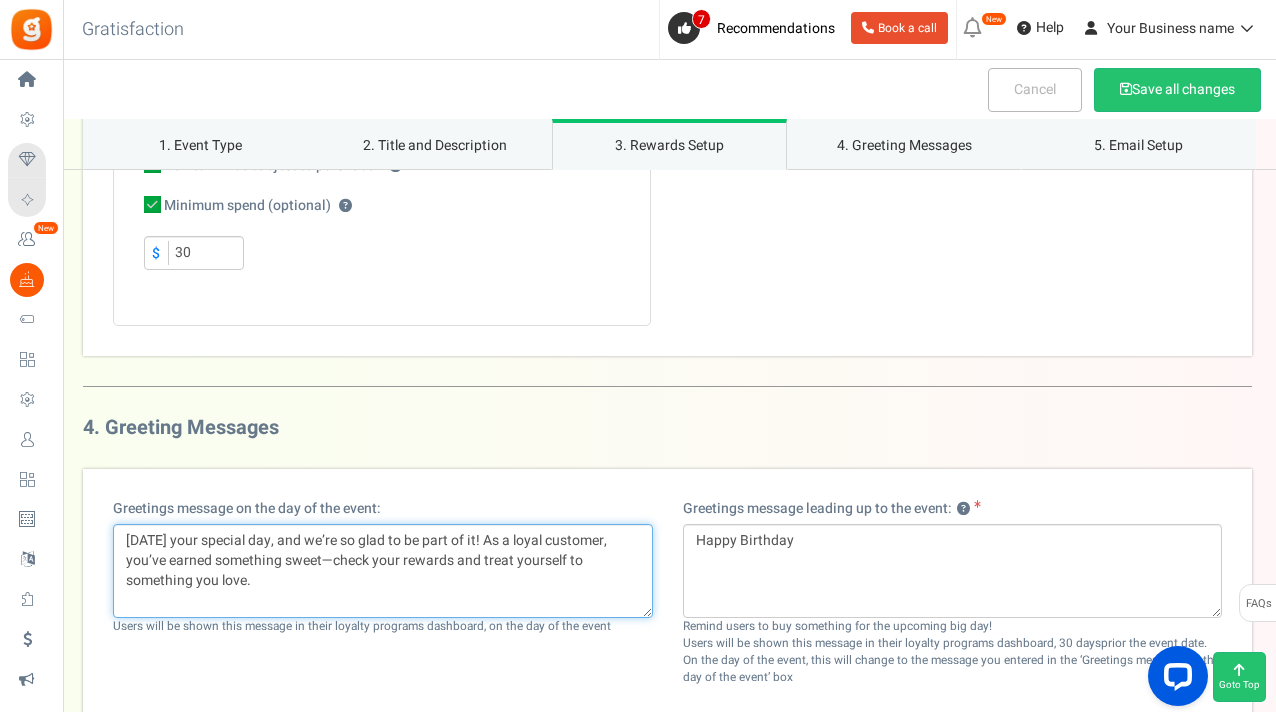 type on "[DATE] your special day, and we’re so glad to be part of it! As a loyal customer, you’ve earned something sweet—check your rewards and treat yourself to something you love." 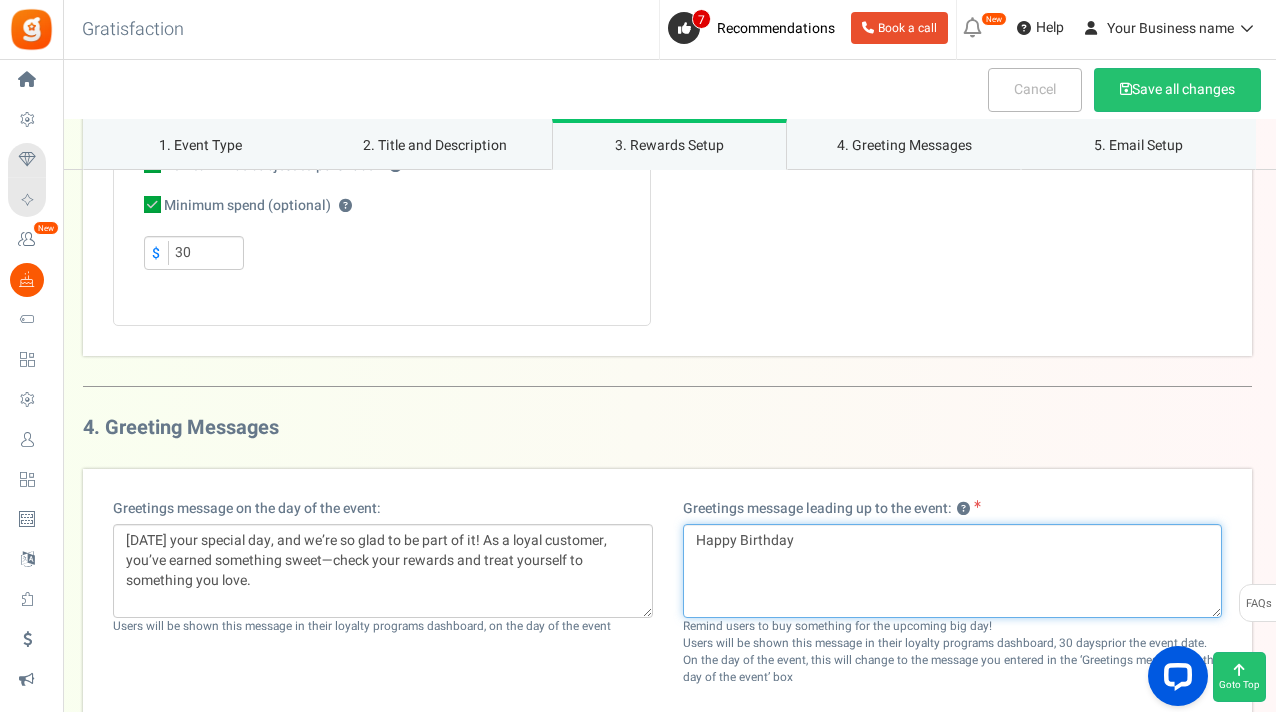 drag, startPoint x: 796, startPoint y: 553, endPoint x: 682, endPoint y: 539, distance: 114.85643 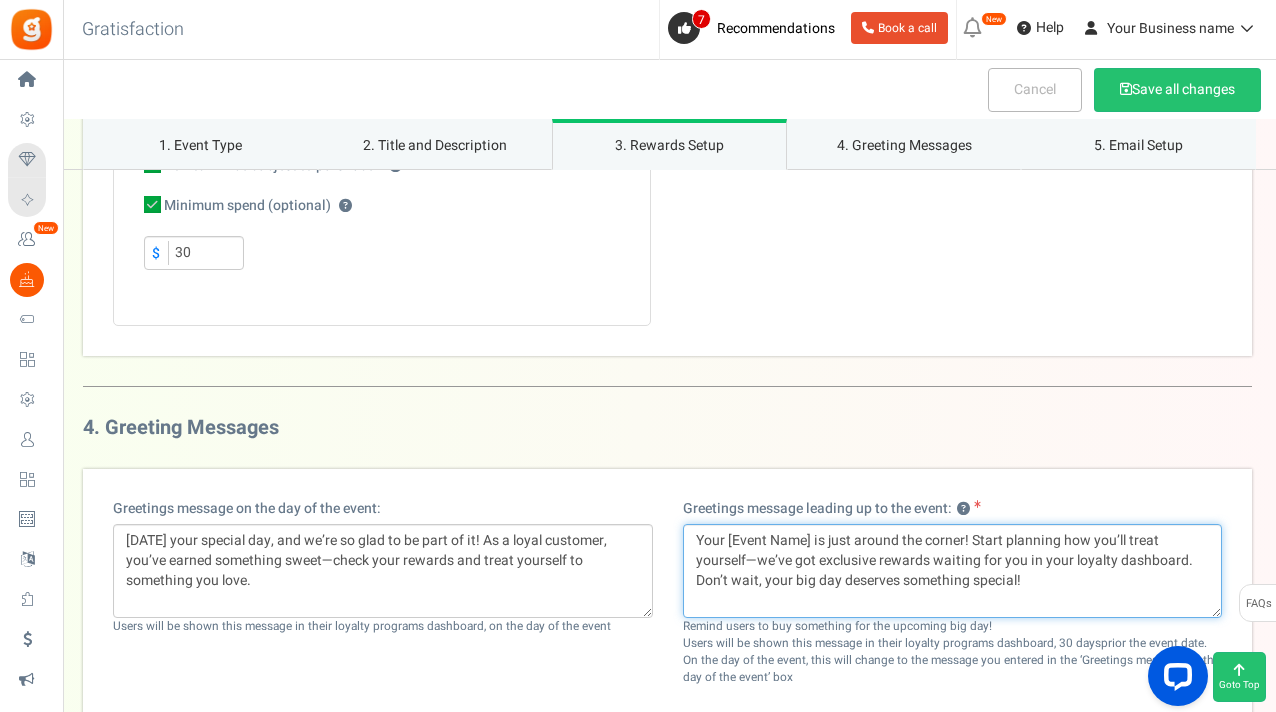 drag, startPoint x: 808, startPoint y: 541, endPoint x: 674, endPoint y: 536, distance: 134.09325 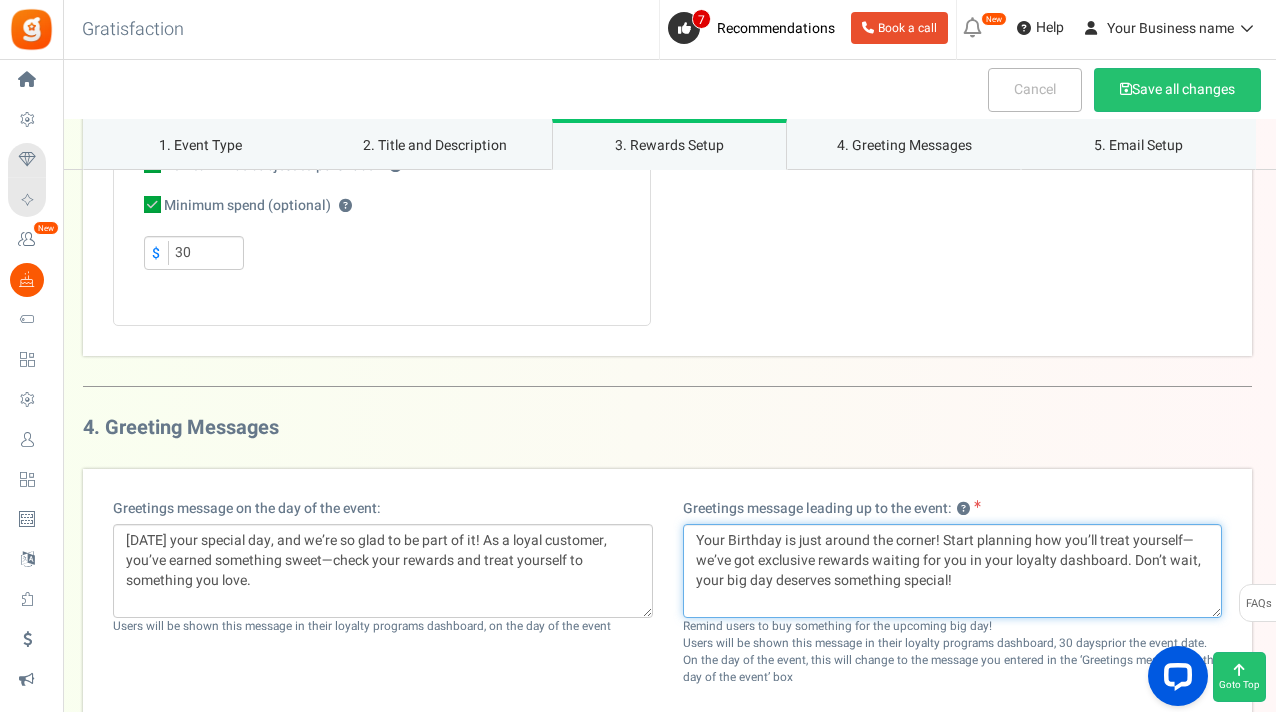 click on "Your Birthday is just around the corner! Start planning how you’ll treat yourself—we’ve got exclusive rewards waiting for you in your loyalty dashboard. Don’t wait, your big day deserves something special!" at bounding box center (953, 571) 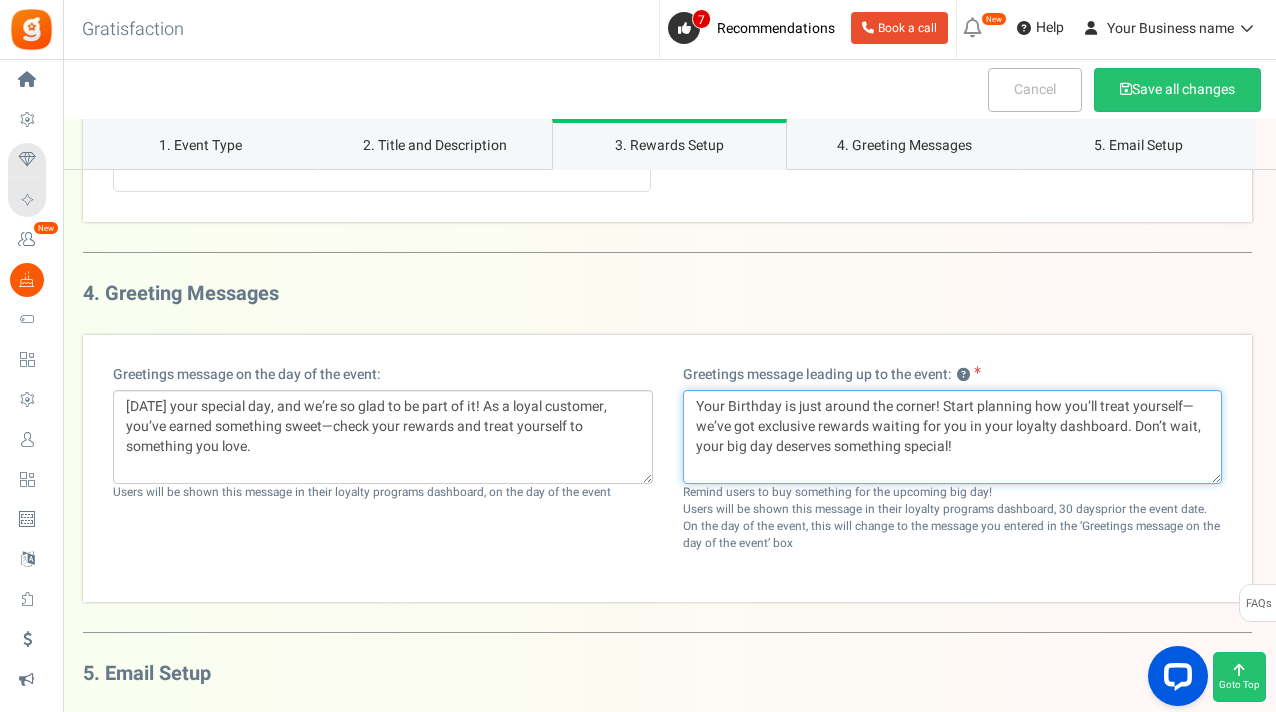 scroll, scrollTop: 1931, scrollLeft: 0, axis: vertical 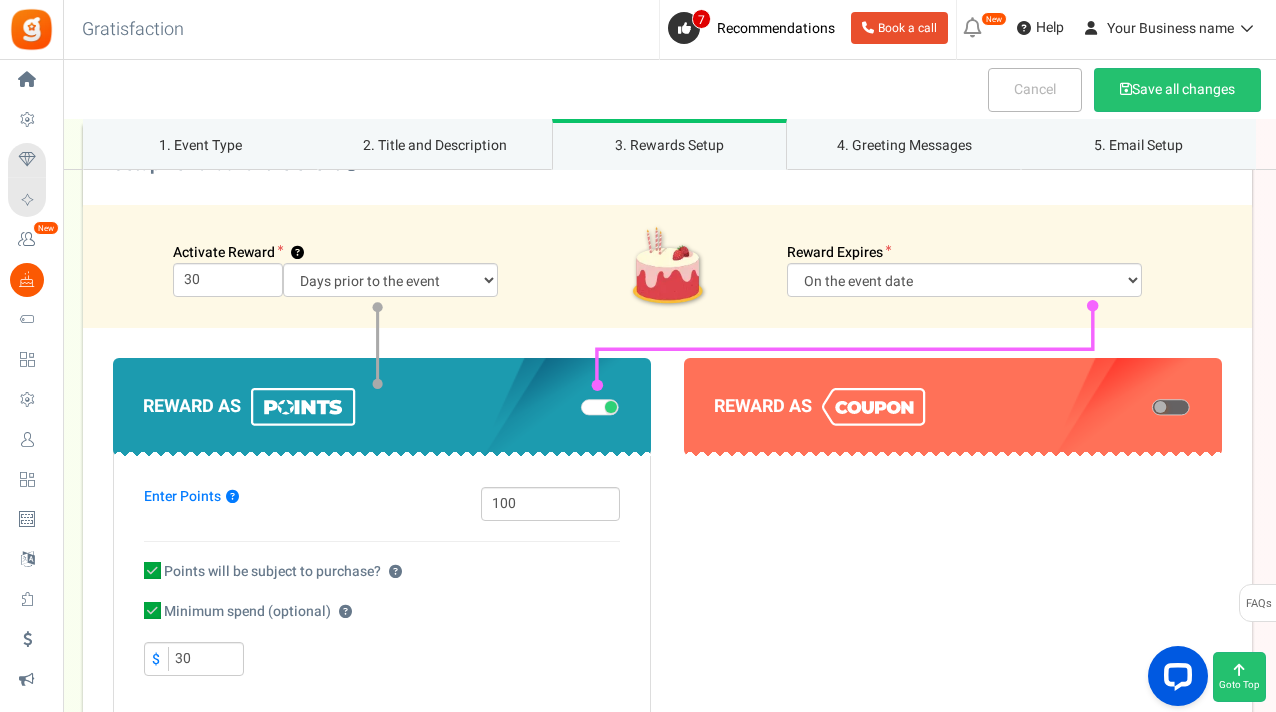 drag, startPoint x: 1279, startPoint y: 446, endPoint x: 1278, endPoint y: 422, distance: 24.020824 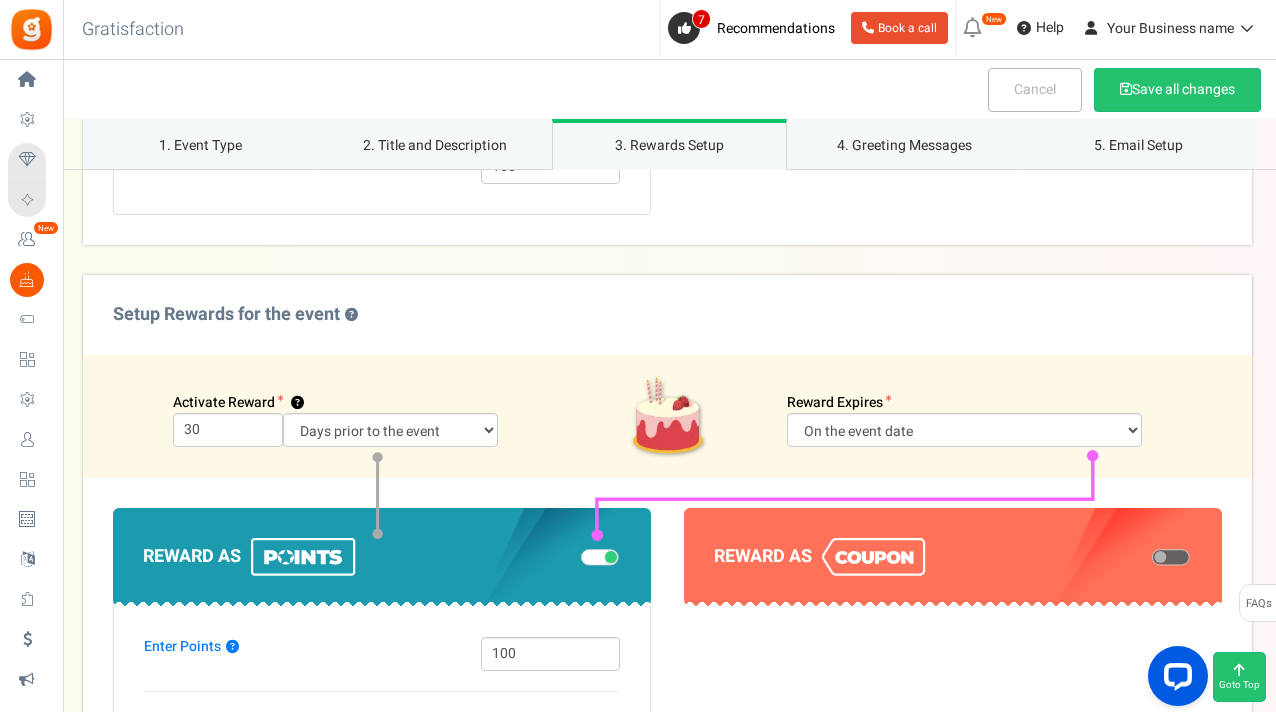 scroll, scrollTop: 1213, scrollLeft: 0, axis: vertical 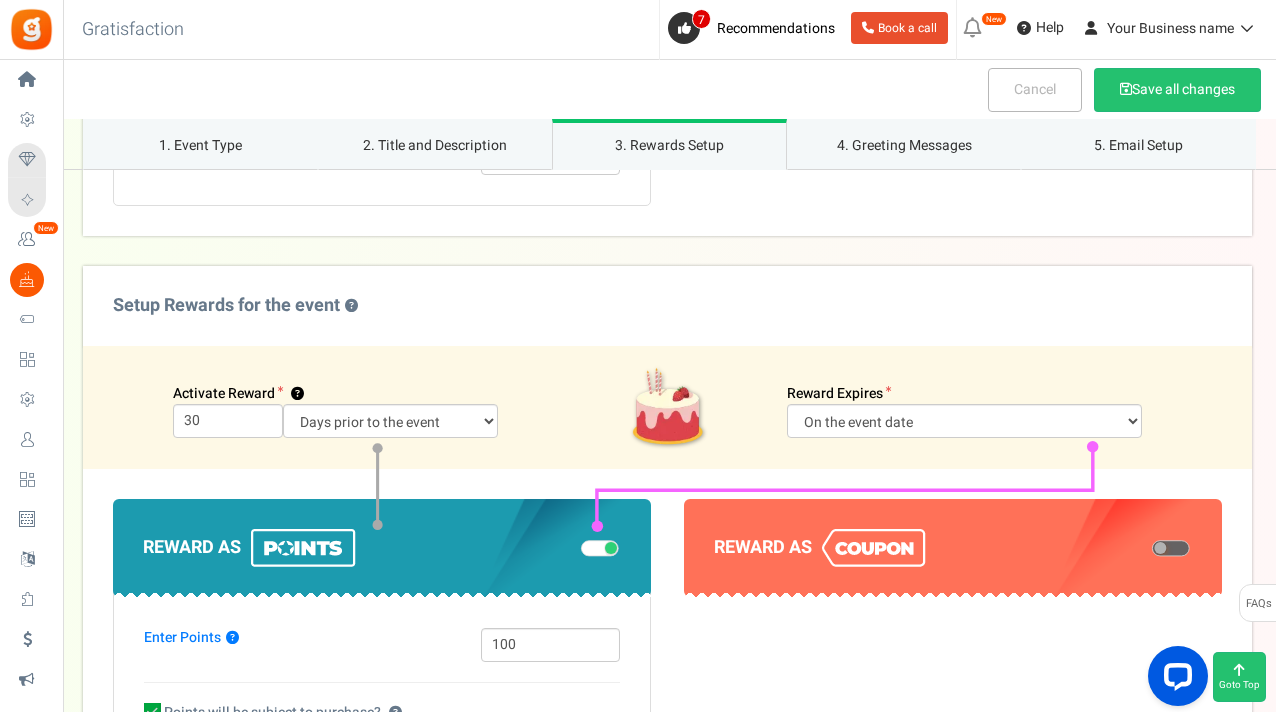 type on "Your Birthday is just around the corner! Start planning how you’ll treat yourself—we’ve got exclusive rewards waiting for you in your loyalty dashboard. Don’t wait, your big day deserves something special!" 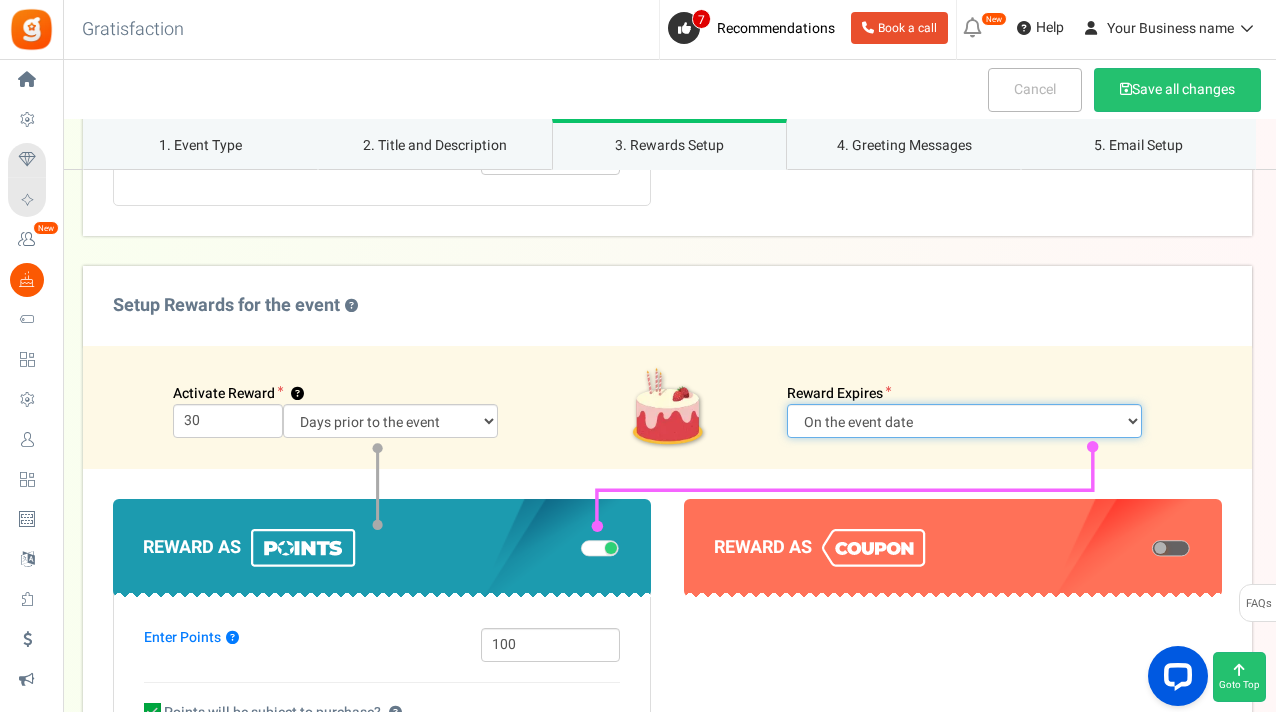 click on "Days after the event date
On the event date" at bounding box center (964, 421) 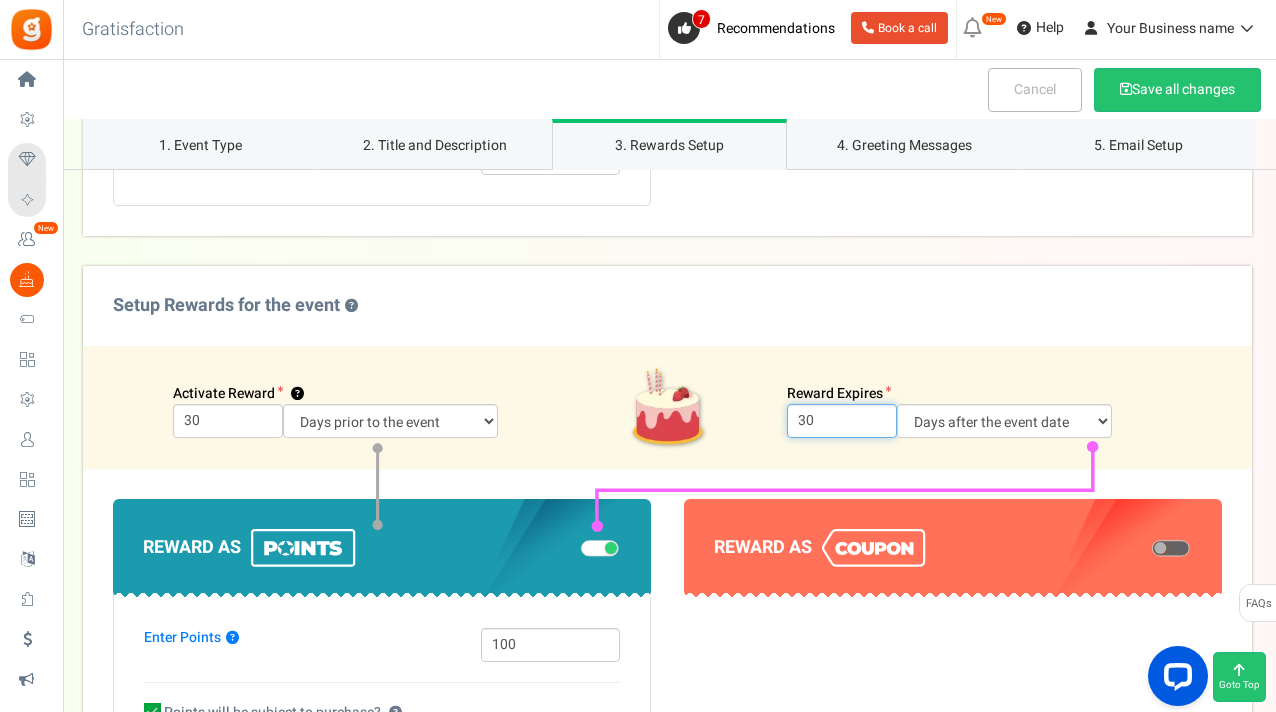 drag, startPoint x: 822, startPoint y: 419, endPoint x: 779, endPoint y: 416, distance: 43.104523 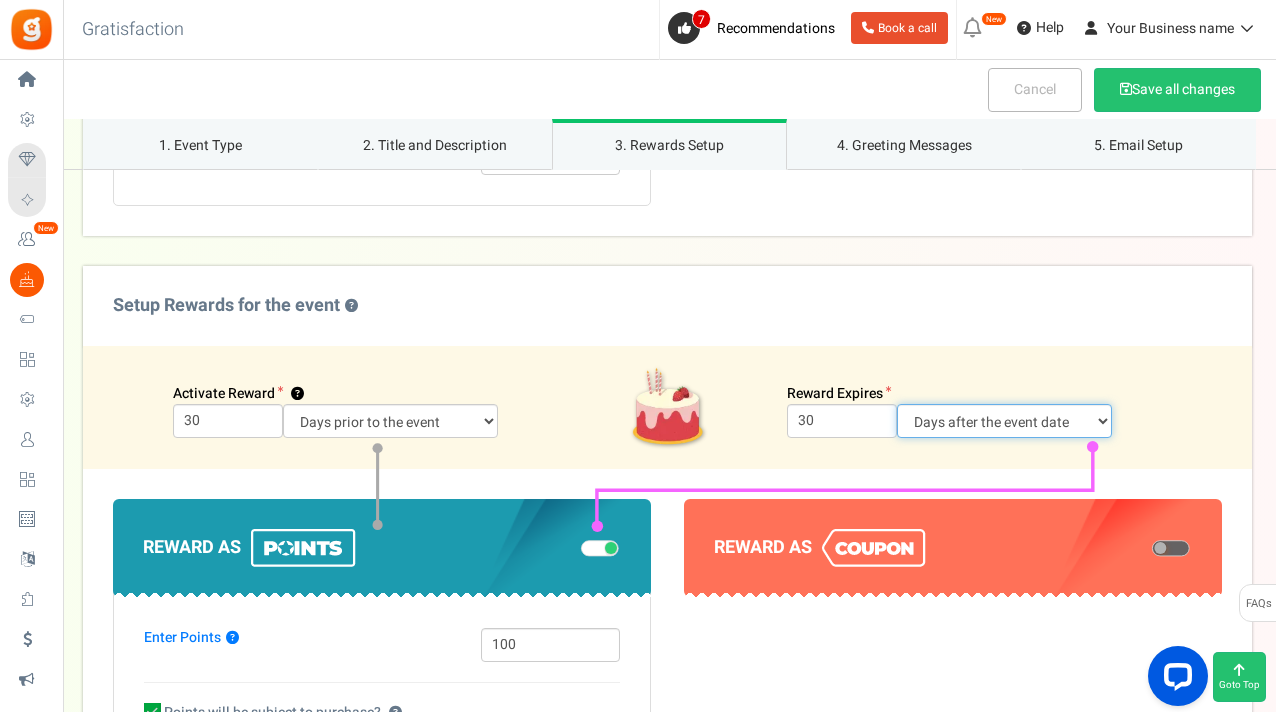 click on "Days after the event date
On the event date" at bounding box center (1004, 421) 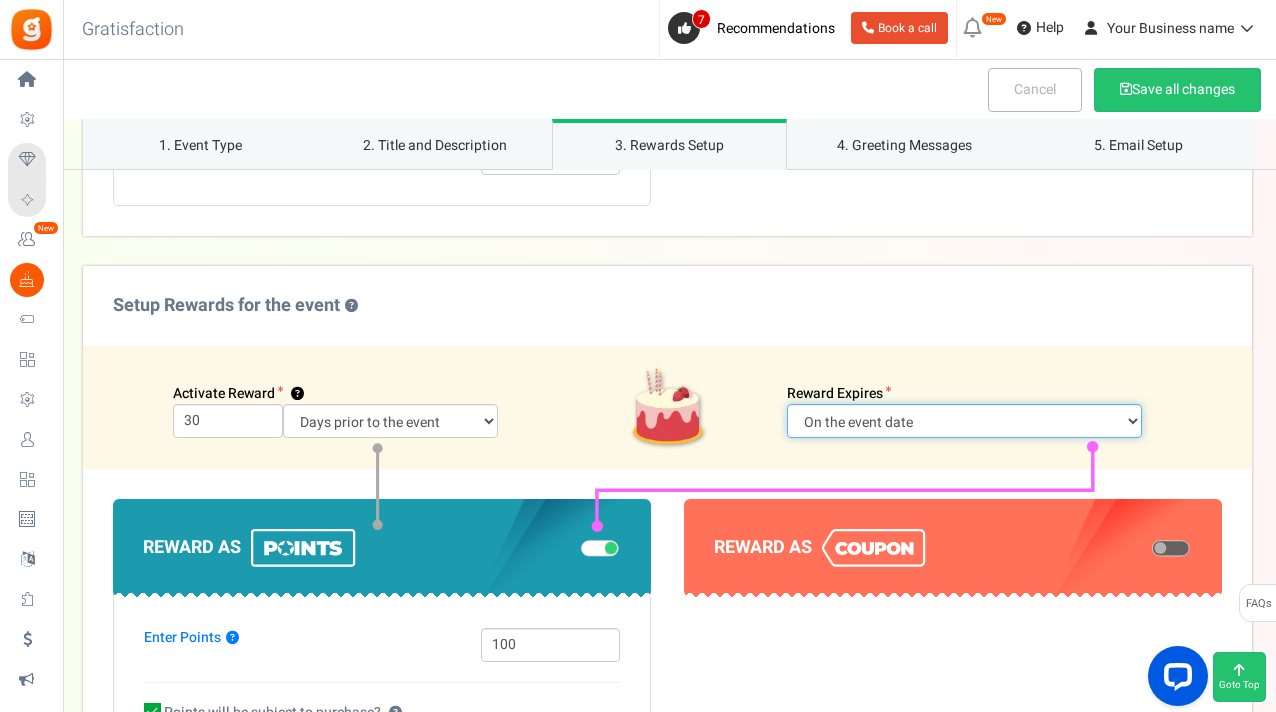drag, startPoint x: 1279, startPoint y: 446, endPoint x: 1263, endPoint y: 431, distance: 21.931713 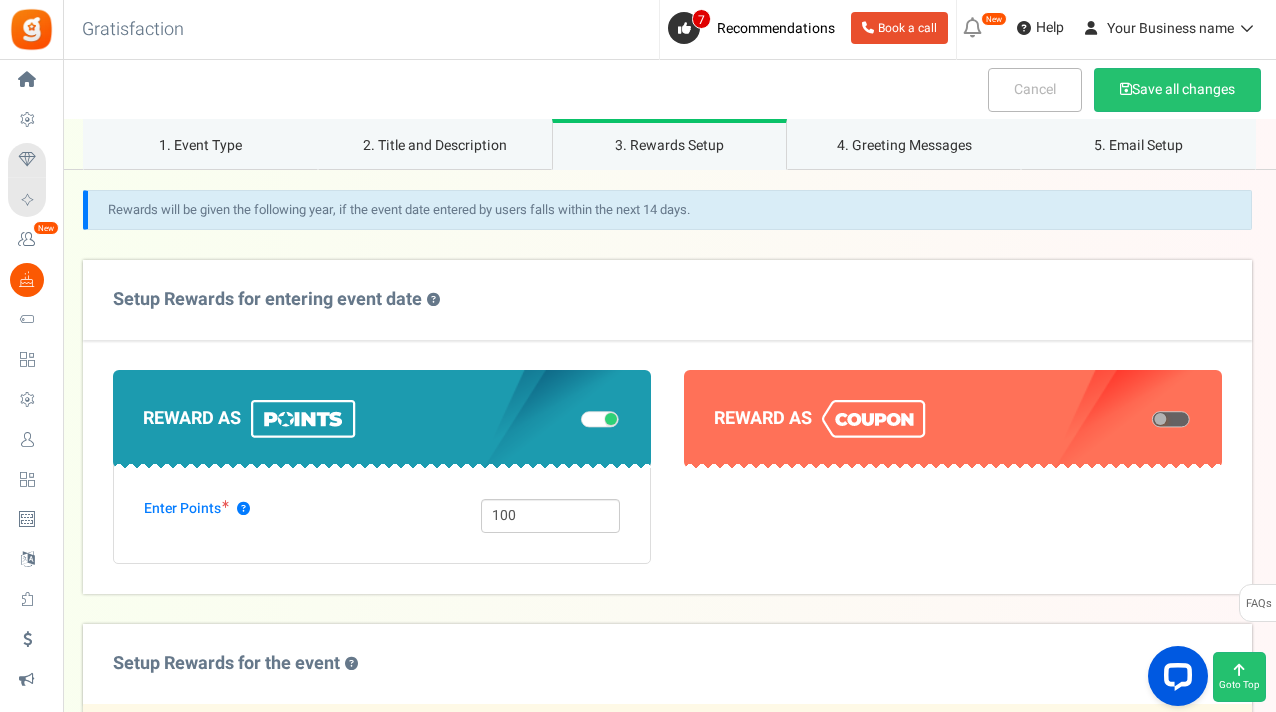 scroll, scrollTop: 864, scrollLeft: 0, axis: vertical 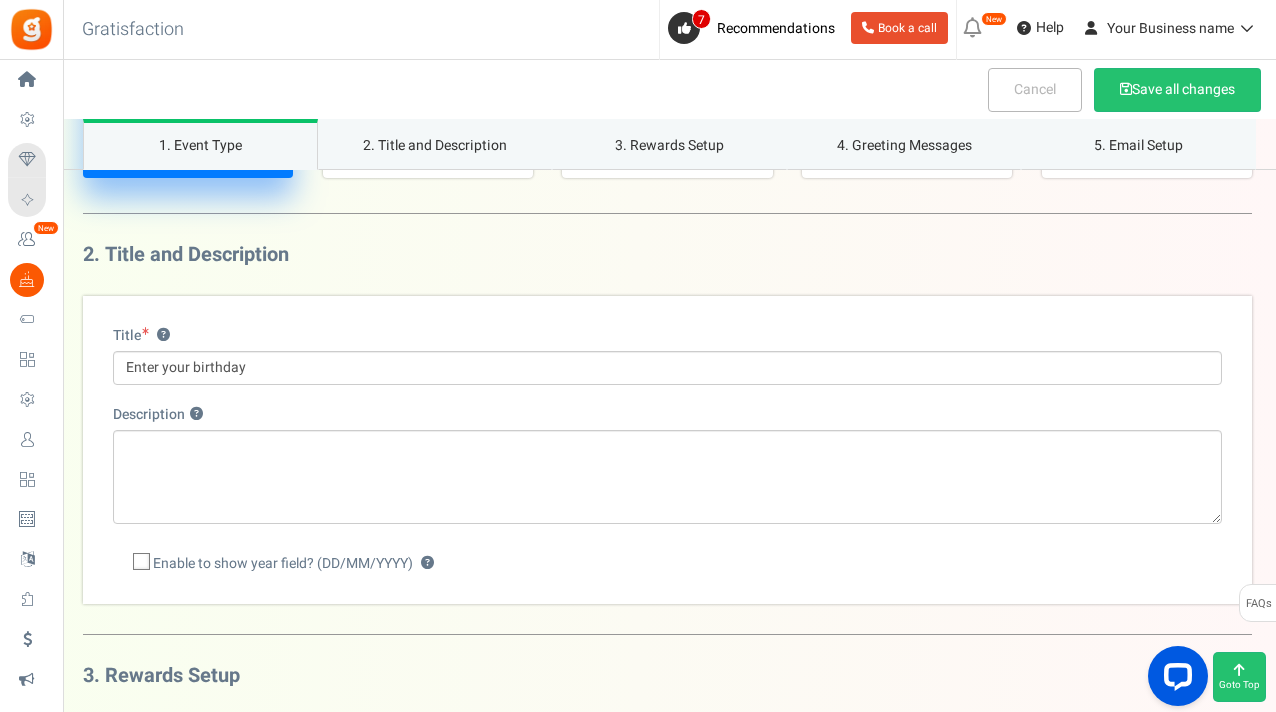 click on "Description  ?" at bounding box center (667, 464) 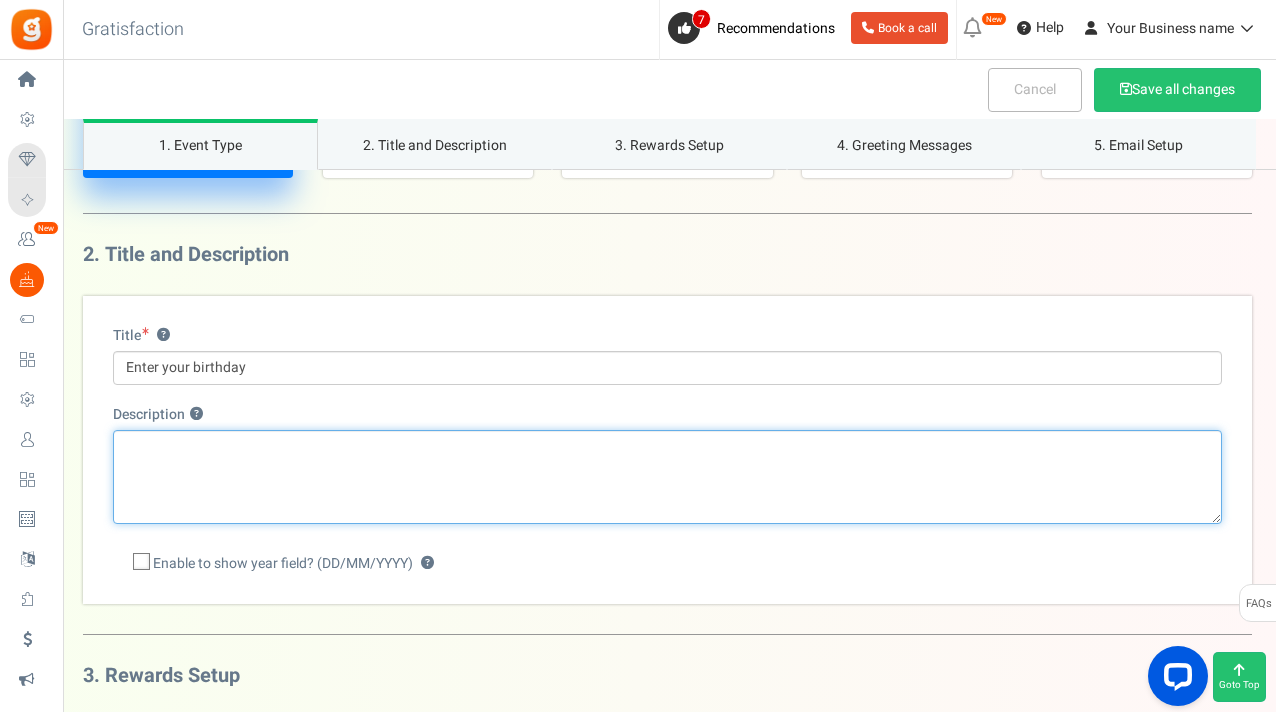 click on "Description  ?" at bounding box center [667, 477] 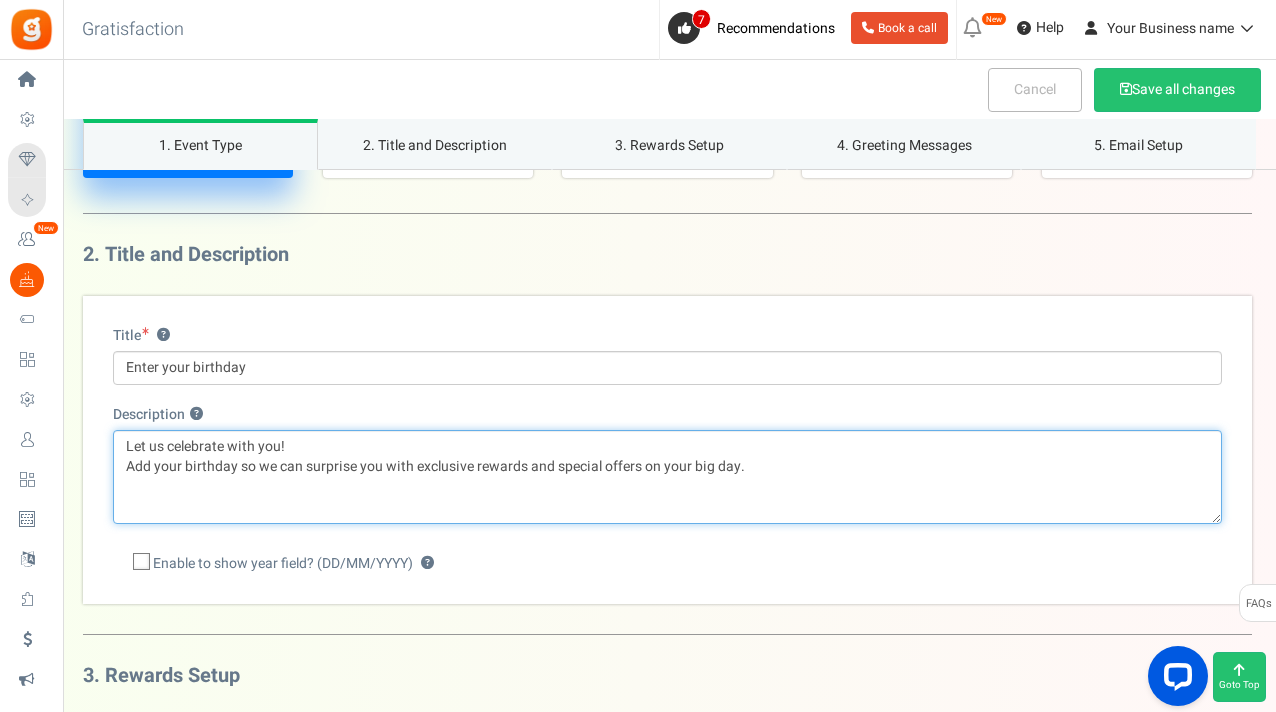 type on "Let us celebrate with you!
Add your birthday so we can surprise you with exclusive rewards and special offers on your big day." 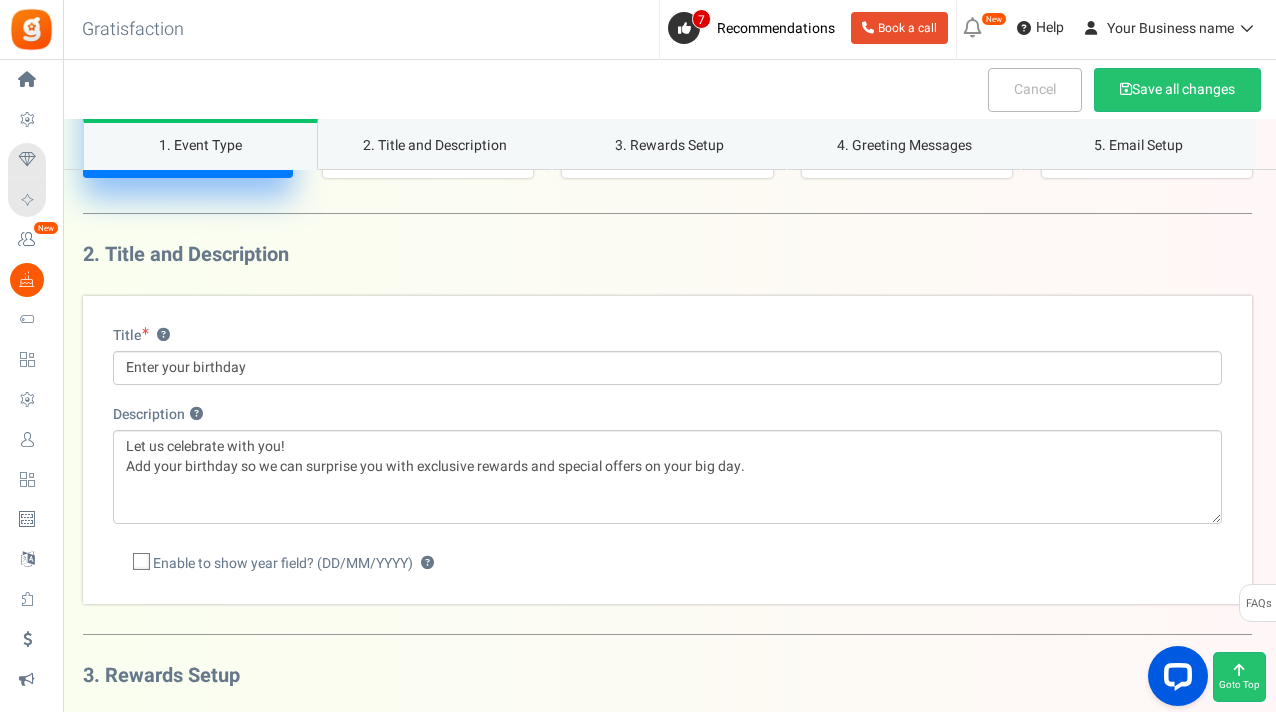 click on "Title    ?
Enter your birthday
Description  ?
Let us celebrate with you!
Add your birthday so we can surprise you with exclusive rewards and special offers on your big day.
Enable to show year field? (DD/MM/YYYY)
?" at bounding box center (667, 450) 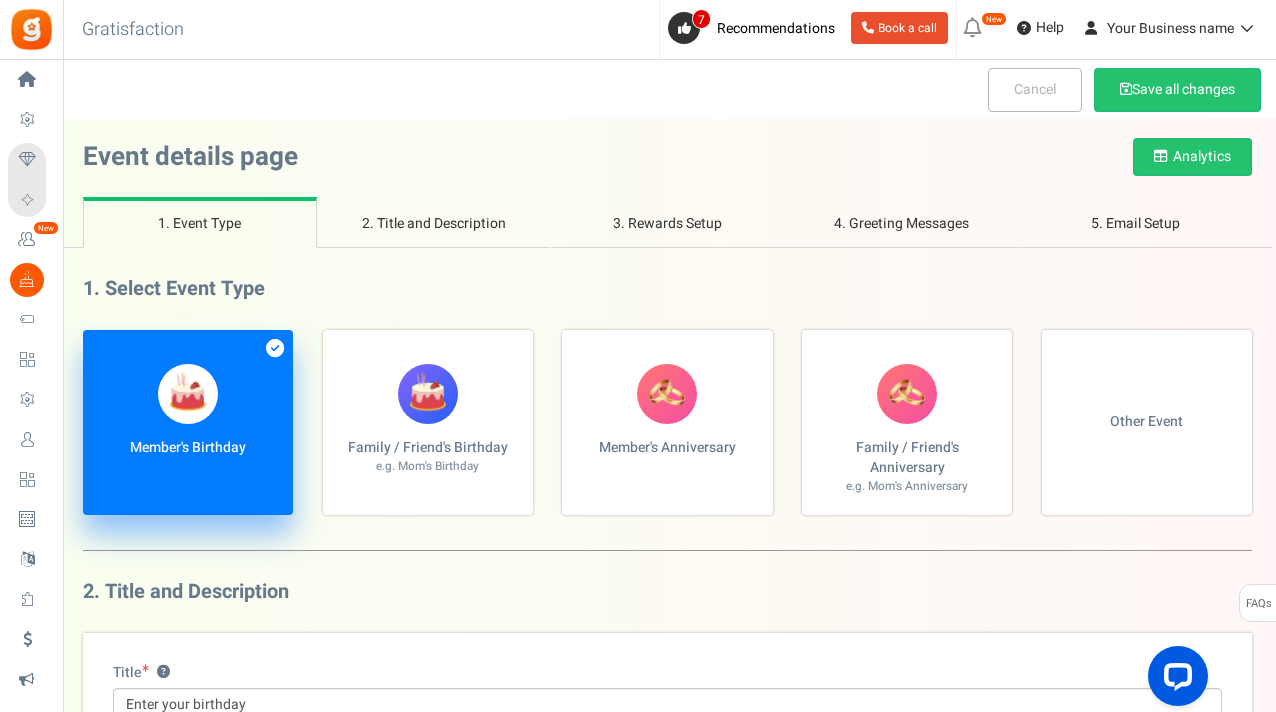scroll, scrollTop: 0, scrollLeft: 0, axis: both 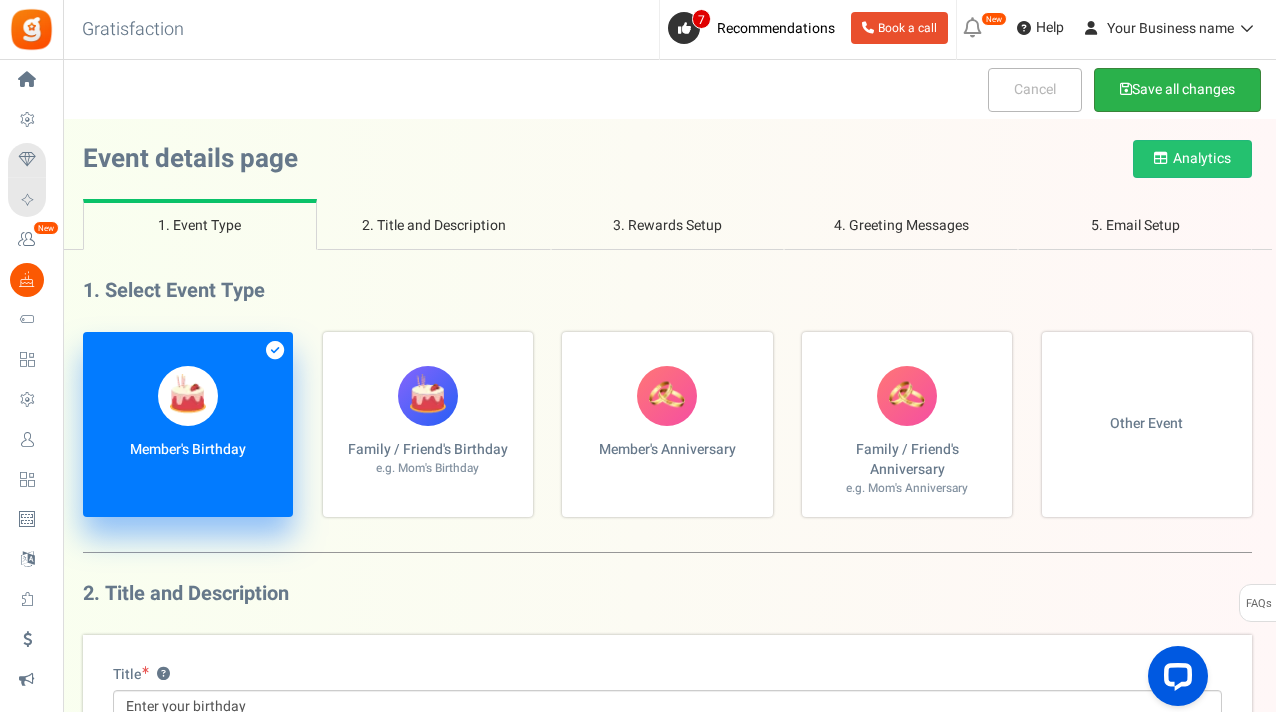 click on "Save all changes" at bounding box center (1177, 90) 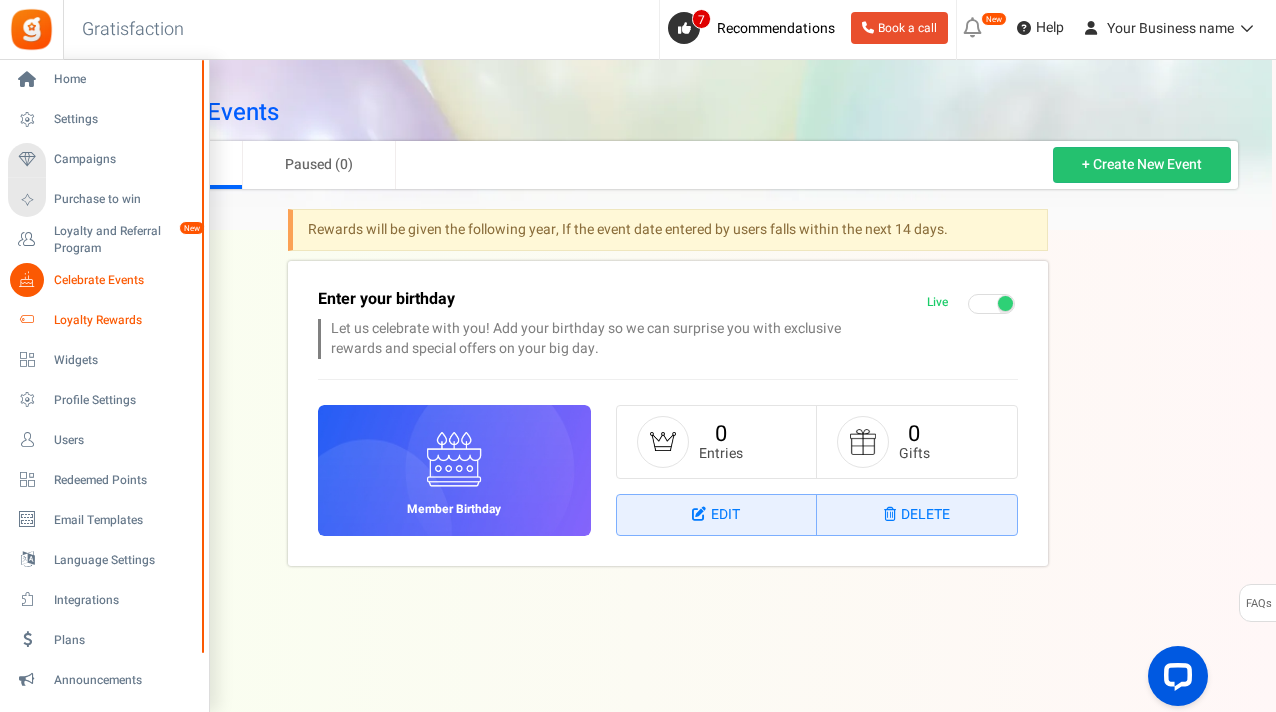 click on "Loyalty Rewards" at bounding box center [124, 320] 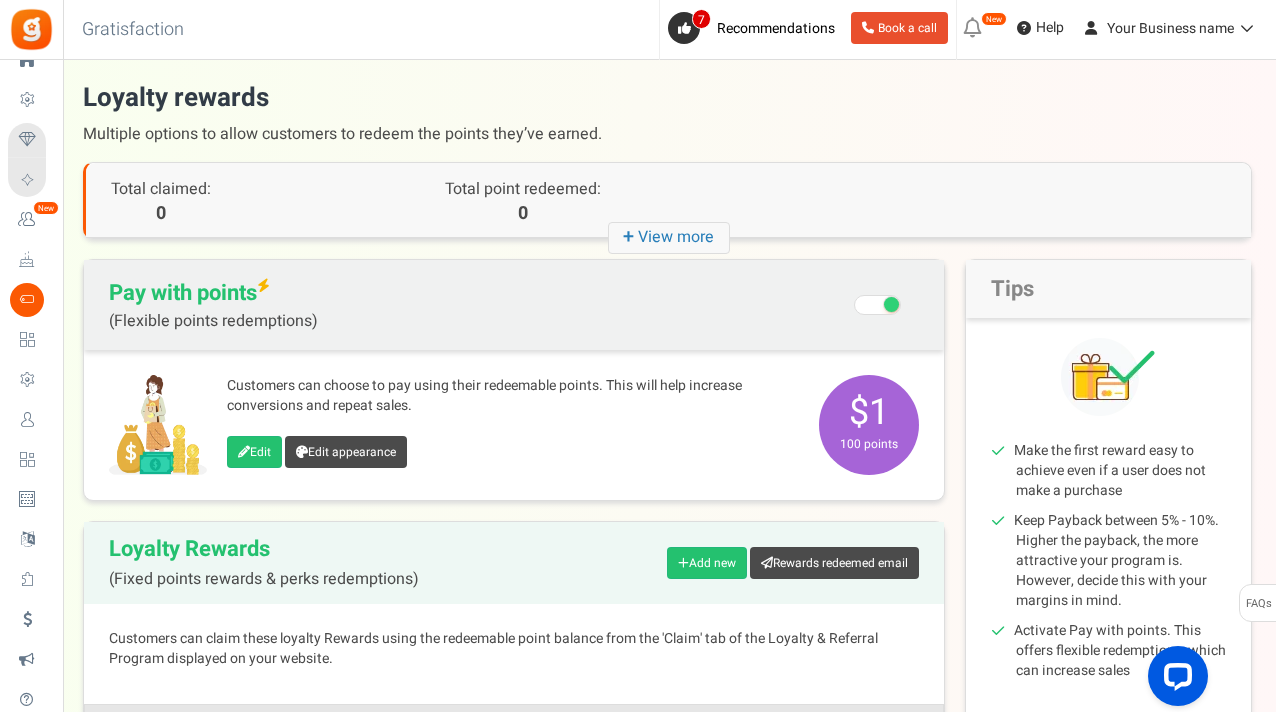 click on "There is a new version of the Gratisfaction plugin. Once you've updated the plugin, please check by clicking the verify button.
Update plugin
Verify
Oops! Plugin update verification failed. Please check and try again or contact us at  [EMAIL_ADDRESS][DOMAIN_NAME]
Success! You can now use this feature.
Loyalty rewards
Multiple options to allow customers to redeem the points they’ve earned.
Setup rewards that users can redeem with the points they’ve earned.
+  View more
Total claimed:
0
Total point redeemed:
0
Pay with points
Claimed: 0 Points redeemed: 0 0 0" at bounding box center [667, 549] 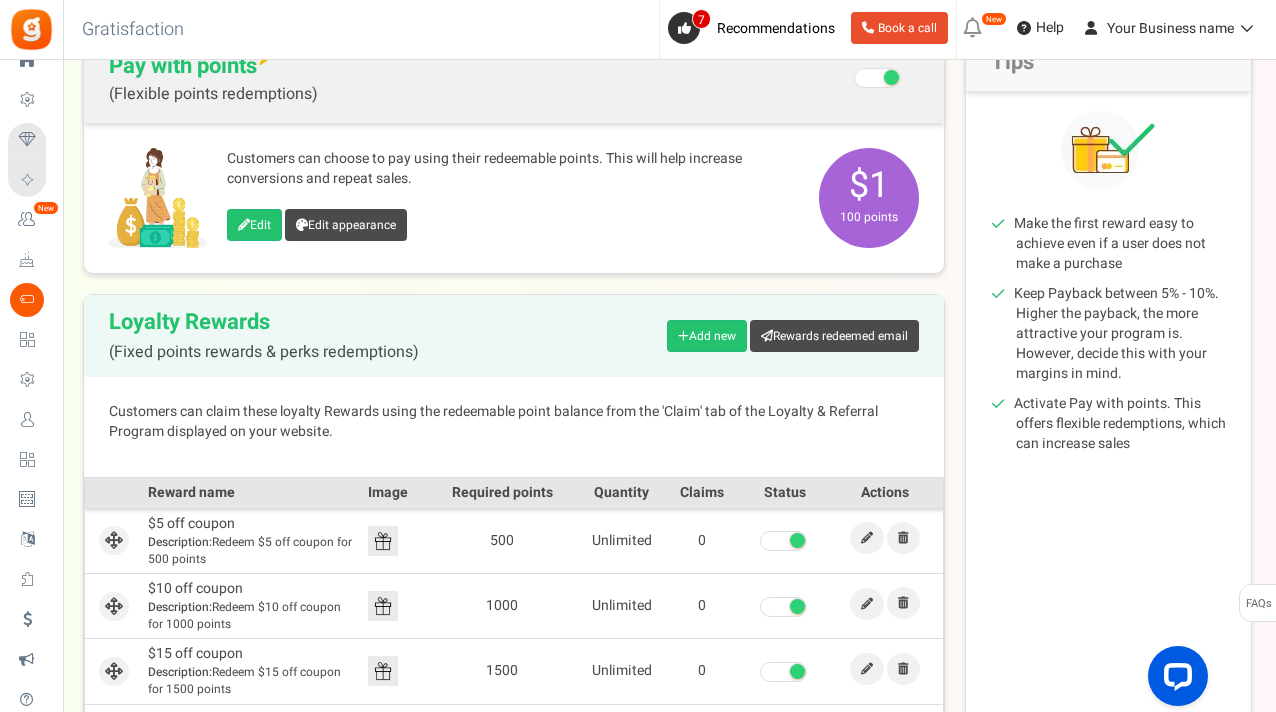 scroll, scrollTop: 107, scrollLeft: 0, axis: vertical 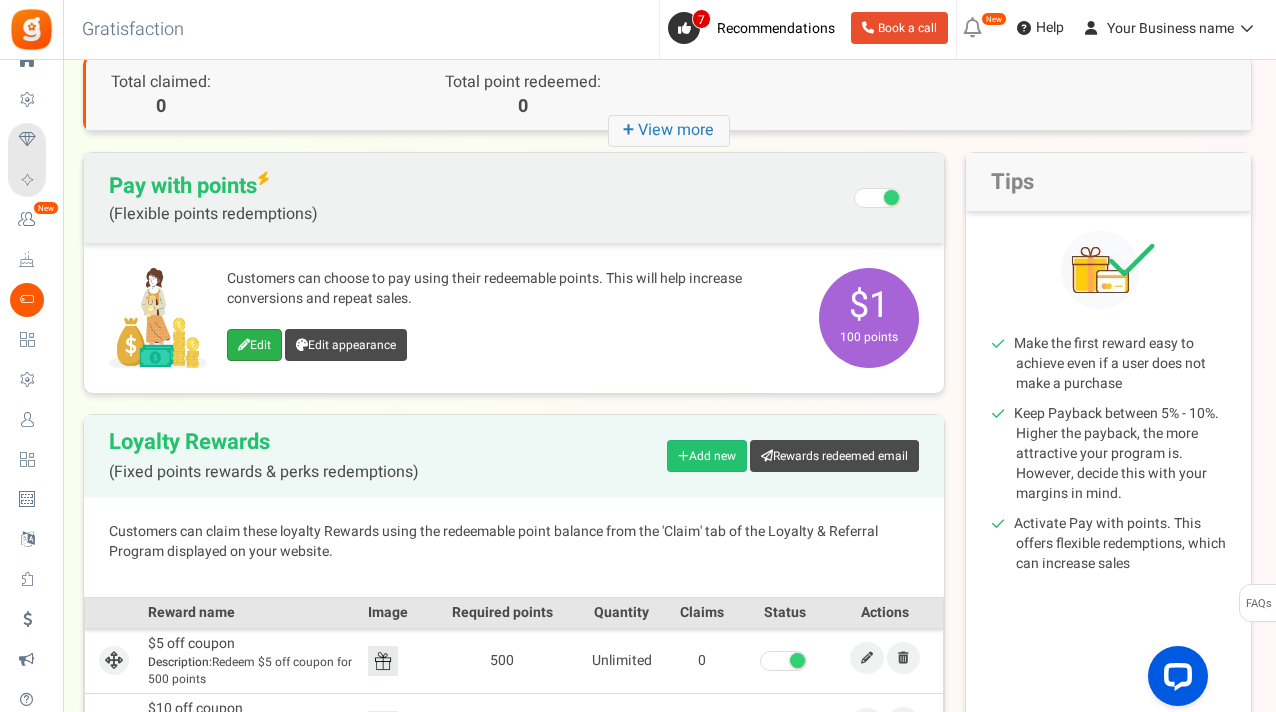 click on "Edit" at bounding box center (254, 345) 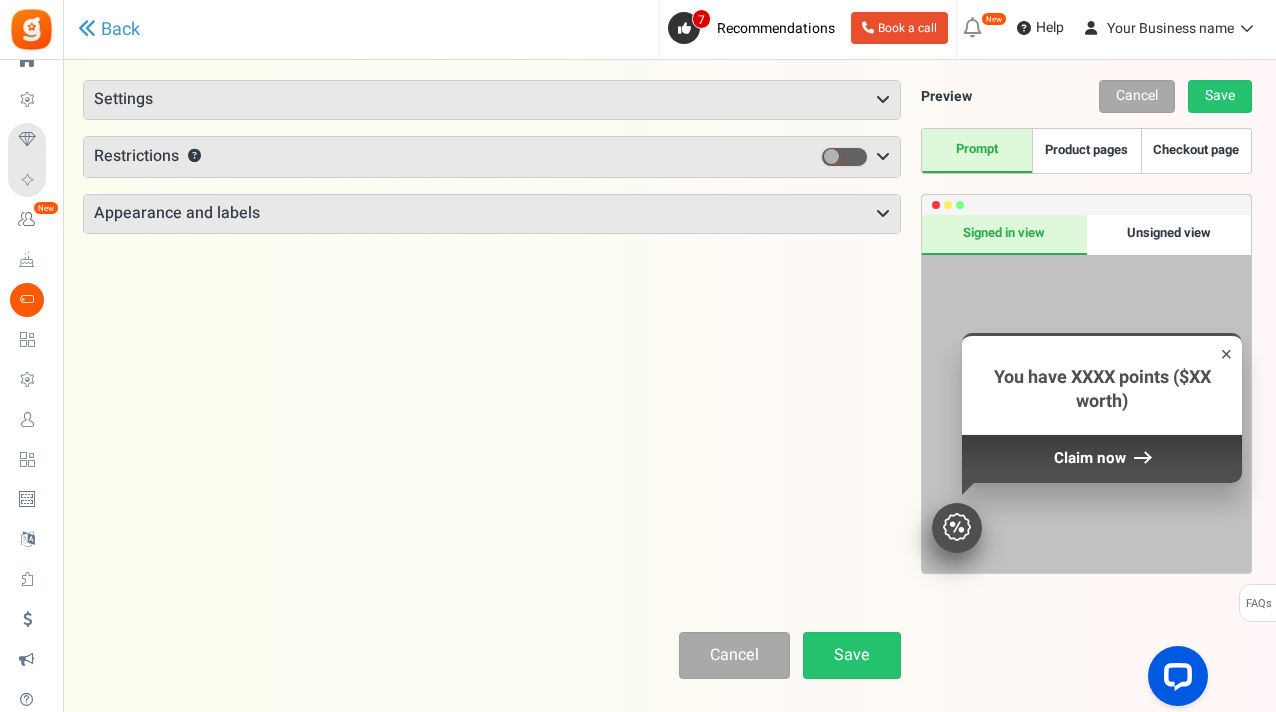 scroll, scrollTop: 0, scrollLeft: 0, axis: both 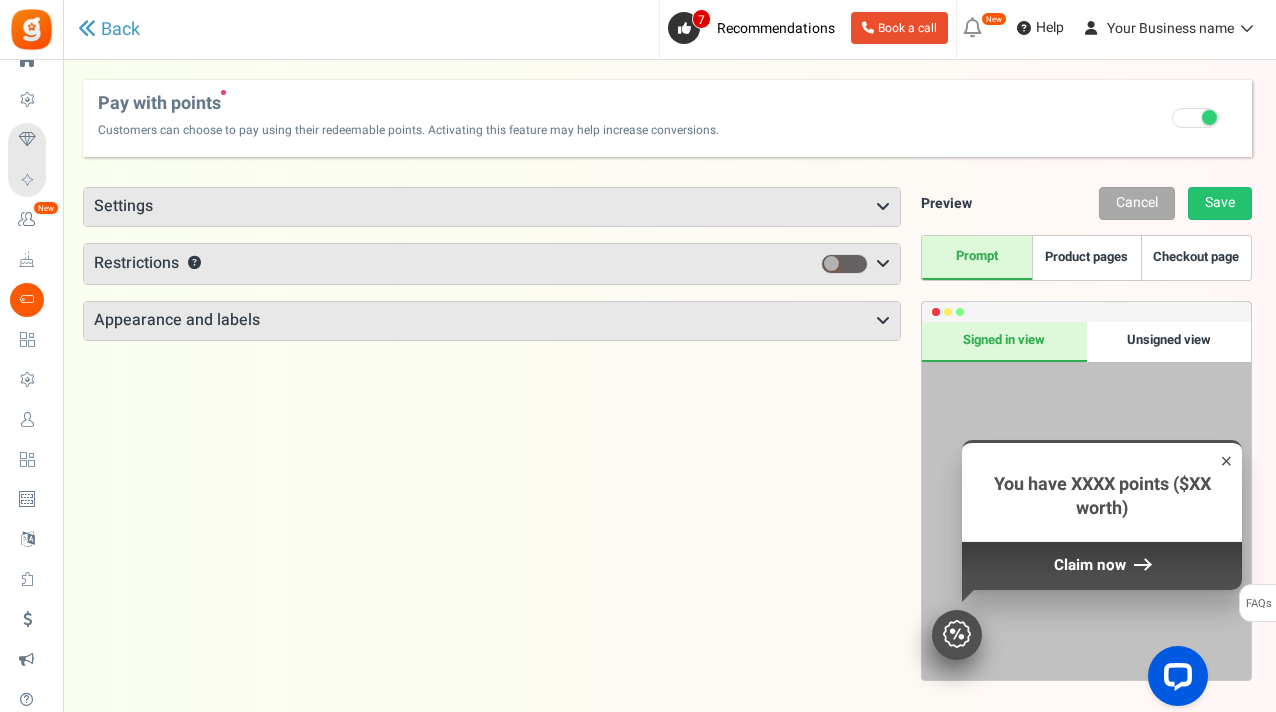 click at bounding box center [1195, 118] 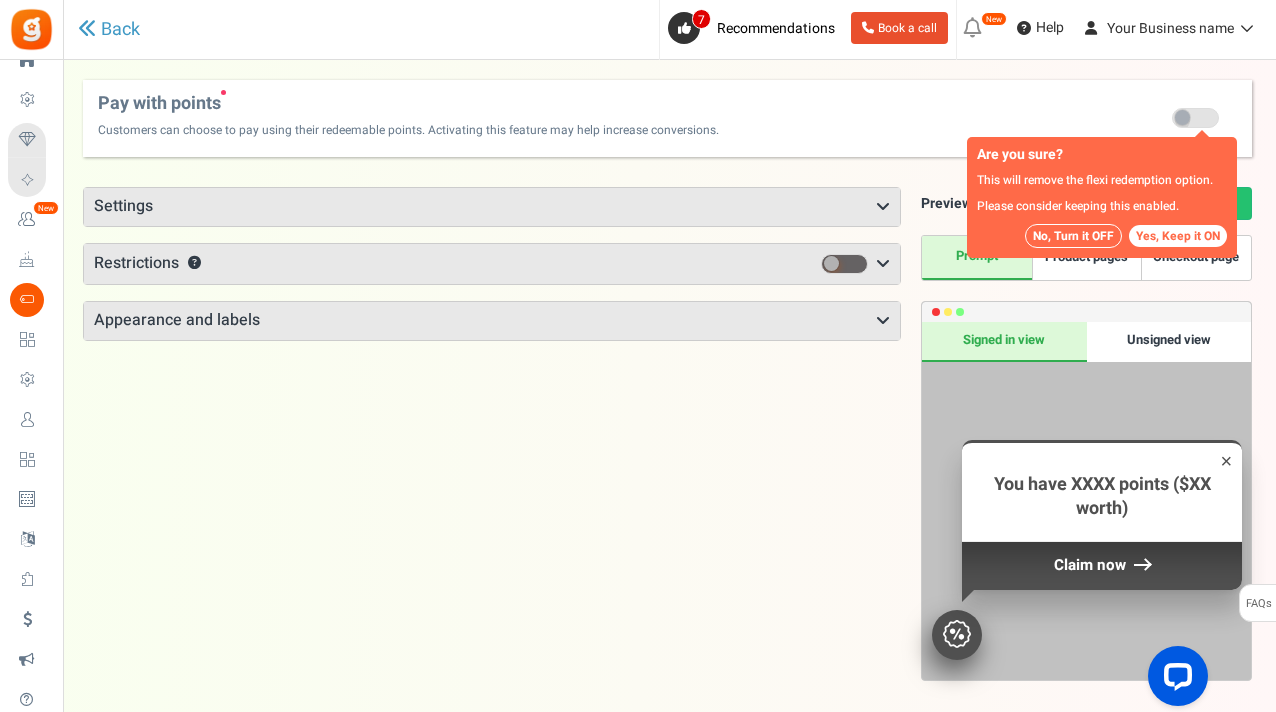 click on "Yes, Keep it ON" at bounding box center [1178, 236] 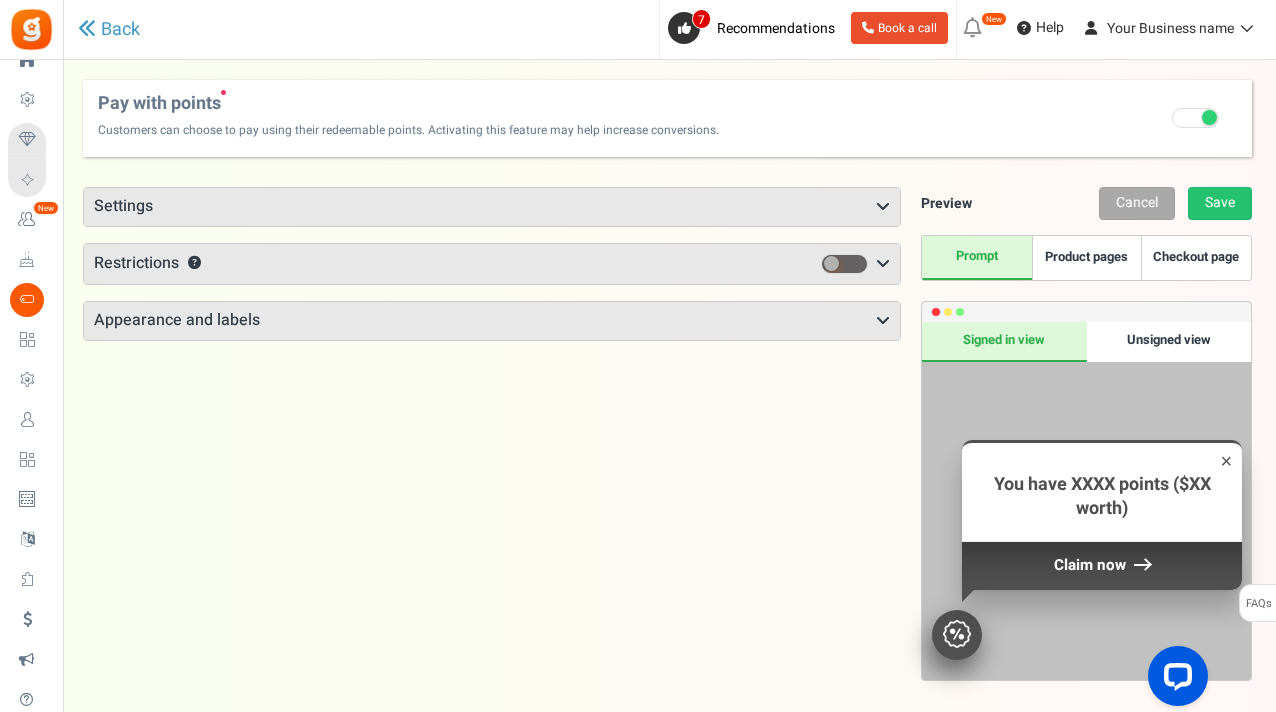 click at bounding box center (883, 207) 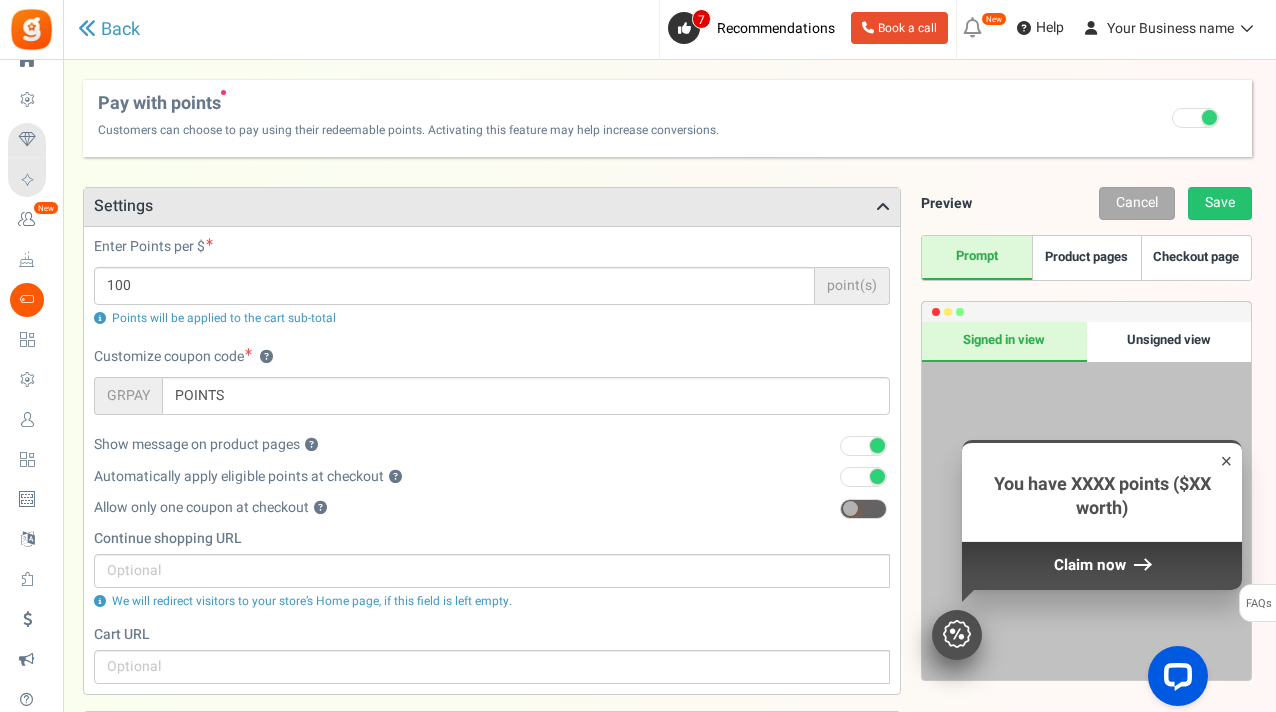 click on "Automatically apply eligible points at checkout
?
Recommended
Recommended!
Please consider adding  'Restrictions'
Ok, Got it." at bounding box center [492, 481] 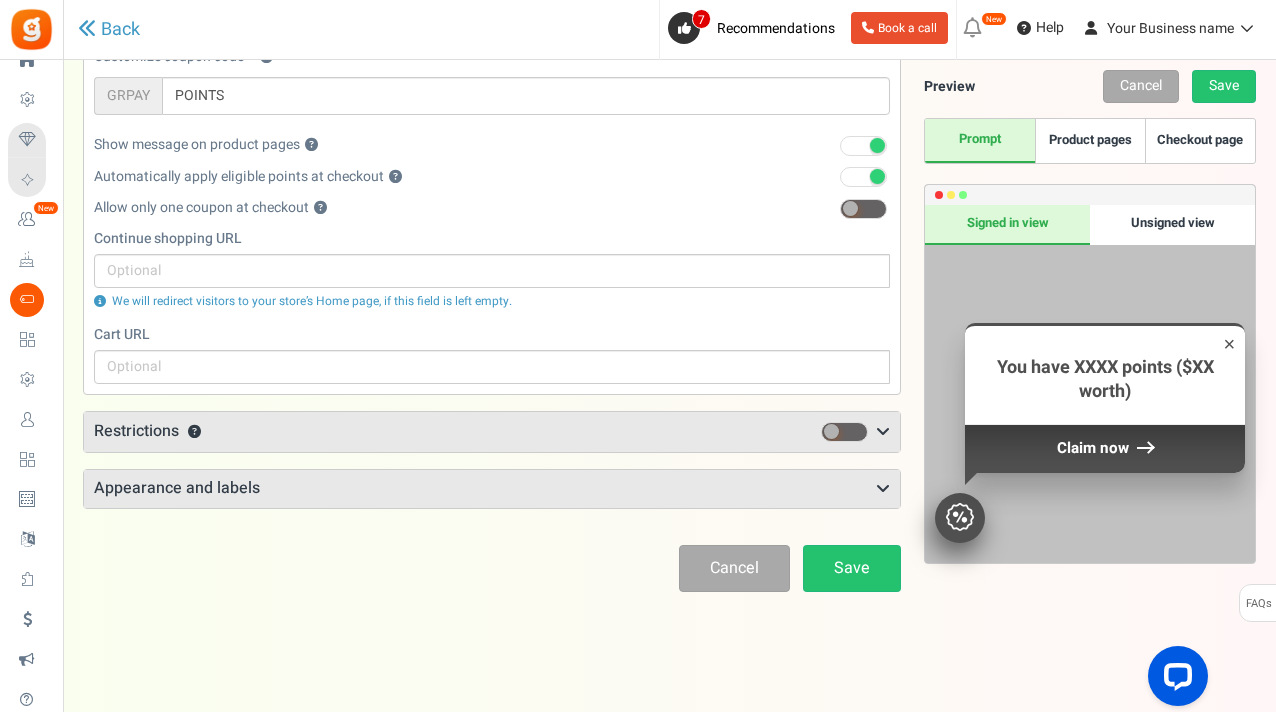 scroll, scrollTop: 301, scrollLeft: 0, axis: vertical 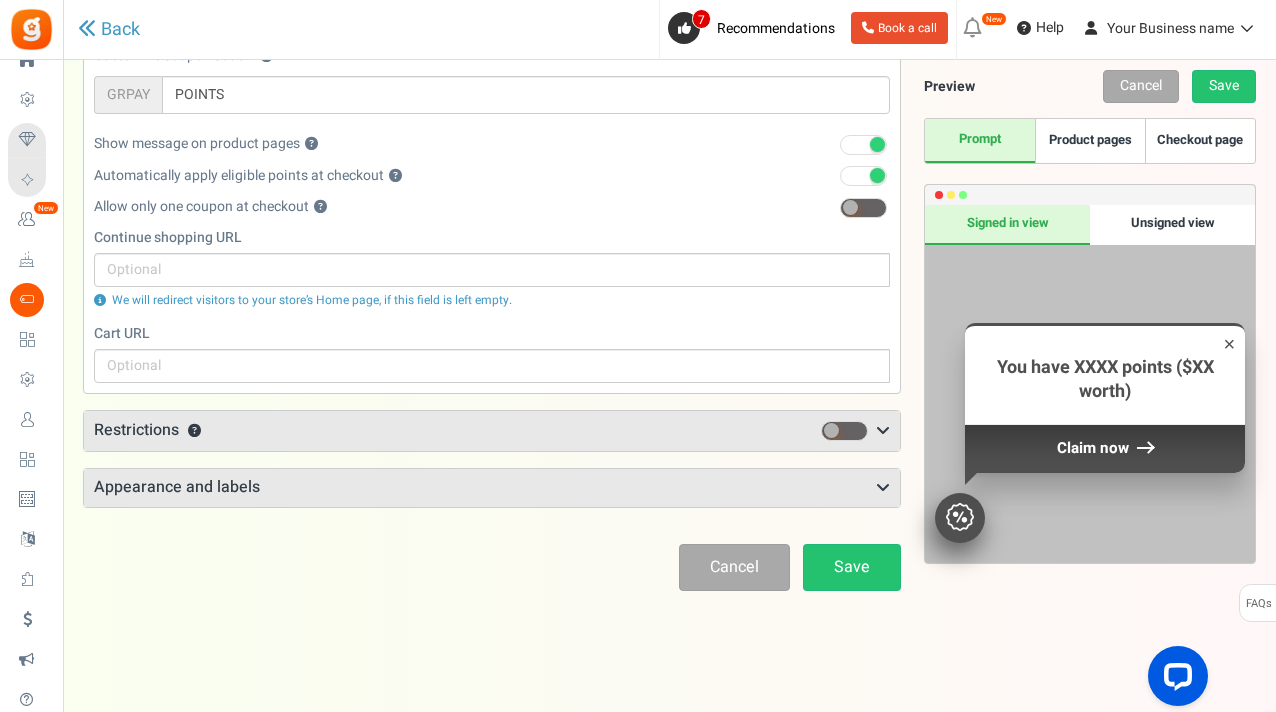 click on "Restrictions
?" at bounding box center [492, 431] 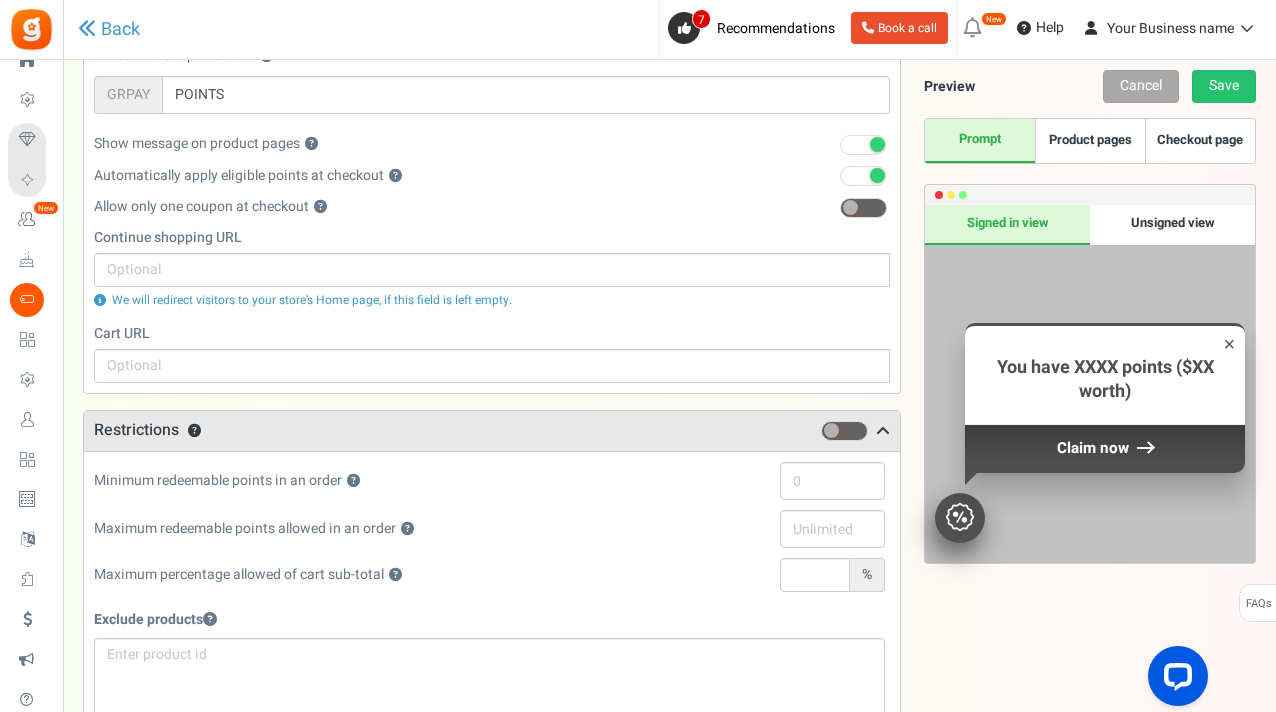 click on "Restrictions
?" at bounding box center (492, 431) 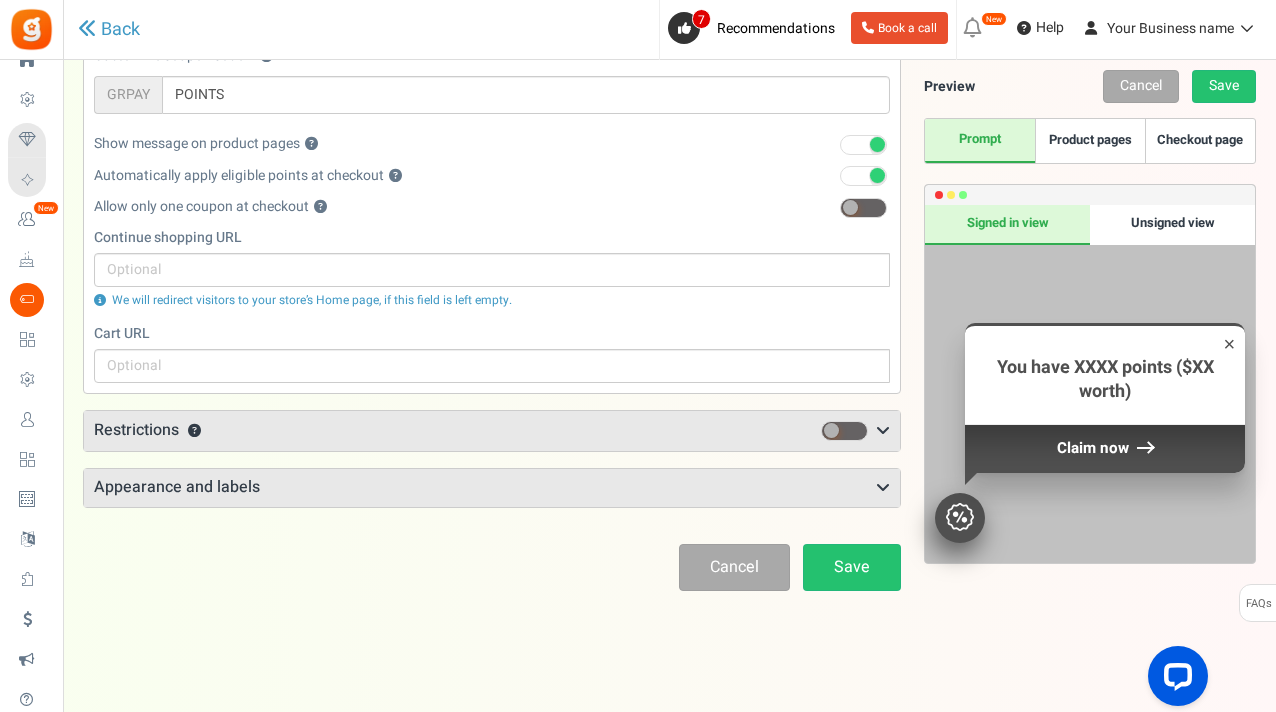 click on "Restrictions
?" at bounding box center (492, 431) 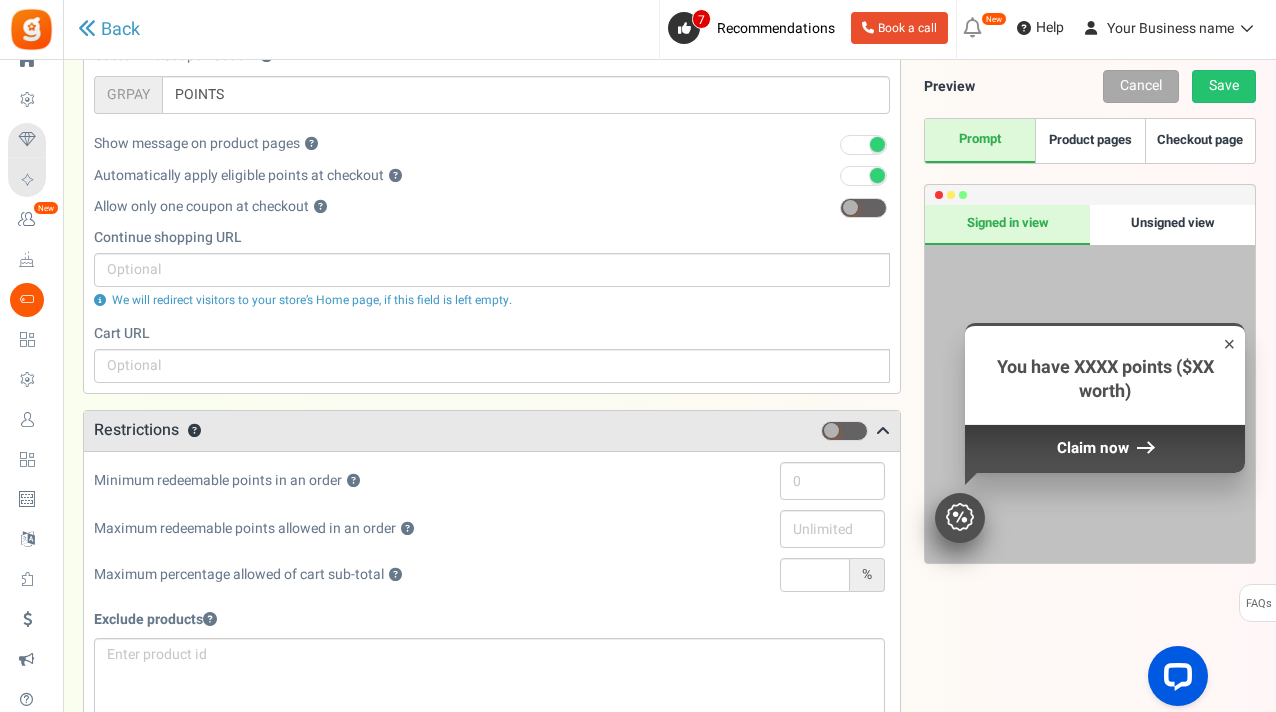 drag, startPoint x: 95, startPoint y: 475, endPoint x: 359, endPoint y: 595, distance: 289.9931 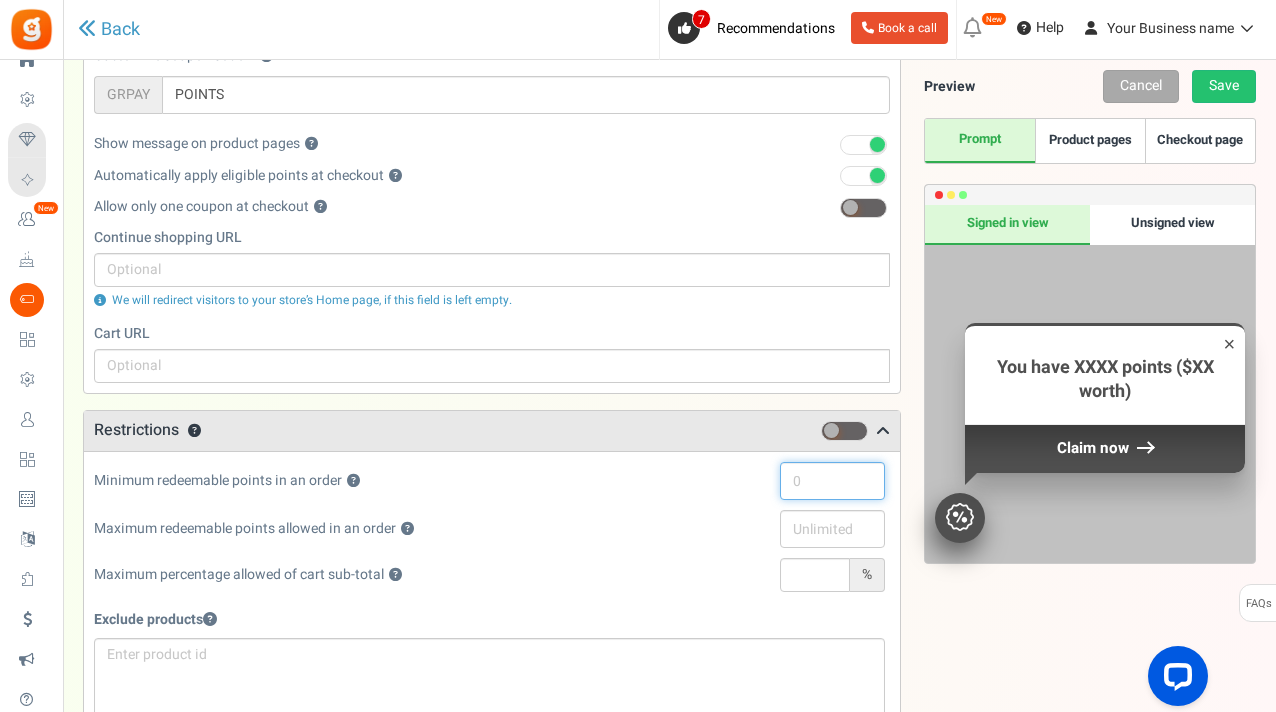 click at bounding box center (832, 481) 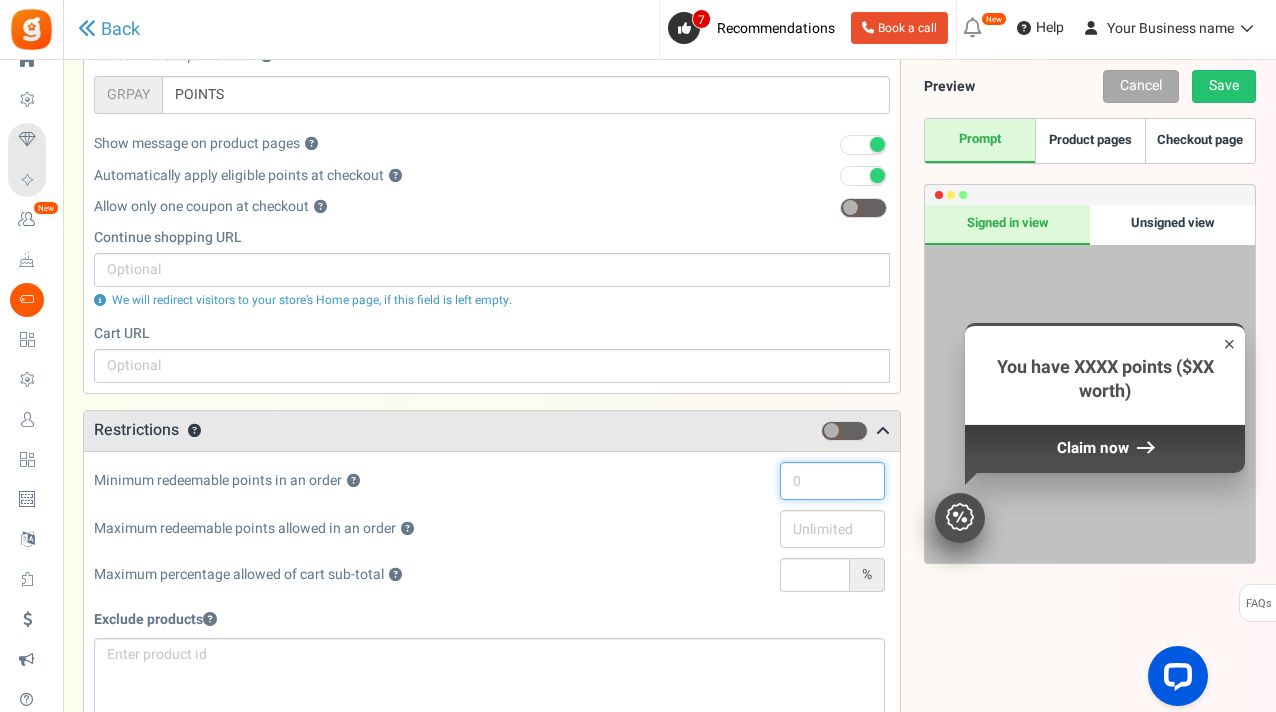 type on "q" 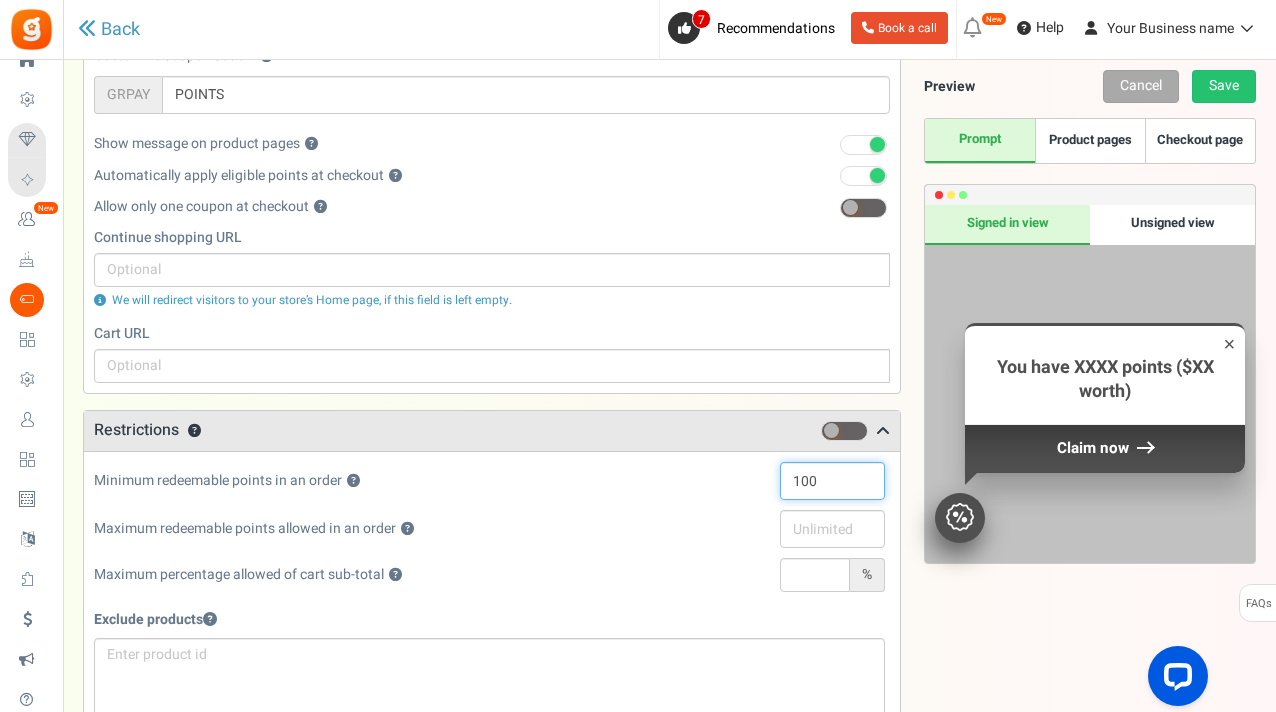 type on "100" 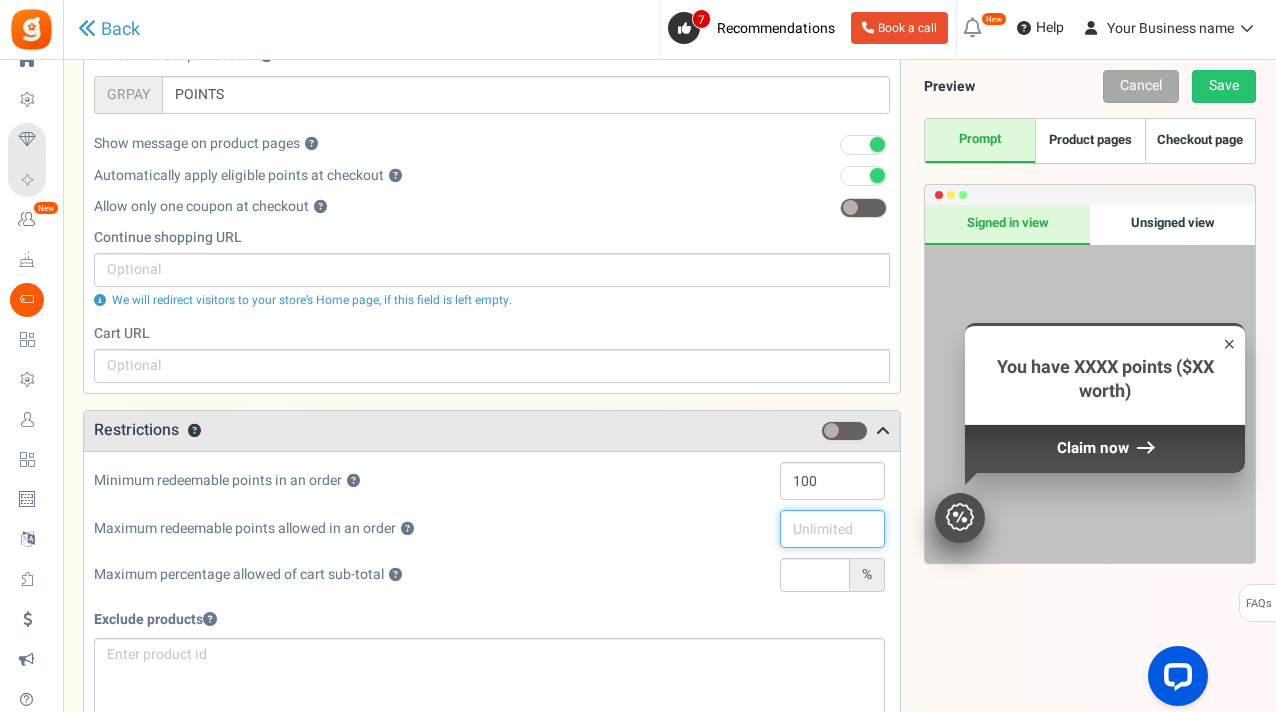 click at bounding box center (832, 529) 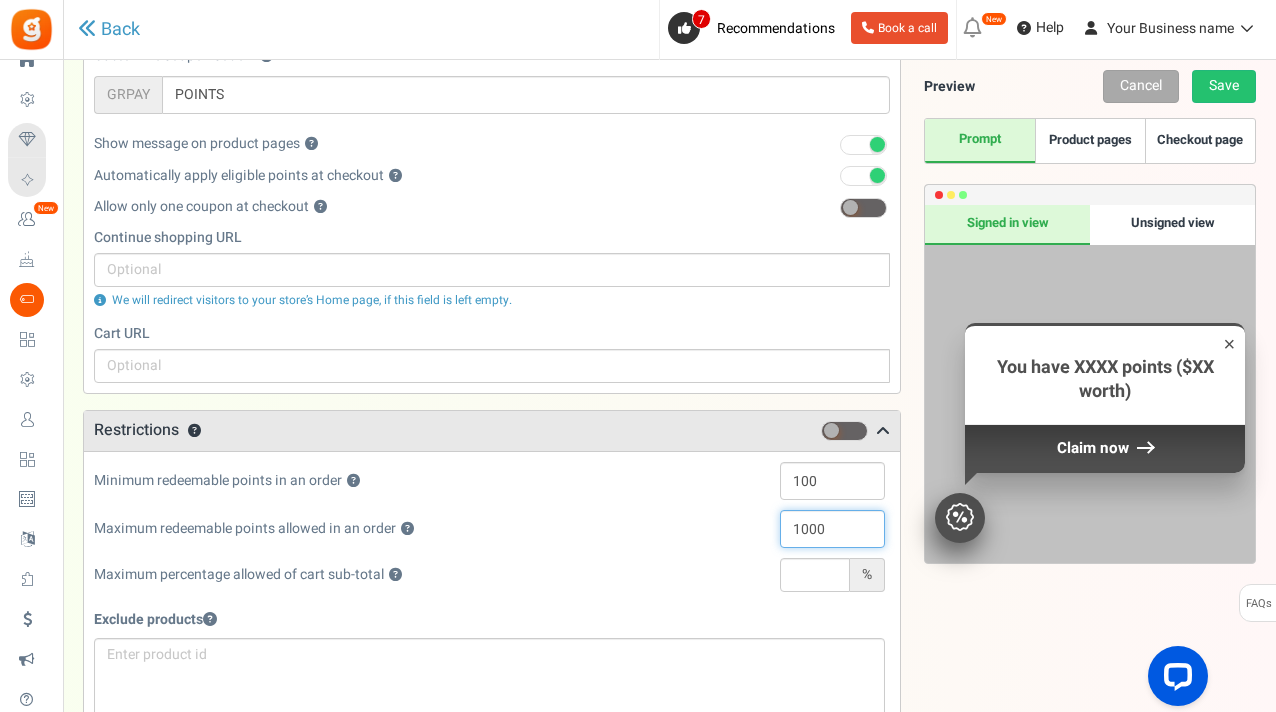 type on "1000" 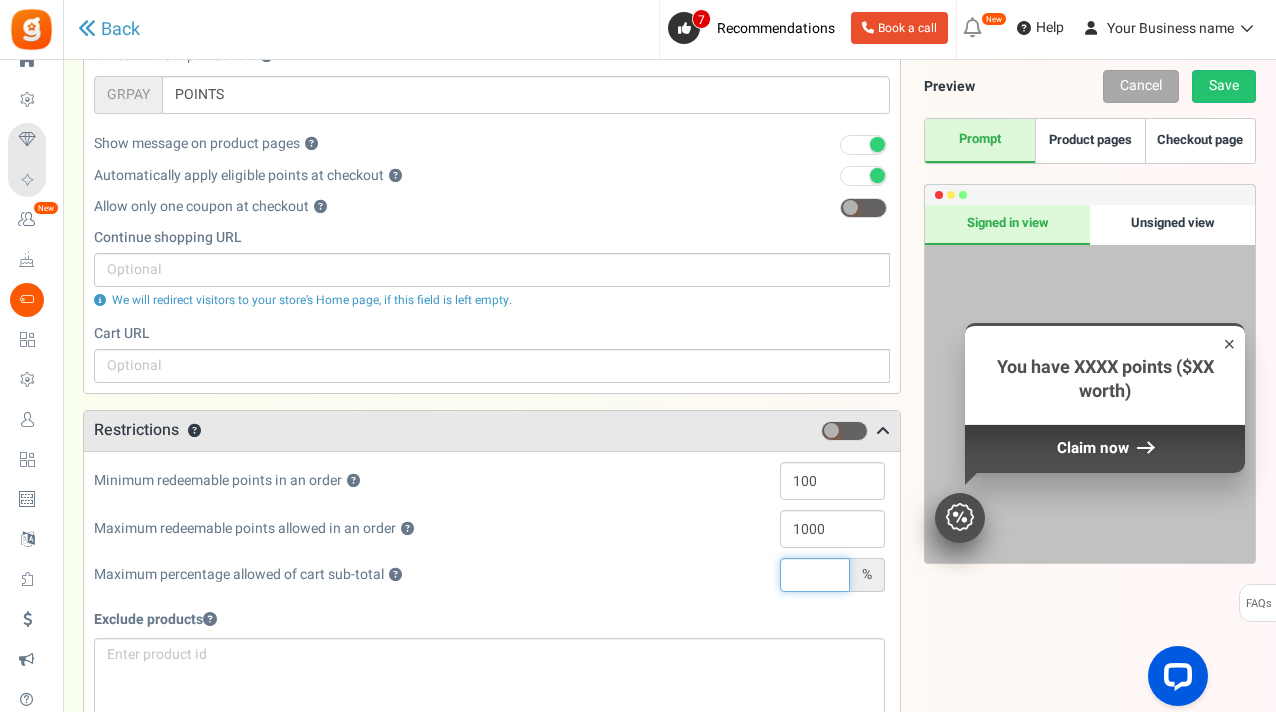 click at bounding box center [815, 575] 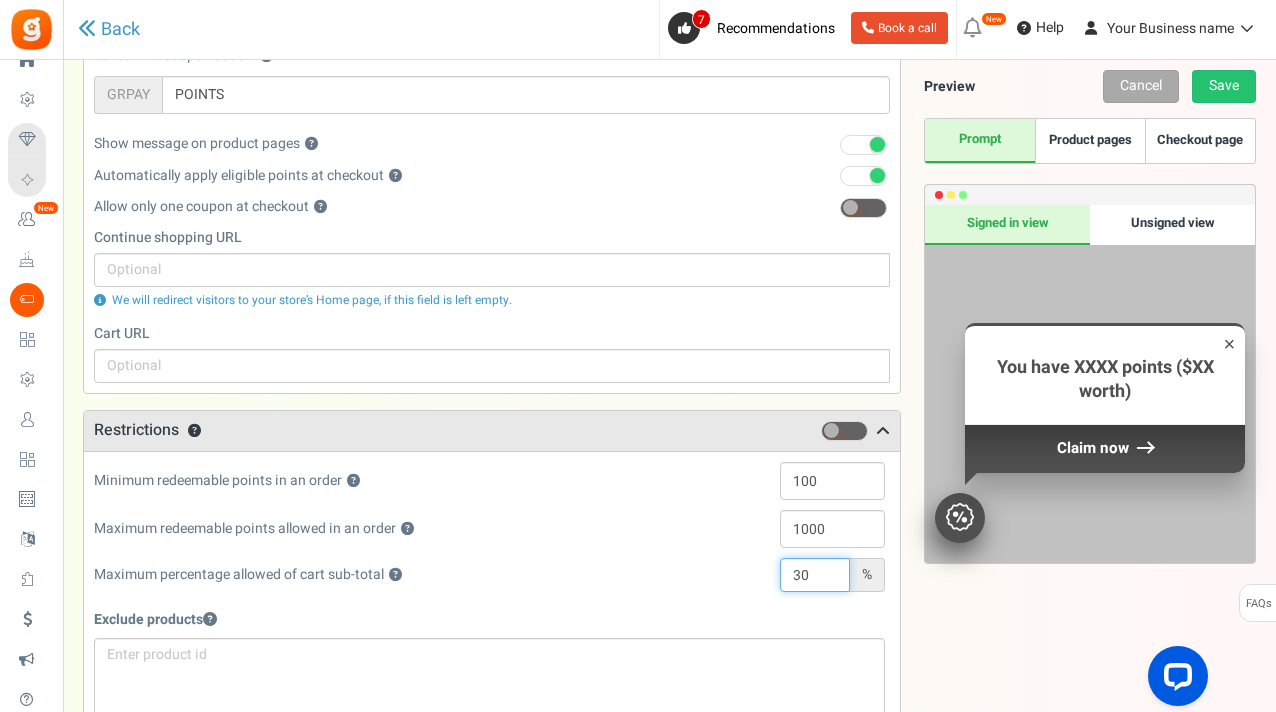type on "30" 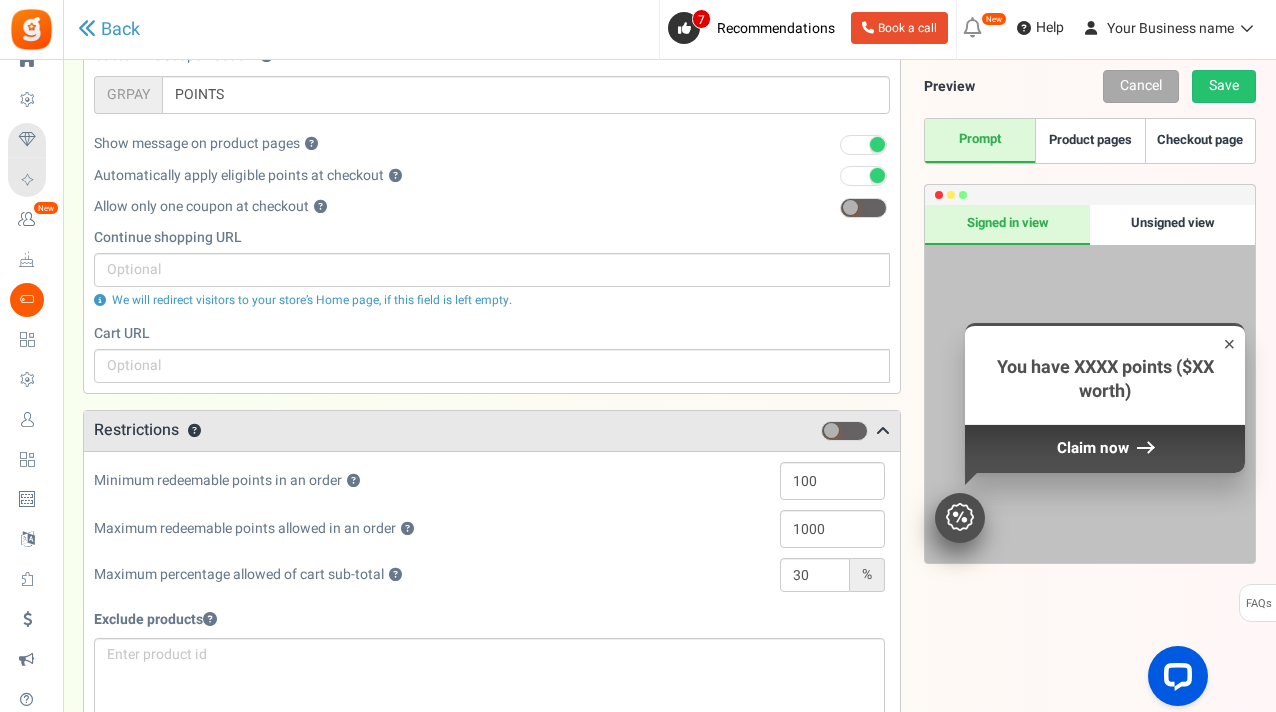 click on "Exclude products
Enter product ids separated by a comma(,)" at bounding box center [489, 678] 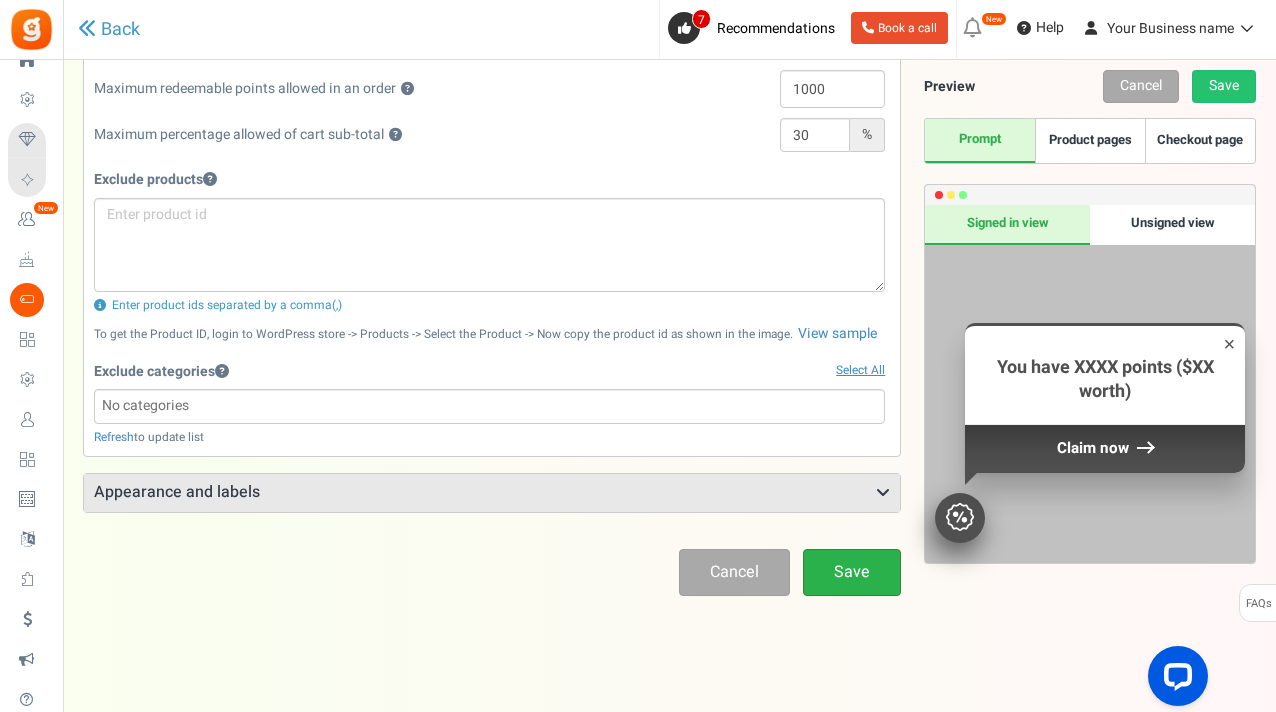 scroll, scrollTop: 746, scrollLeft: 0, axis: vertical 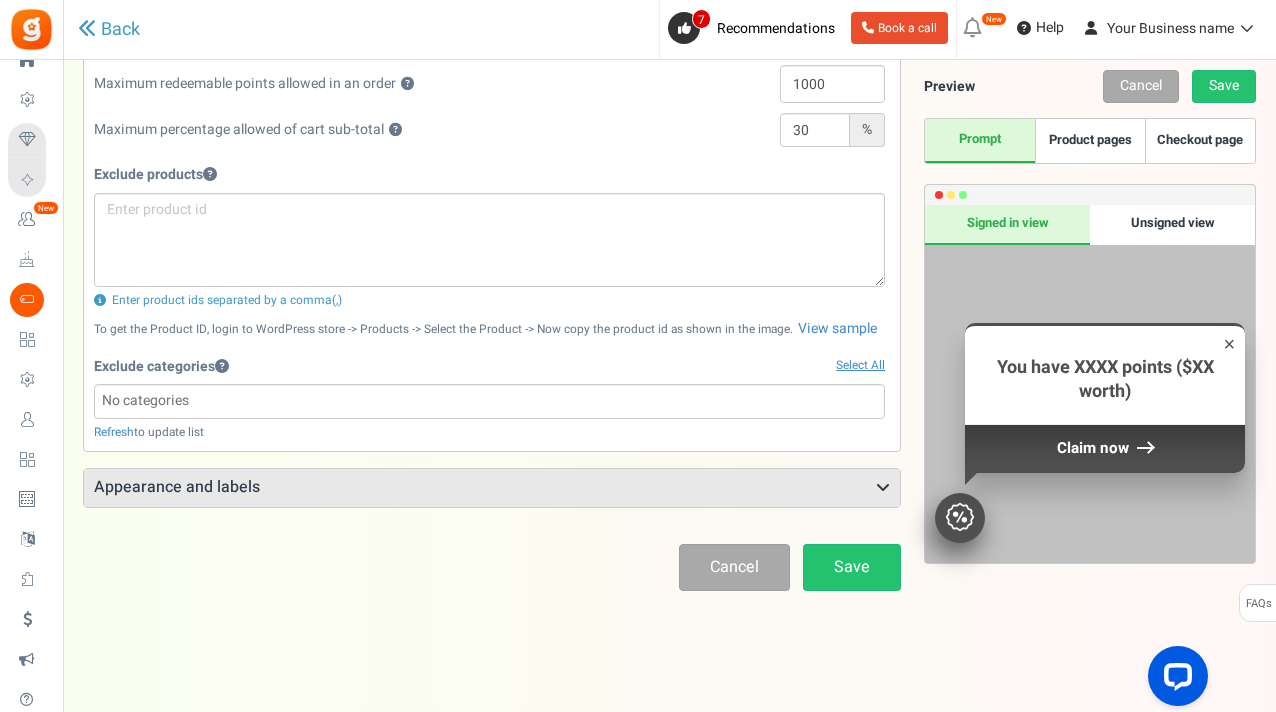 click at bounding box center (883, 488) 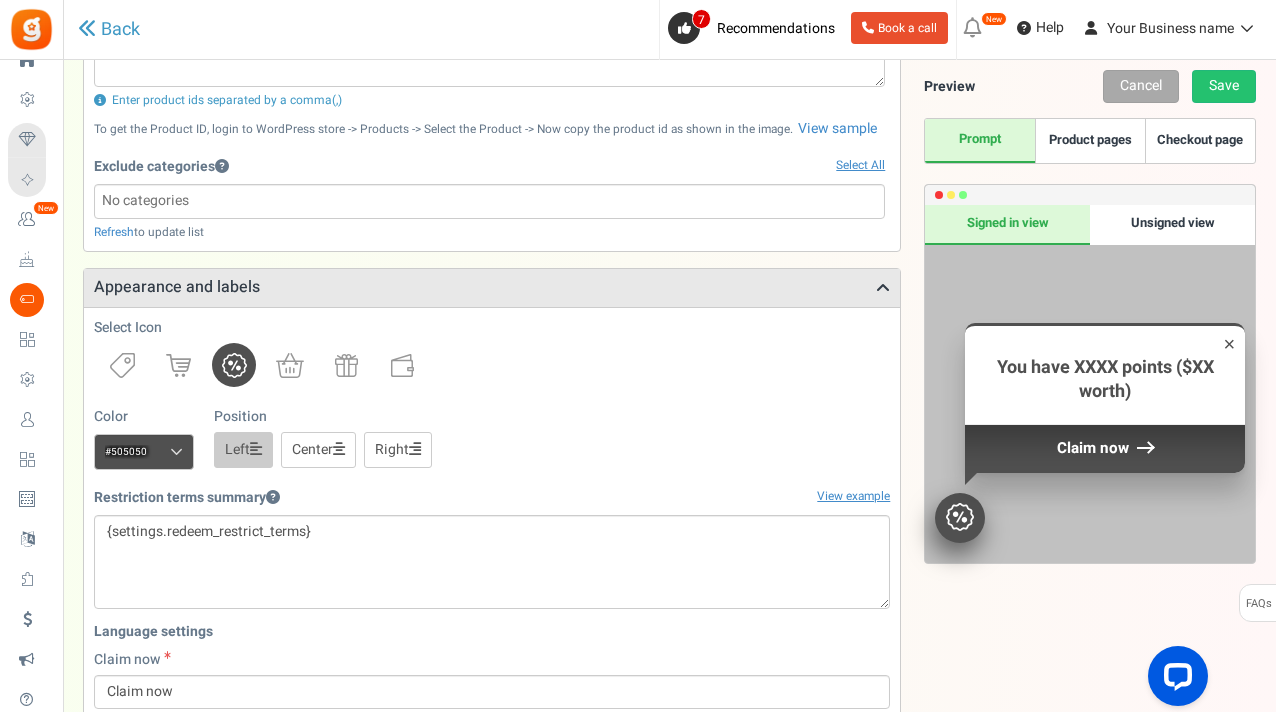 scroll, scrollTop: 986, scrollLeft: 0, axis: vertical 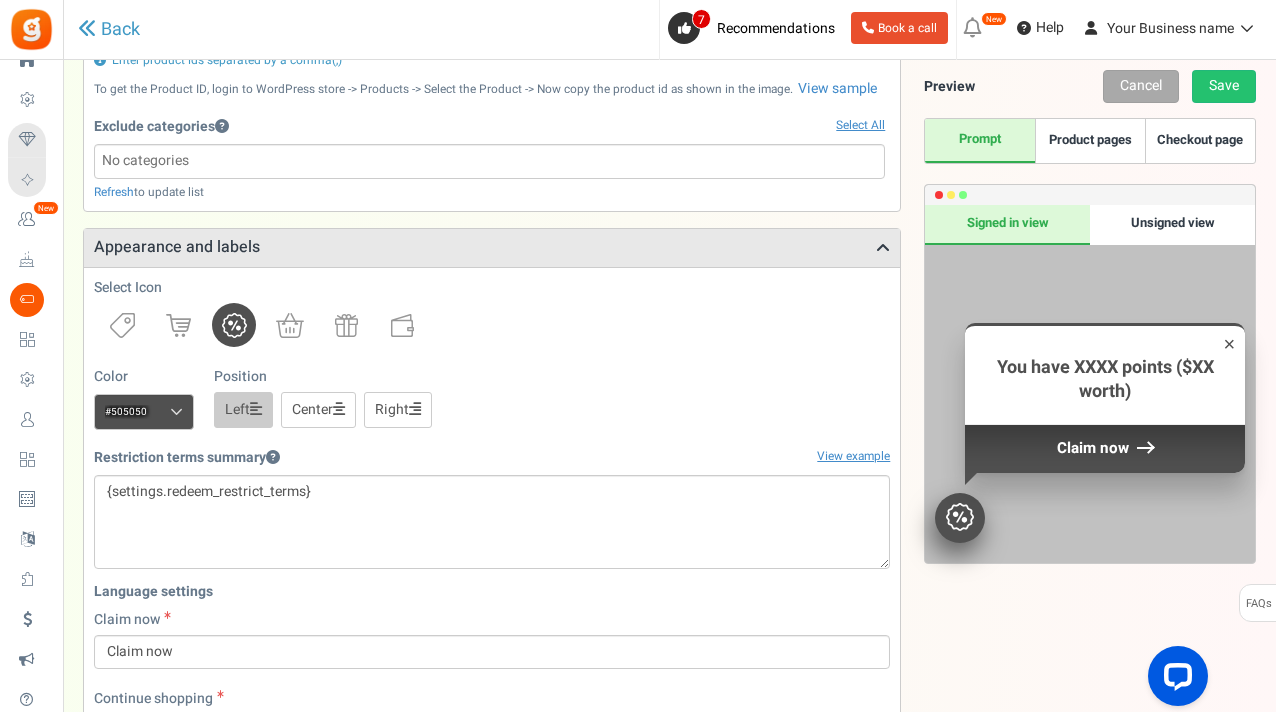 click at bounding box center [176, 412] 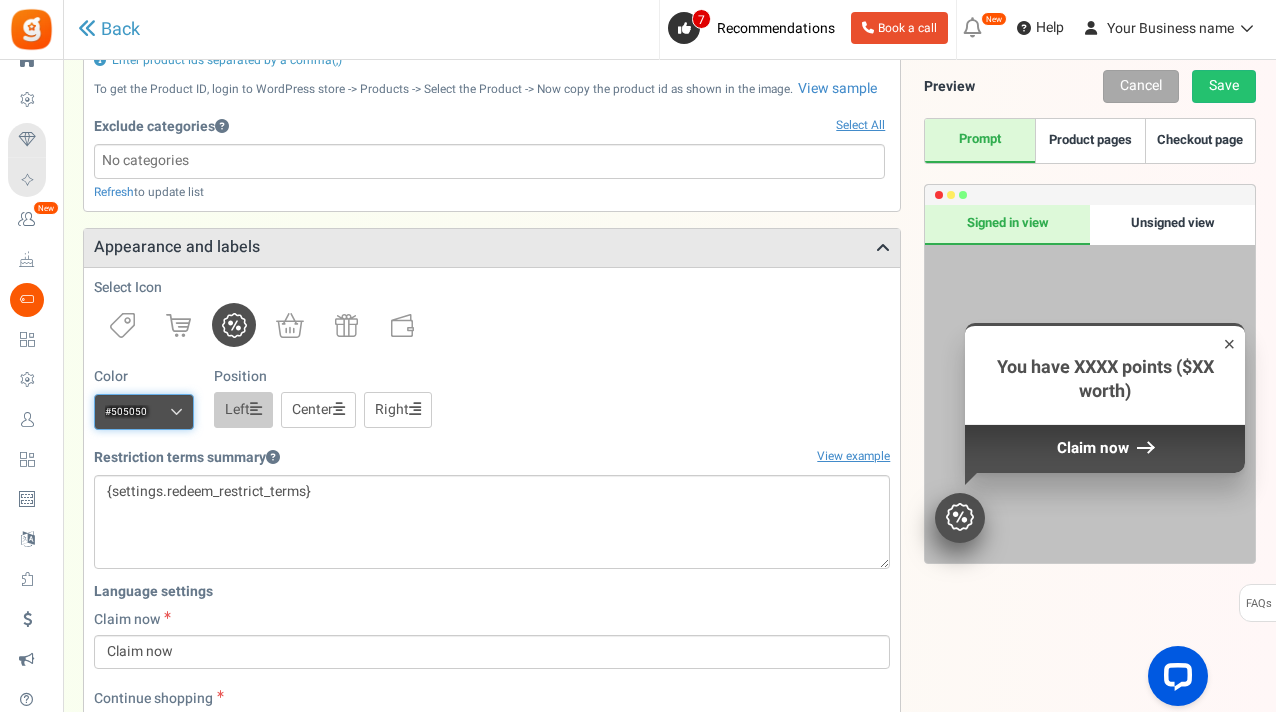 click on "#505050" at bounding box center [144, 412] 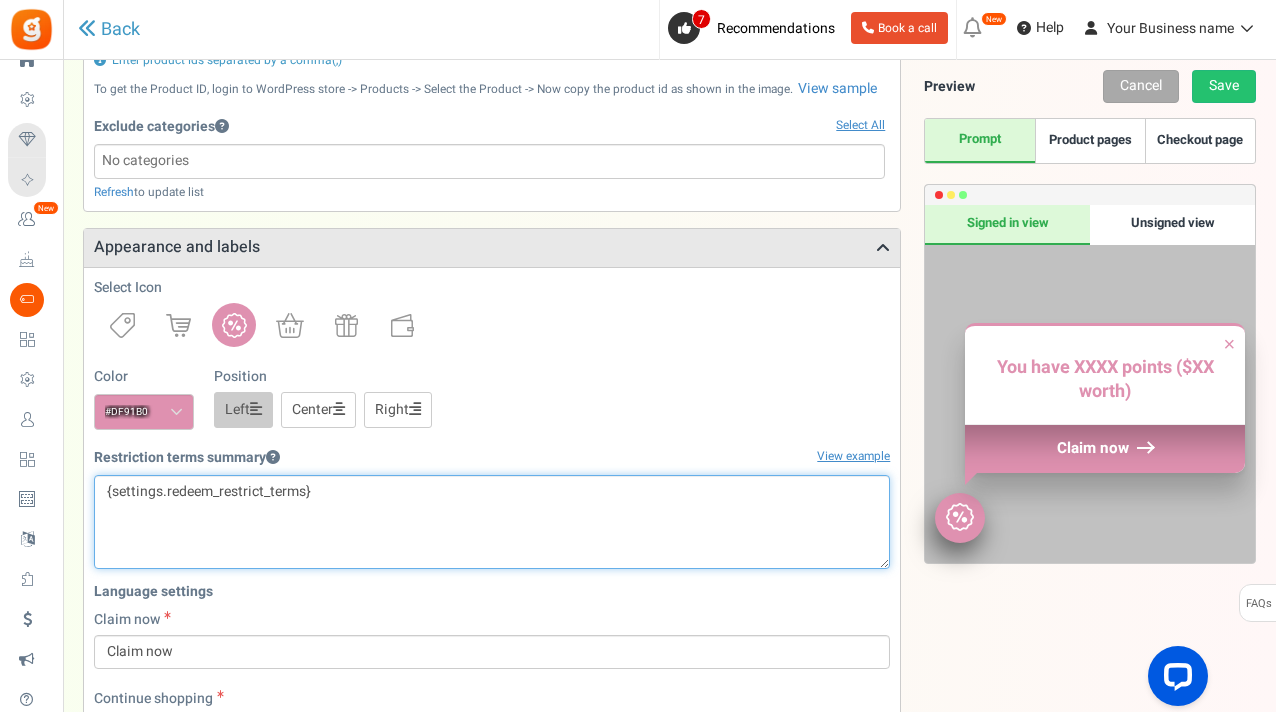 type on "#df91b0" 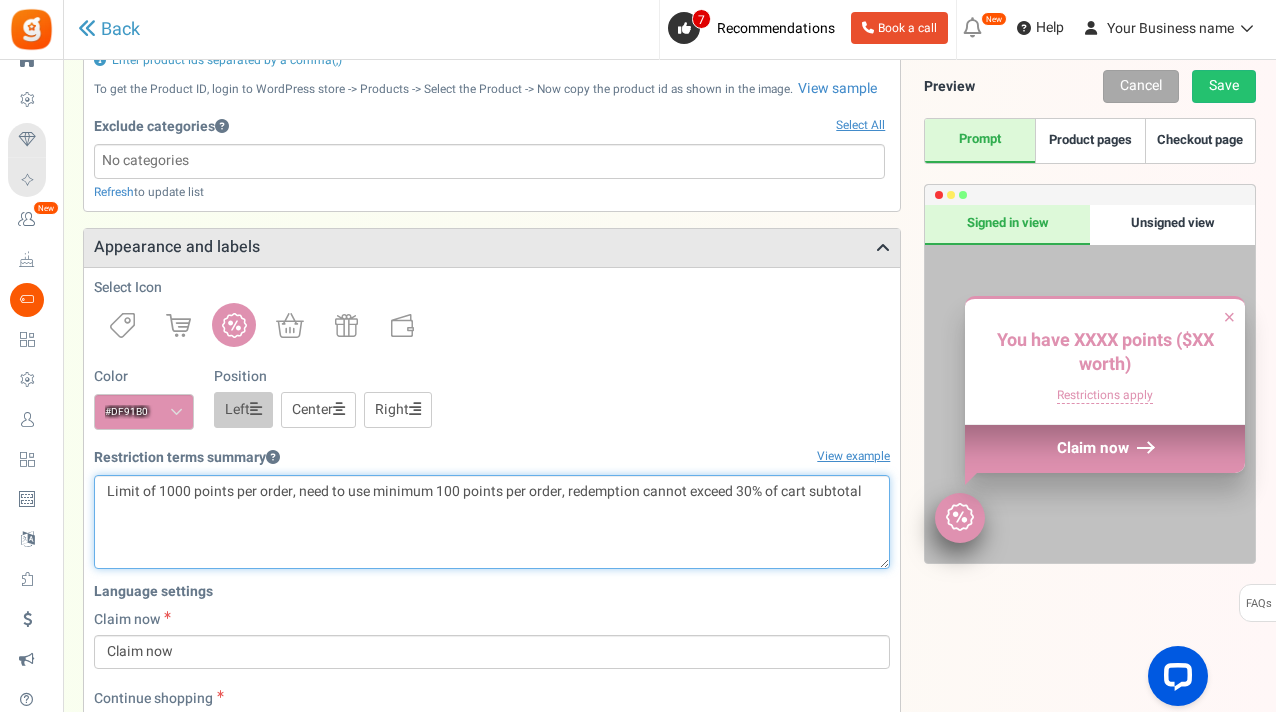 type on "Limit of 1000 points per order, need to use minimum 100 points per order, redemption cannot exceed 30% of cart subtotal" 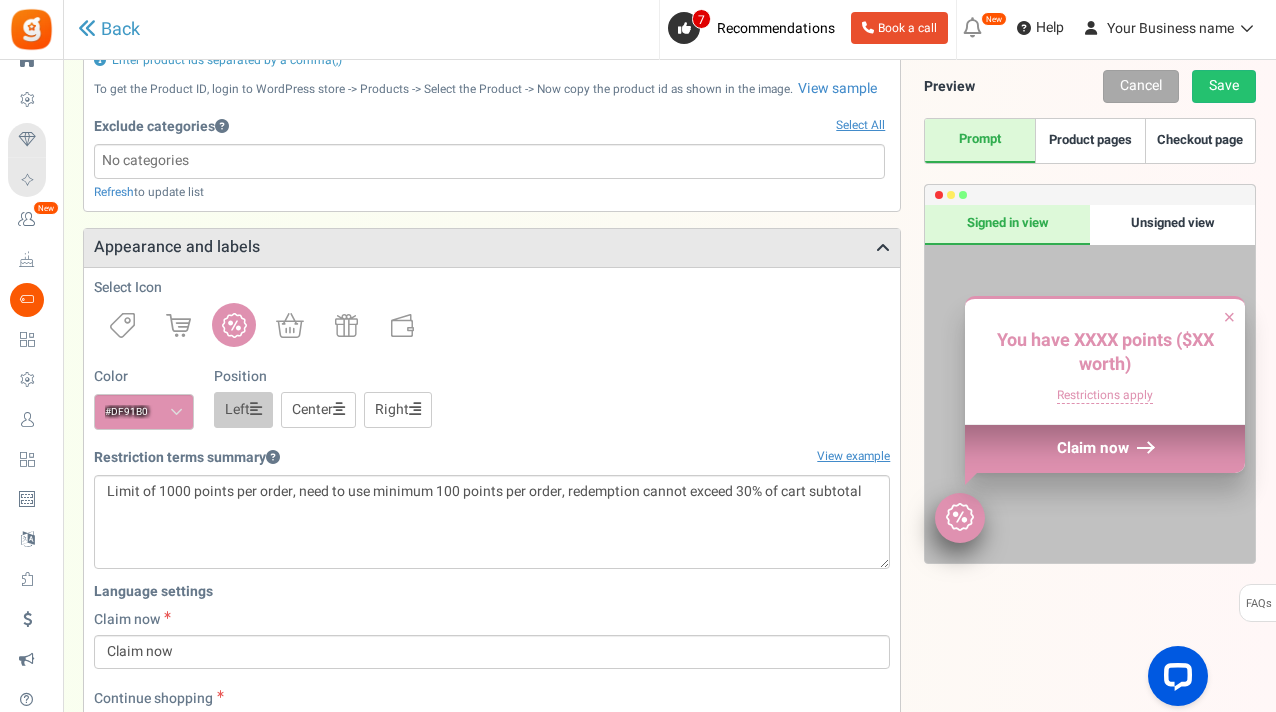 click on "Claim now
Claim now" at bounding box center (492, 639) 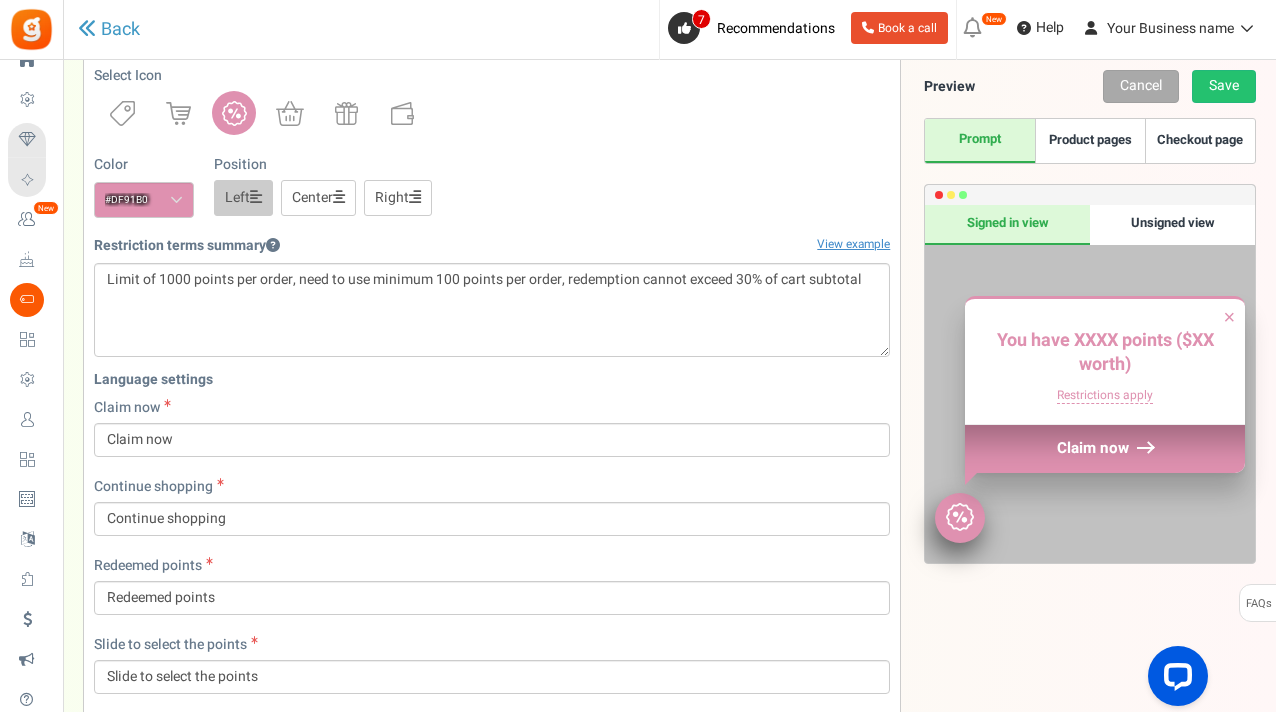 scroll, scrollTop: 1226, scrollLeft: 0, axis: vertical 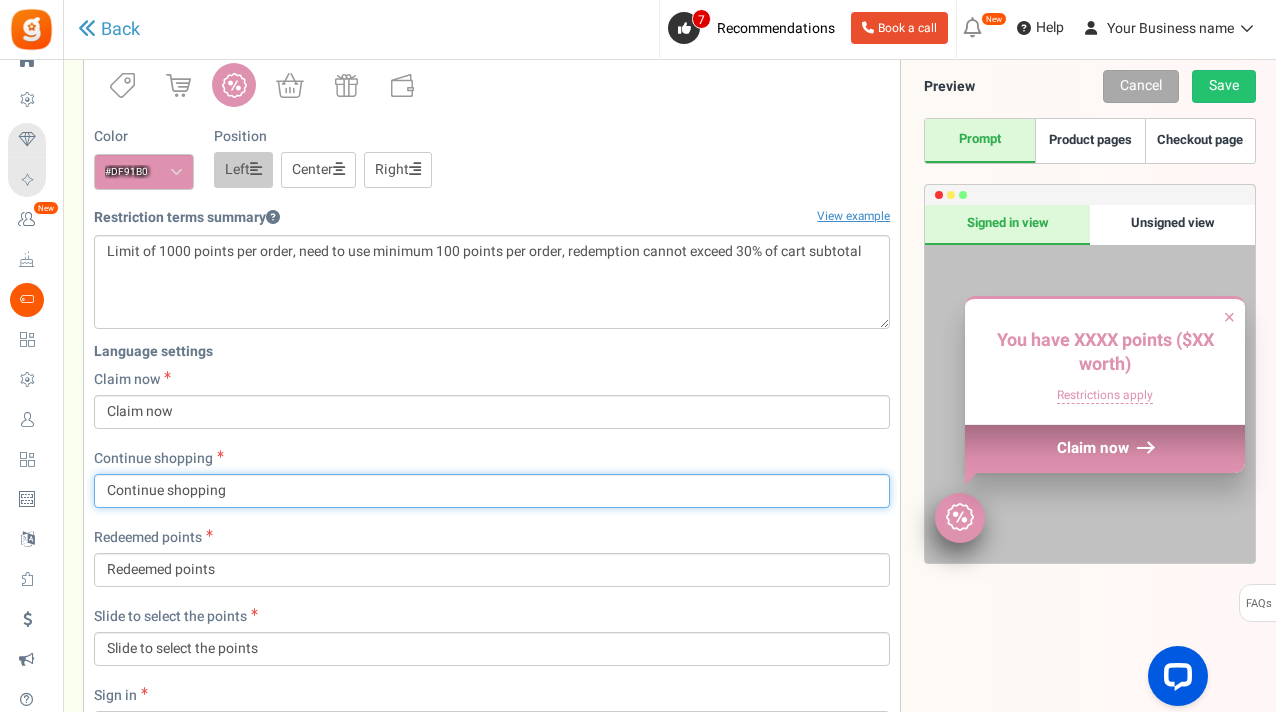 click on "Continue shopping" at bounding box center (492, 491) 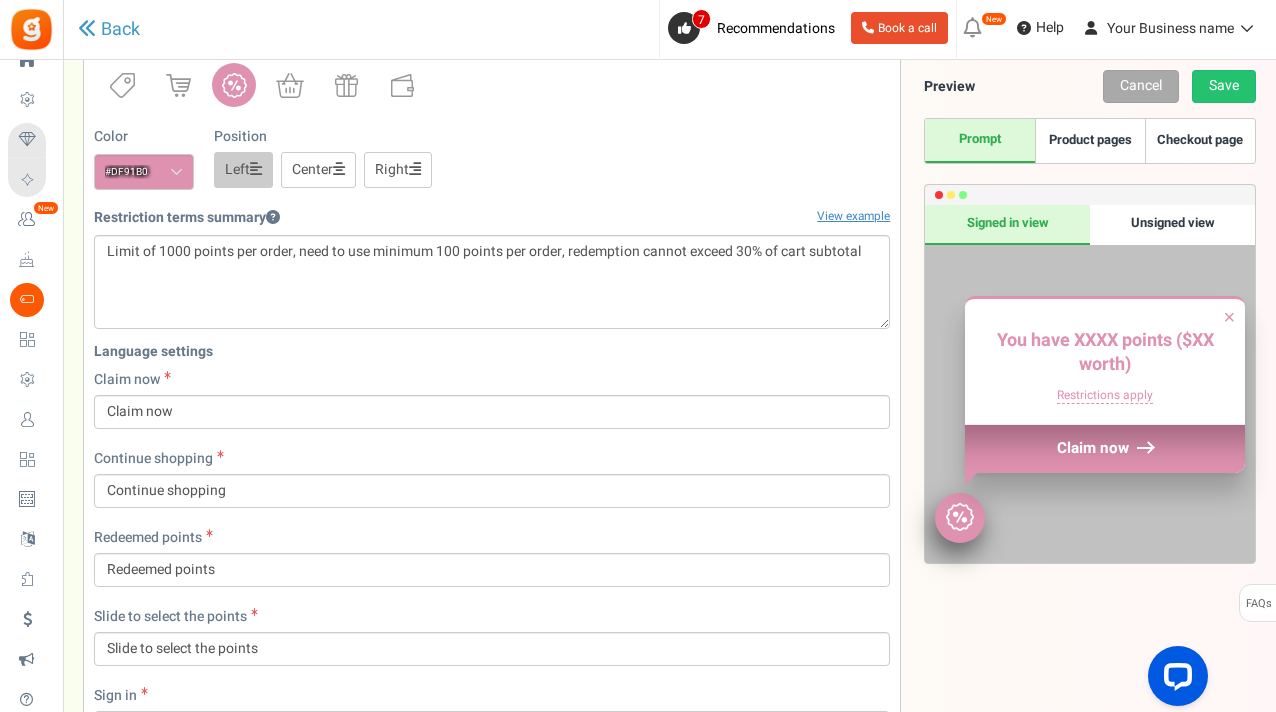 click on "Language settings
Claim now
Claim now
Continue shopping
Continue shopping
Redeemed points
Redeemed points" at bounding box center (492, 707) 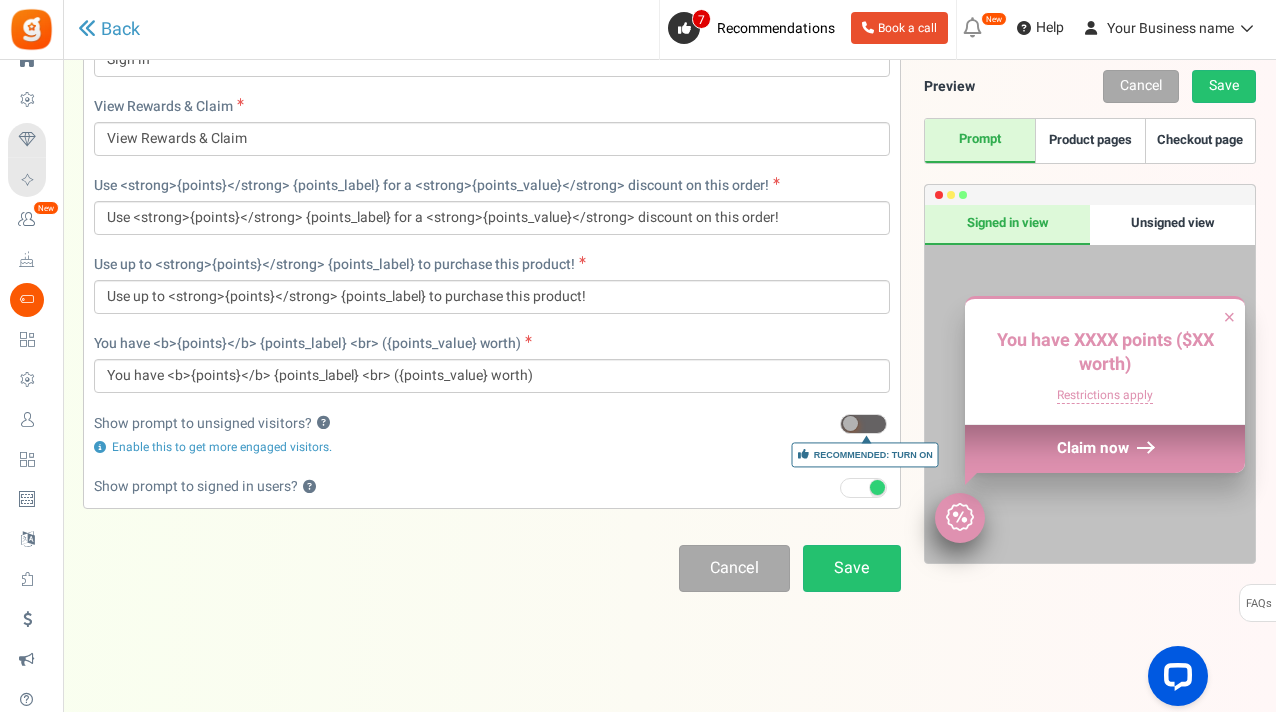 scroll, scrollTop: 1895, scrollLeft: 0, axis: vertical 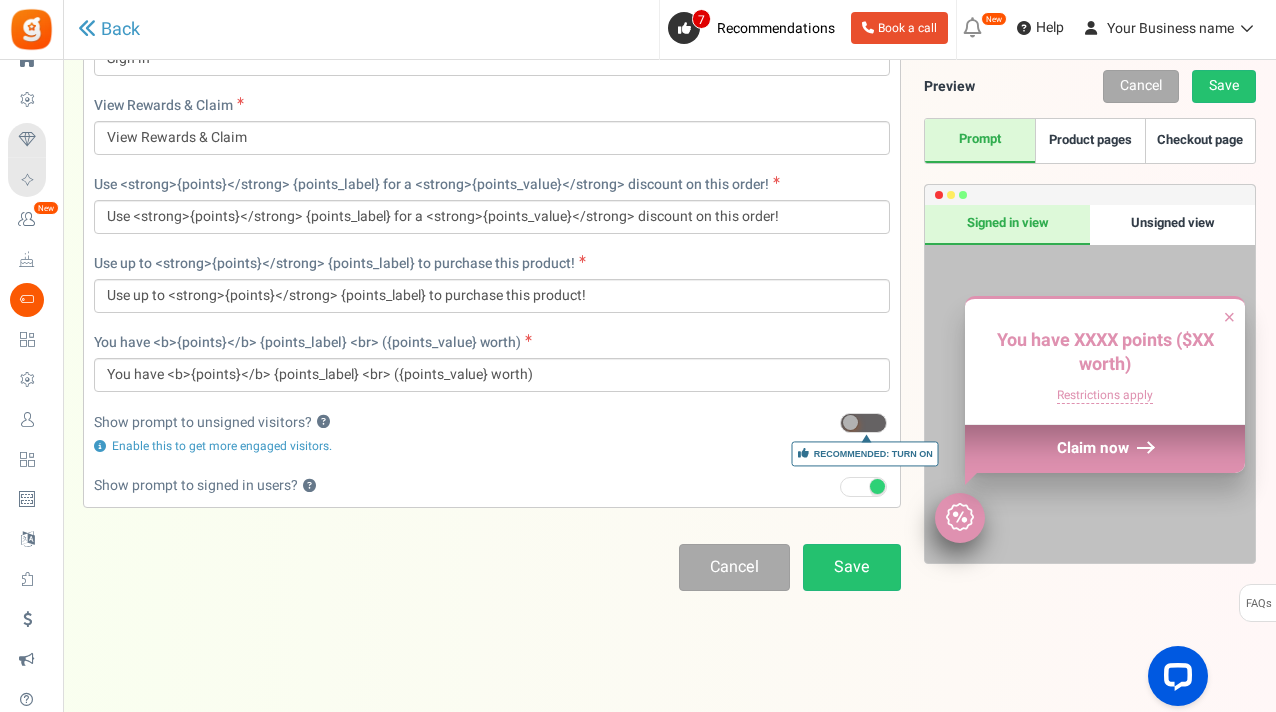 click at bounding box center [863, 423] 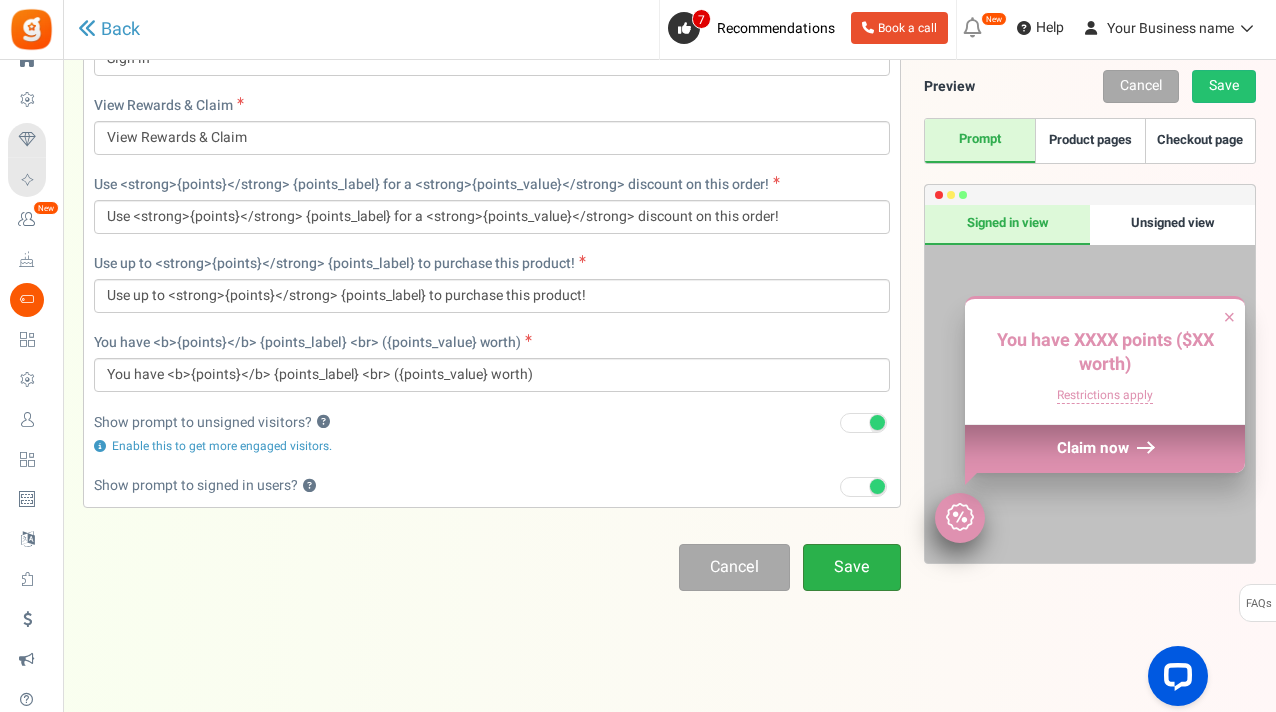 click on "Save" at bounding box center [852, 567] 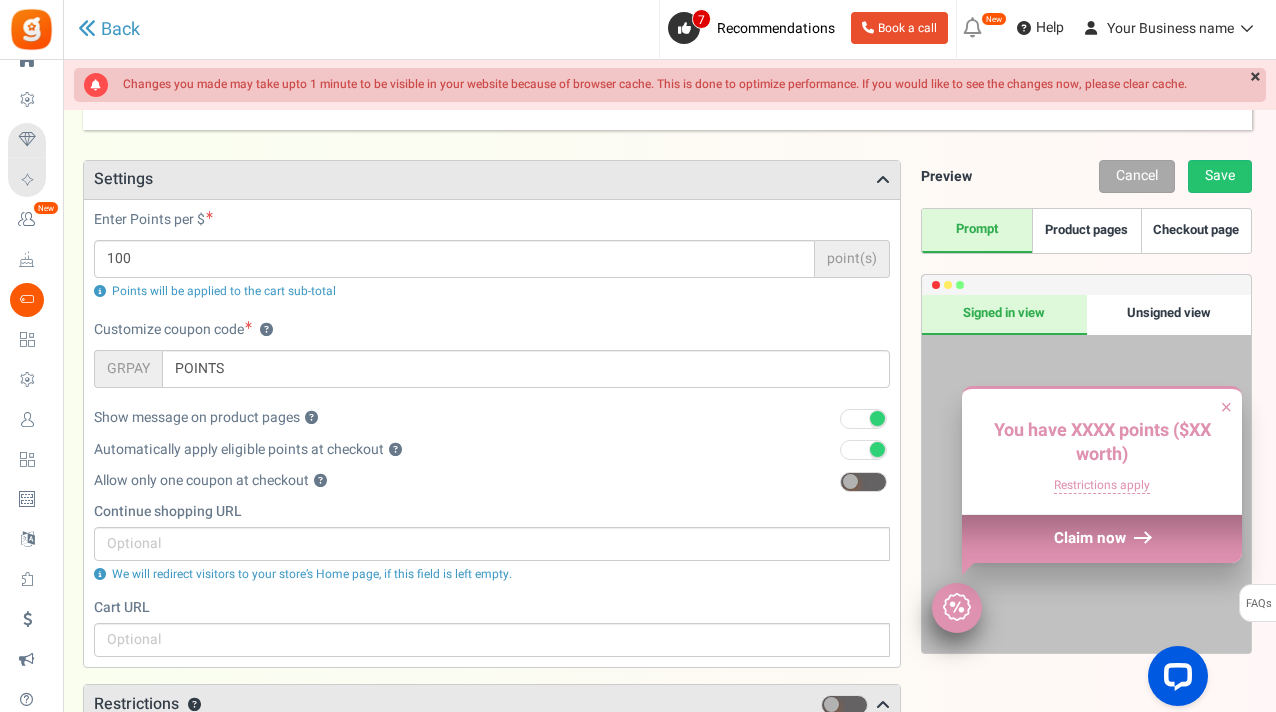 scroll, scrollTop: 0, scrollLeft: 0, axis: both 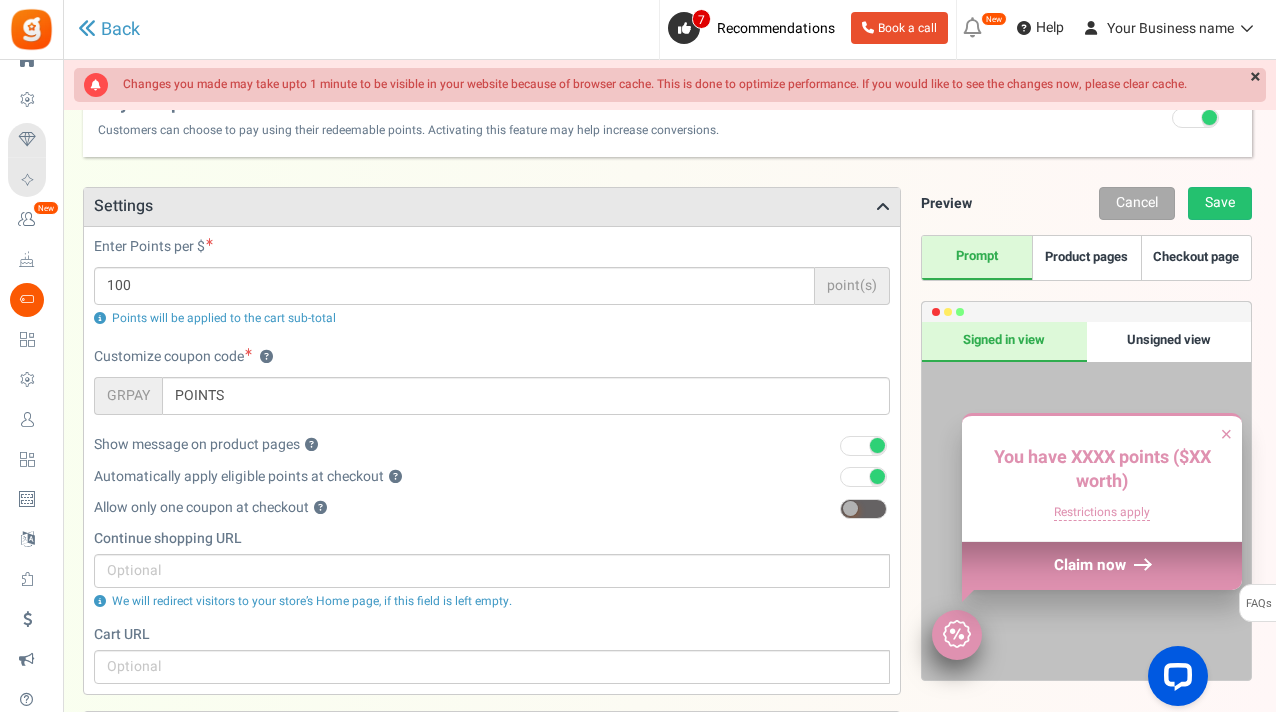 click on "Points mode
Recommended
Selecting this may reduce participation
Allow customers to use their points directly at checkout. Ideally use this option for faster redemptions and conversions.
Coupon mode
click here" at bounding box center (667, 1303) 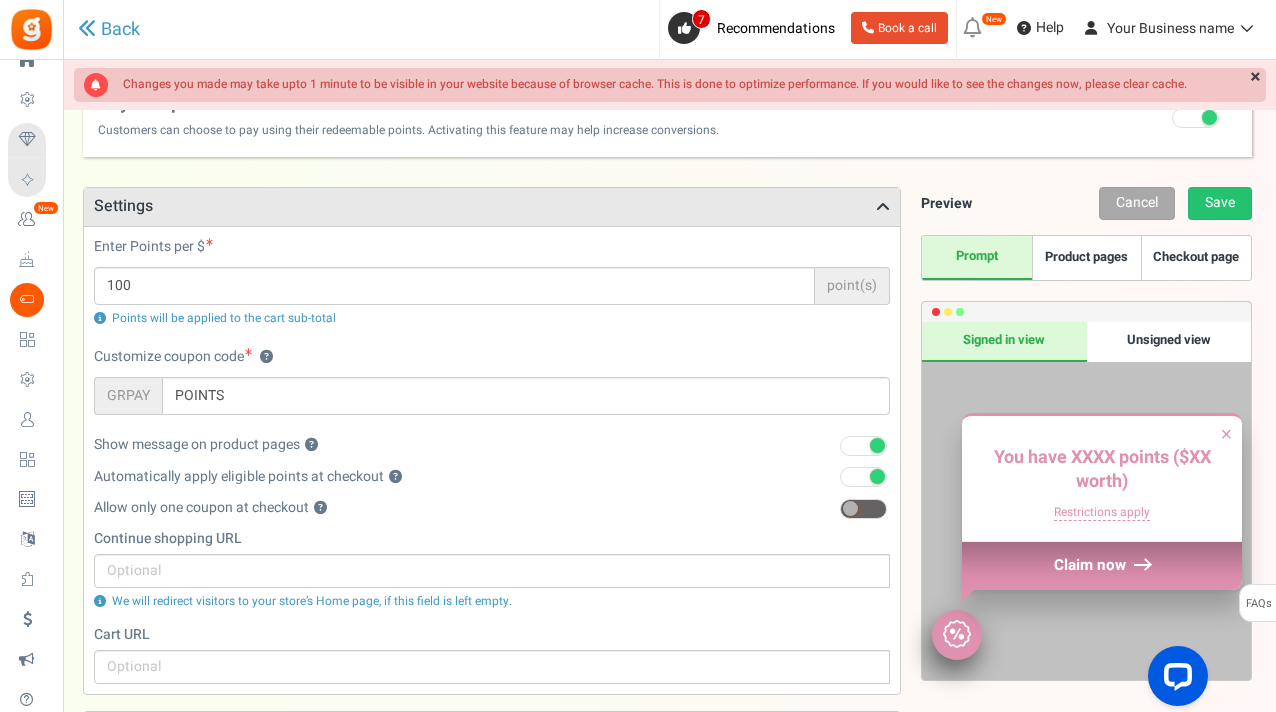 click on "Product pages" at bounding box center [1086, 258] 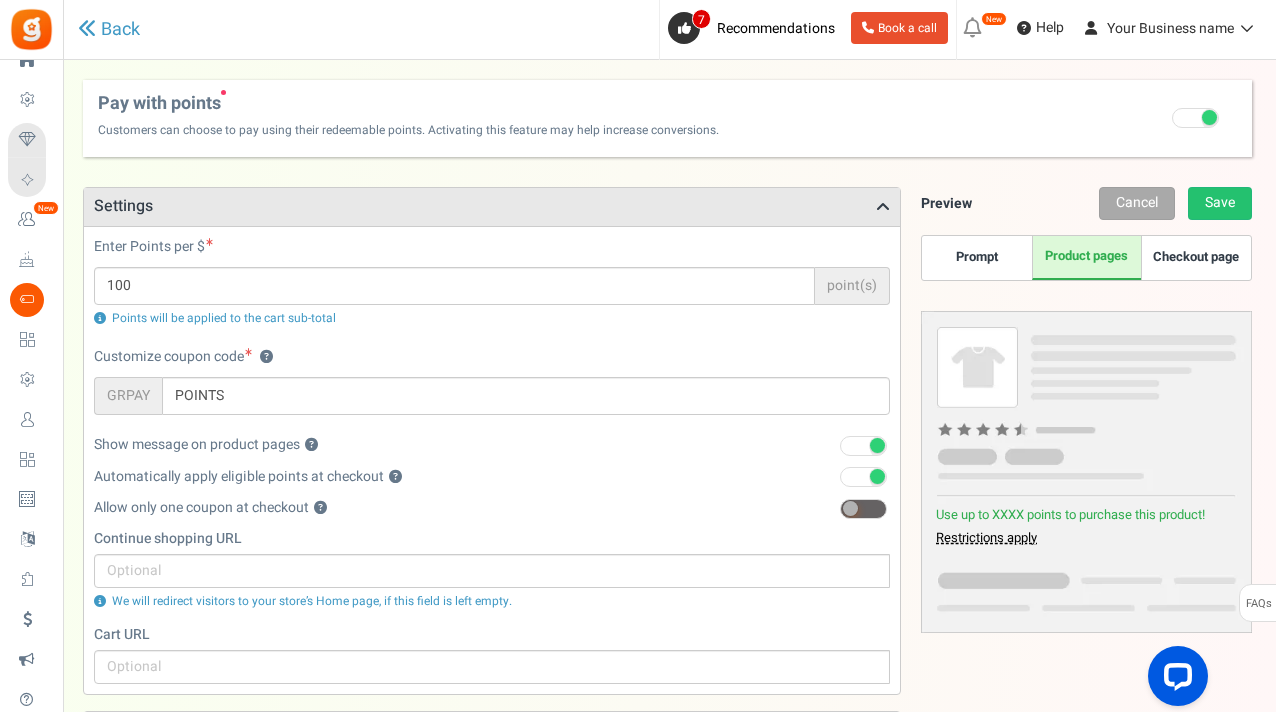 click at bounding box center (863, 509) 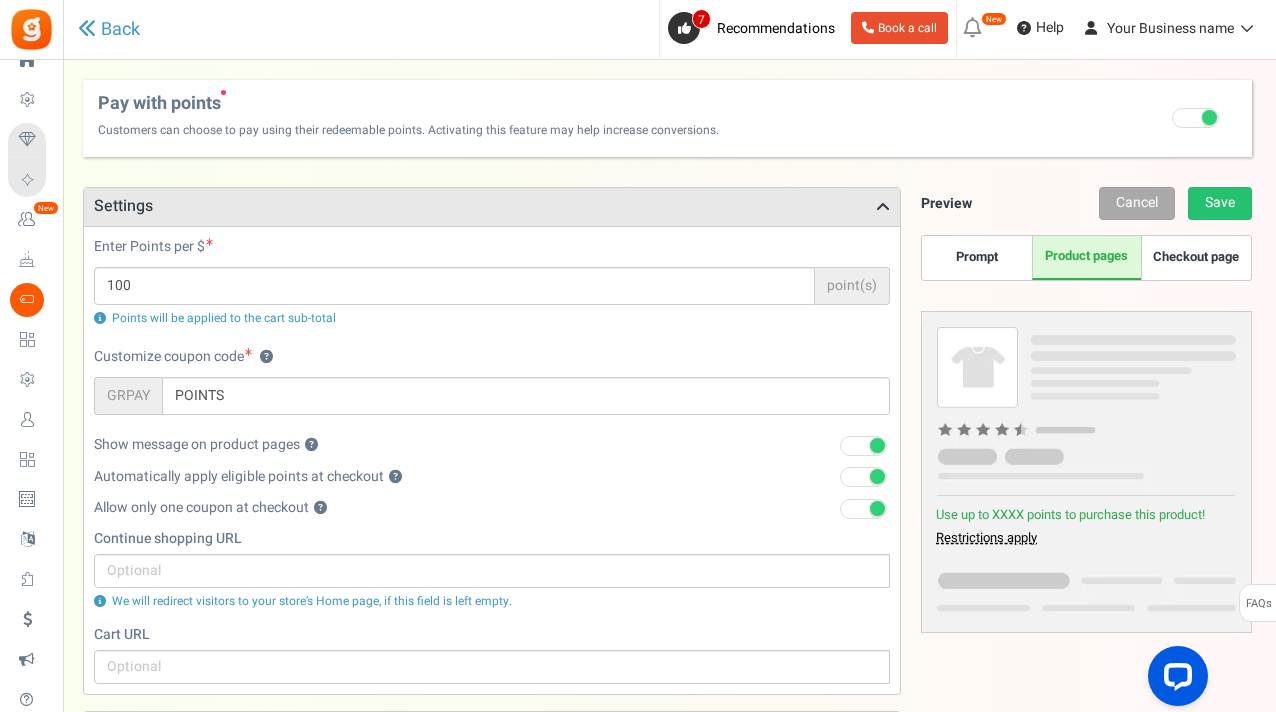 click on "Checkout page" at bounding box center [1195, 258] 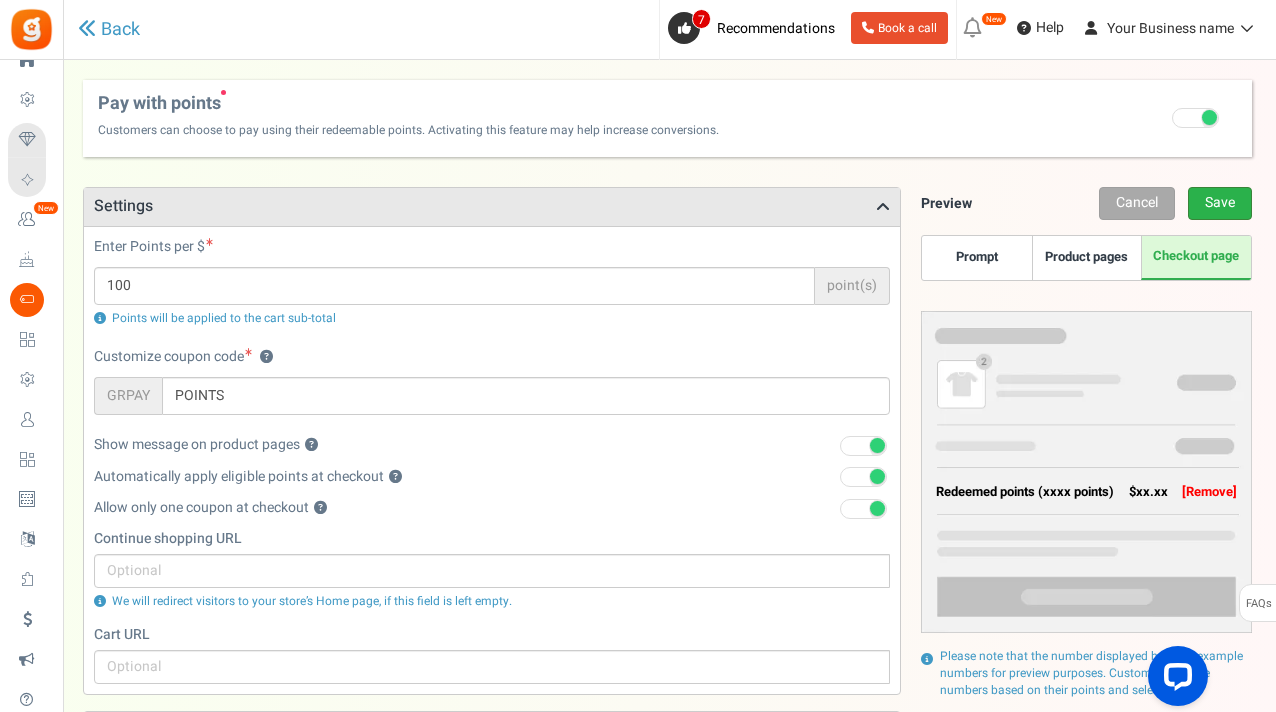 click on "Save" at bounding box center (1220, 203) 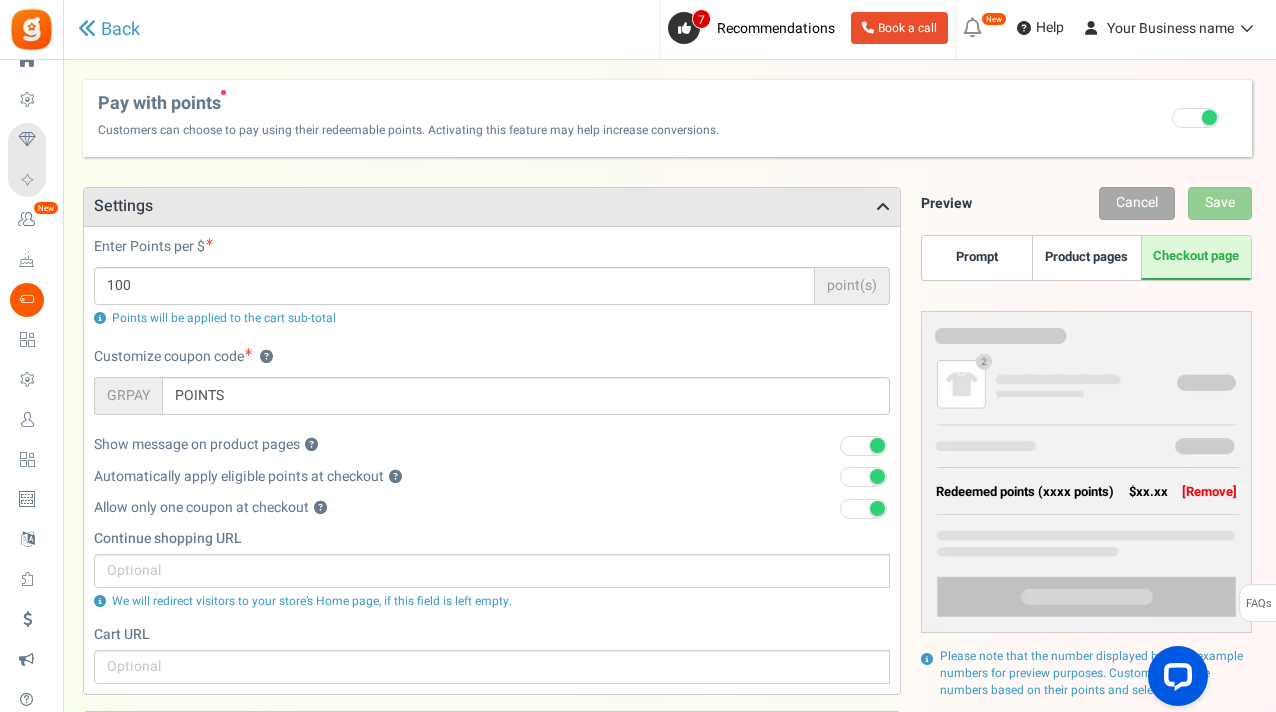 click on "Points mode
Recommended
Selecting this may reduce participation
Allow customers to use their points directly at checkout. Ideally use this option for faster redemptions and conversions.
Coupon mode
click here" at bounding box center [667, 1303] 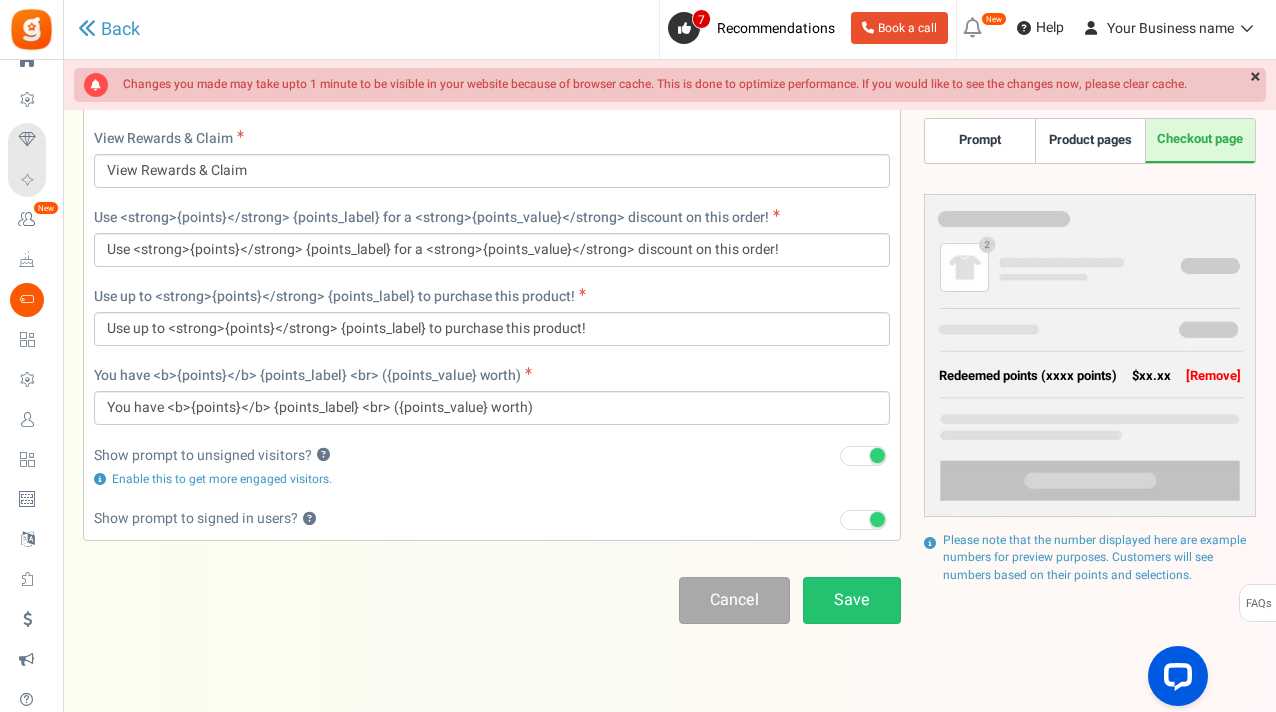 scroll, scrollTop: 1895, scrollLeft: 0, axis: vertical 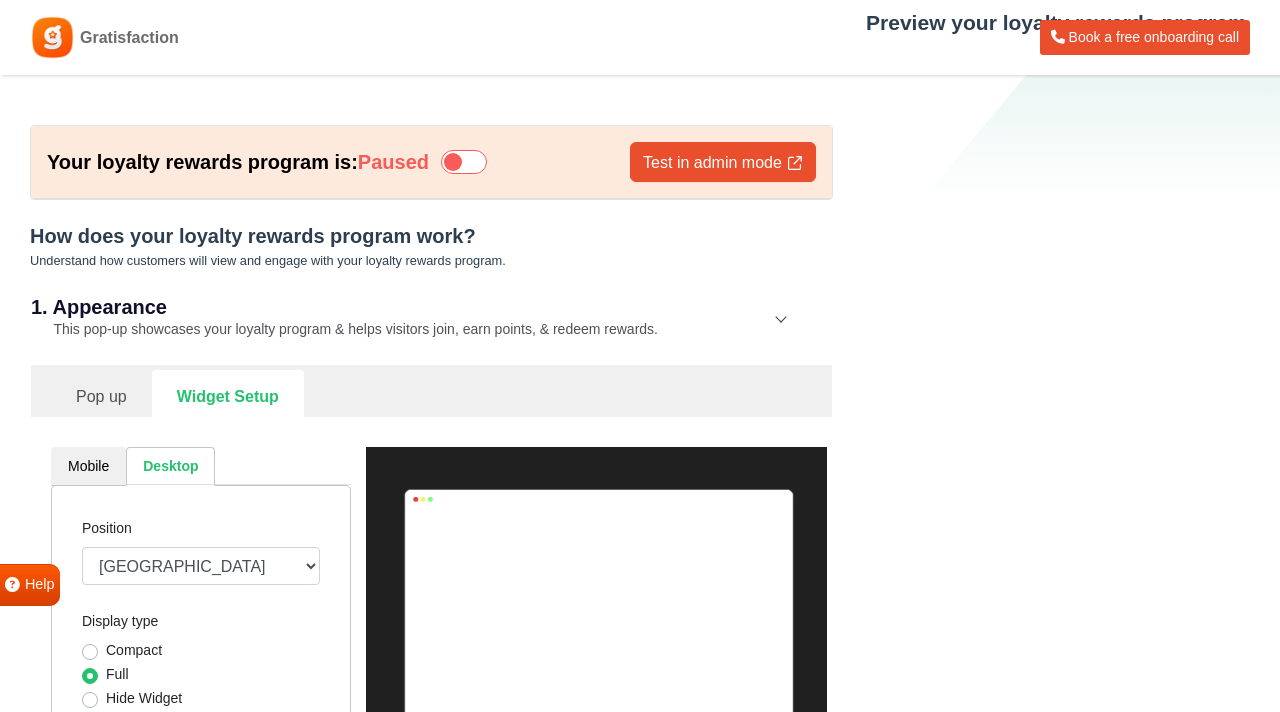 select on "mid-bottom-bar" 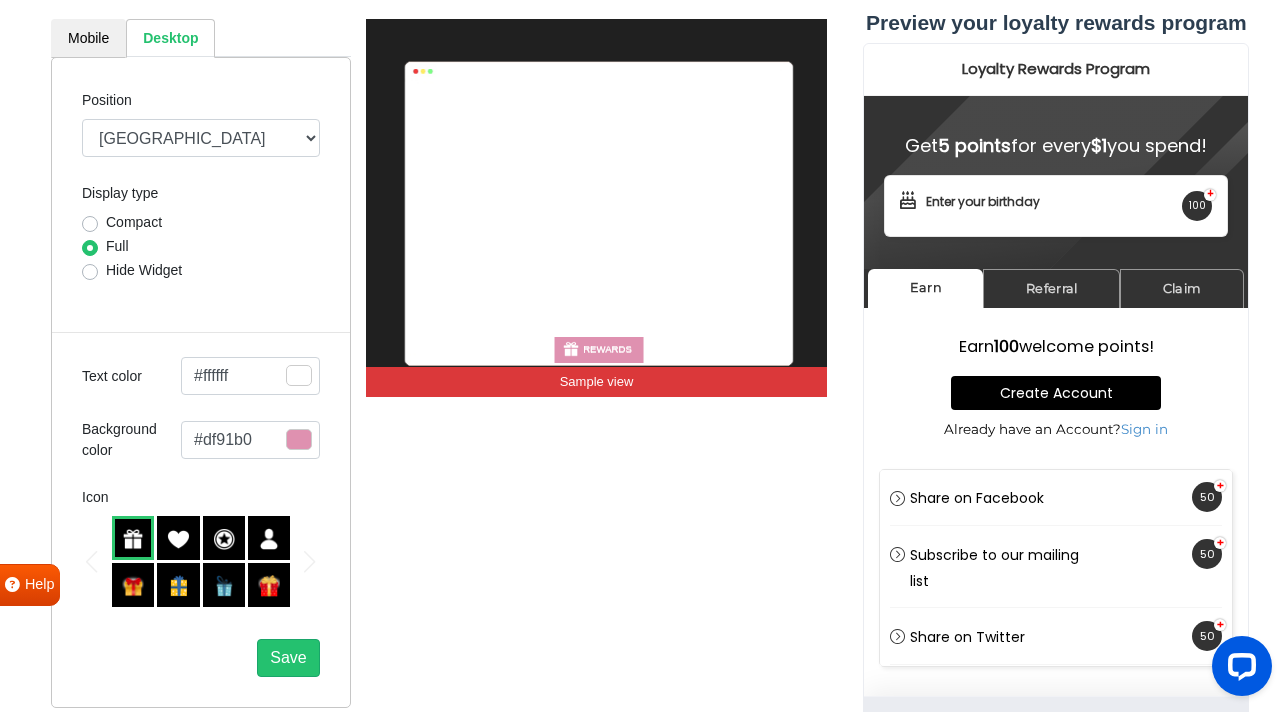 scroll, scrollTop: 0, scrollLeft: 0, axis: both 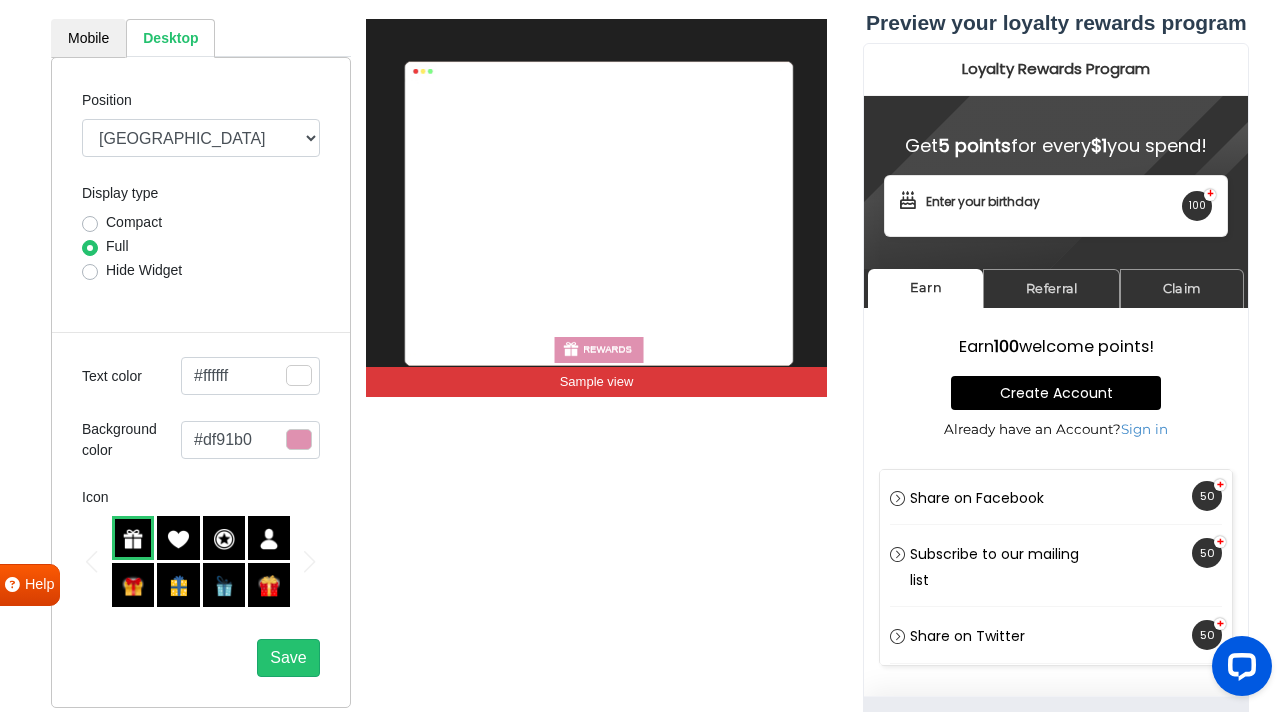 click on "REWARDS Sample view" at bounding box center [597, 363] 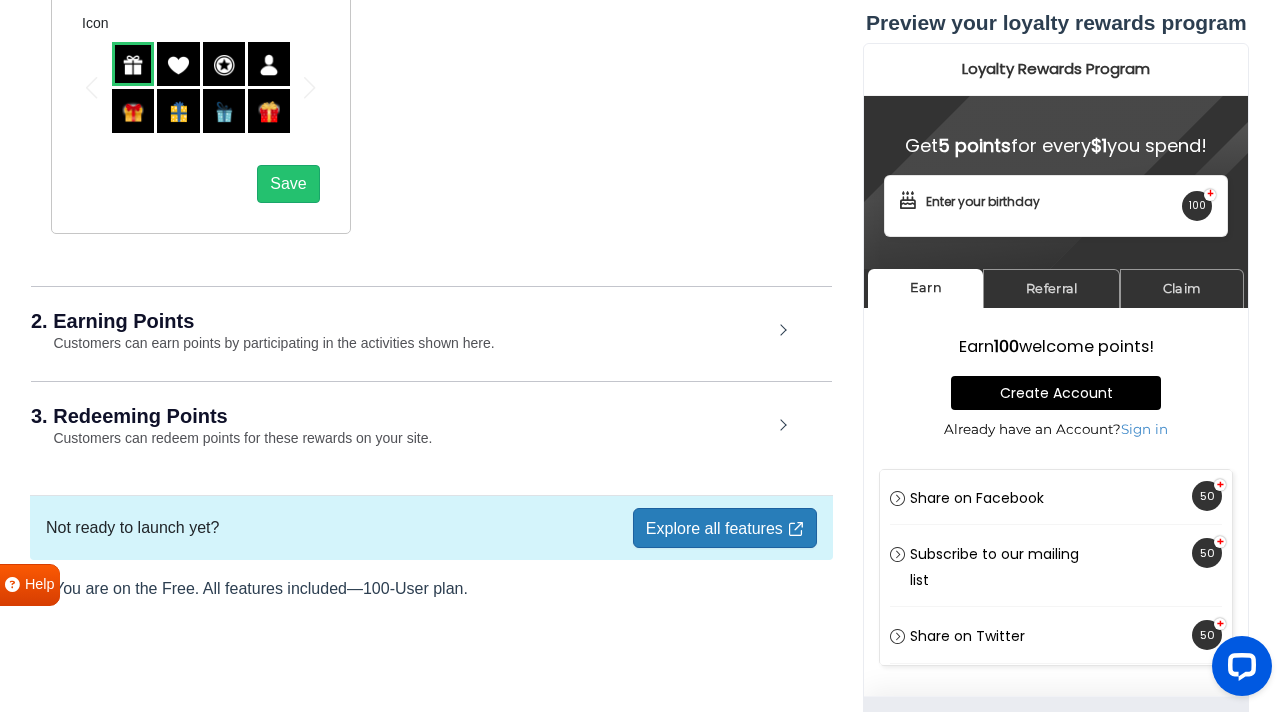 scroll, scrollTop: 908, scrollLeft: 0, axis: vertical 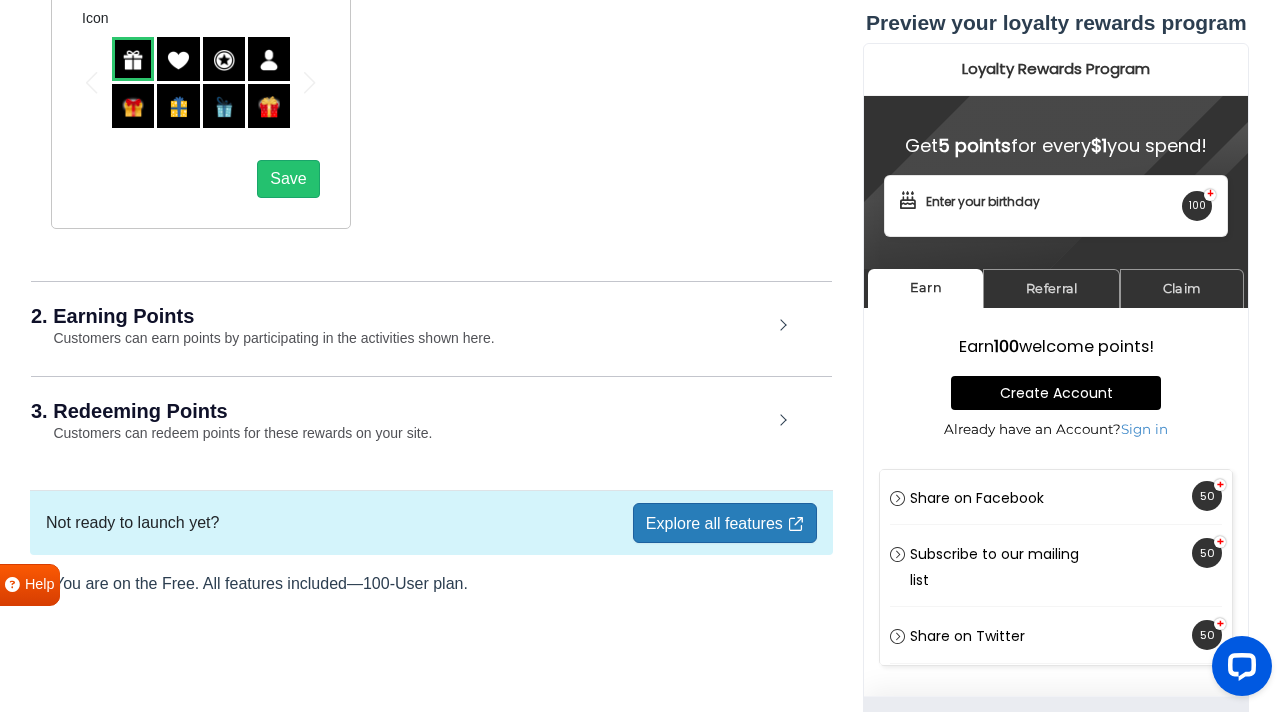 click on "Customers can earn points by participating in the activities shown here." at bounding box center (263, 338) 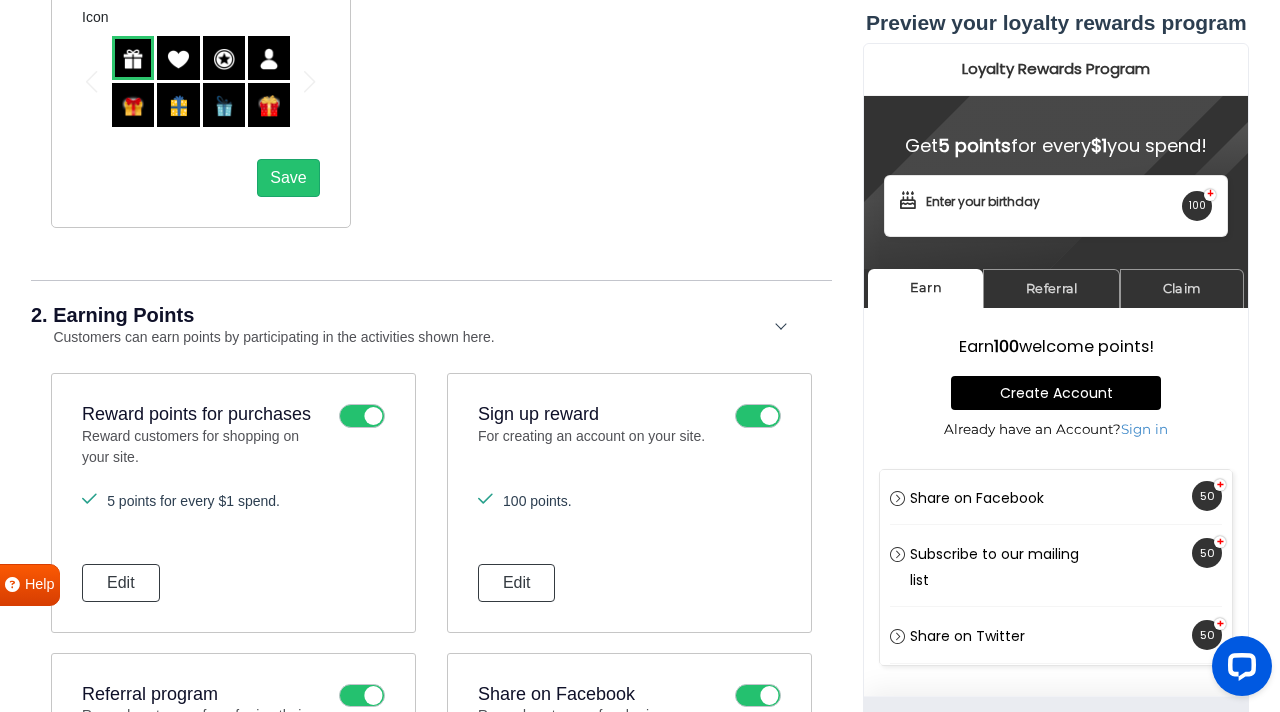click on "2. Earning Points Customers can earn points by participating in the activities shown here." at bounding box center (431, 326) 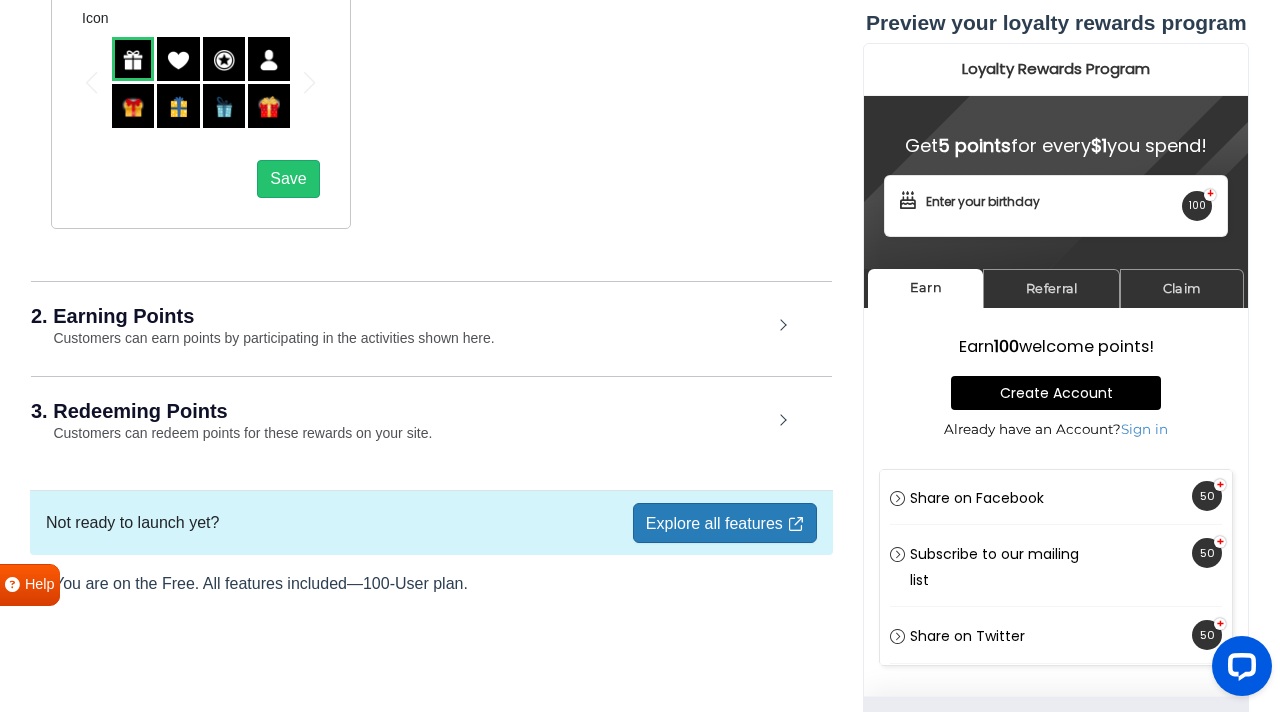 click on "2. Earning Points Customers can earn points by participating in the activities shown here." at bounding box center (431, 327) 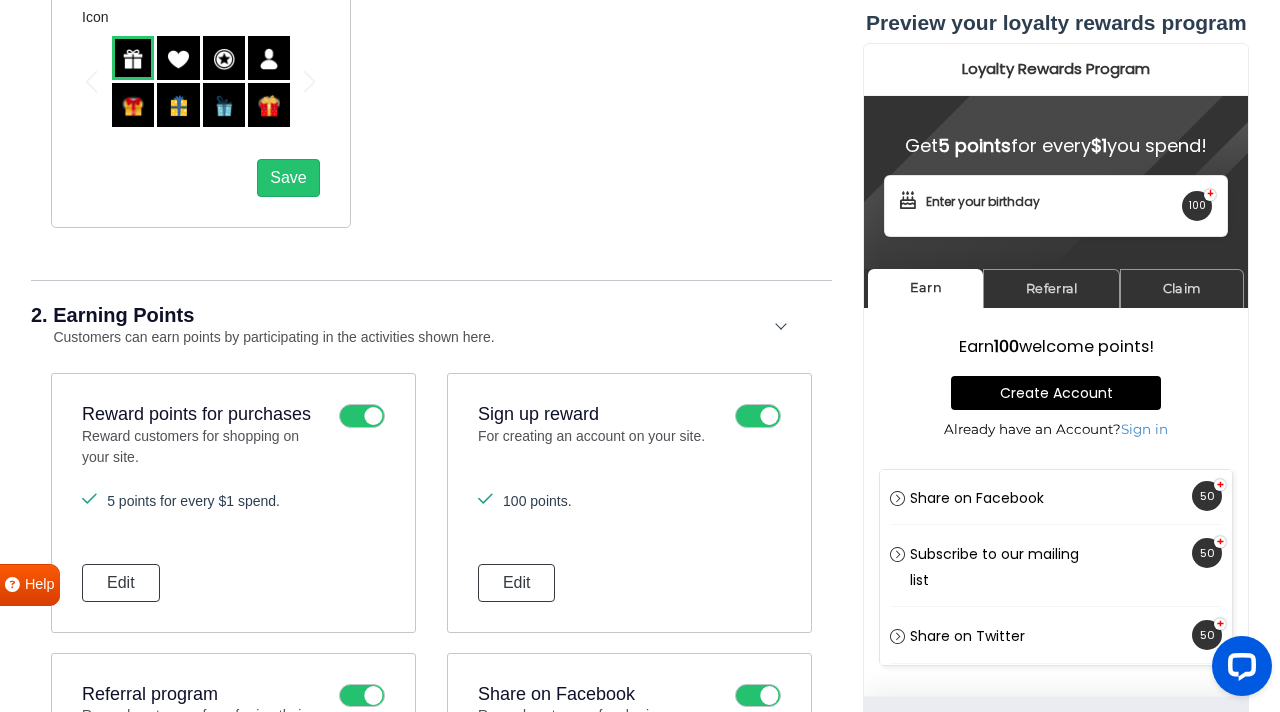 scroll, scrollTop: 932, scrollLeft: 0, axis: vertical 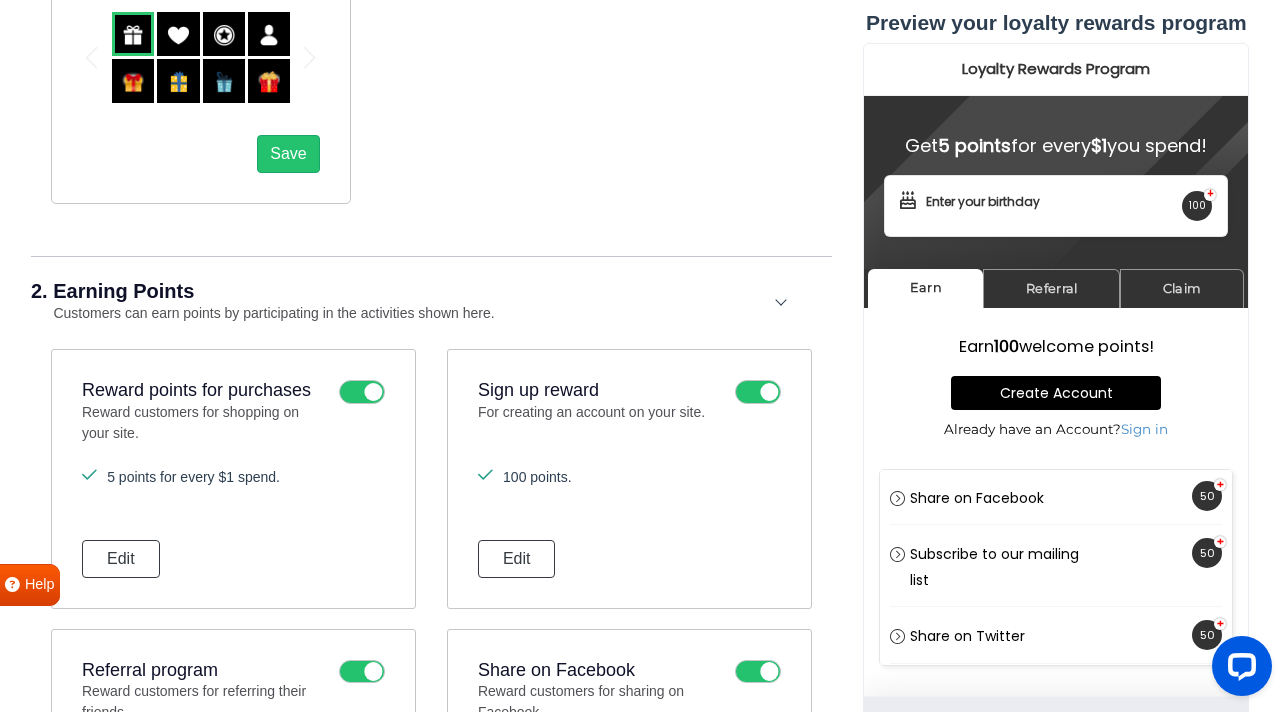 click on "Reward points for purchases Reward customers for shopping on your site.  5 points for every $1 spend.   Edit  Sign up reward For creating an account on your site. 100 points.  Edit  Referral program Reward customers for referring their friends.  Referrer earns 500 points for friend’s first purchase.   Friends get 10% off first purchase.   Edit  Share on Facebook Reward customers for sharing on Facebook.  50 points.   Edit  Share on X (Twitter) Reward customers for sharing on X (formerly Twitter).  50 points.   Edit  Birthday rewards  Reward customers on their birthday.   100 points on entering the date.   100 points on their birthday.   Edit  Reward for product reviews Reward your customers for writing product reviews.  10 points per review.   Edit   Reward newsletter  sign up Reward customers for signing up to your newsletter.  50 points.   Edit" at bounding box center (431, 898) 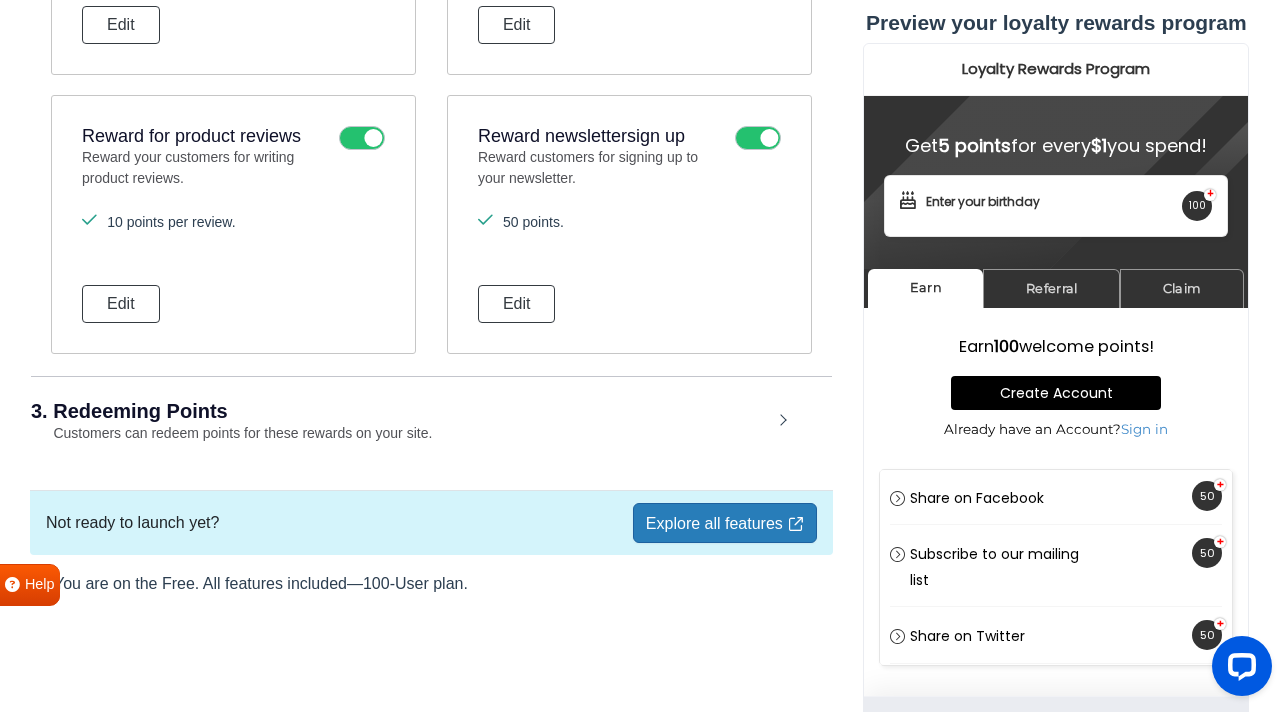 scroll, scrollTop: 2026, scrollLeft: 0, axis: vertical 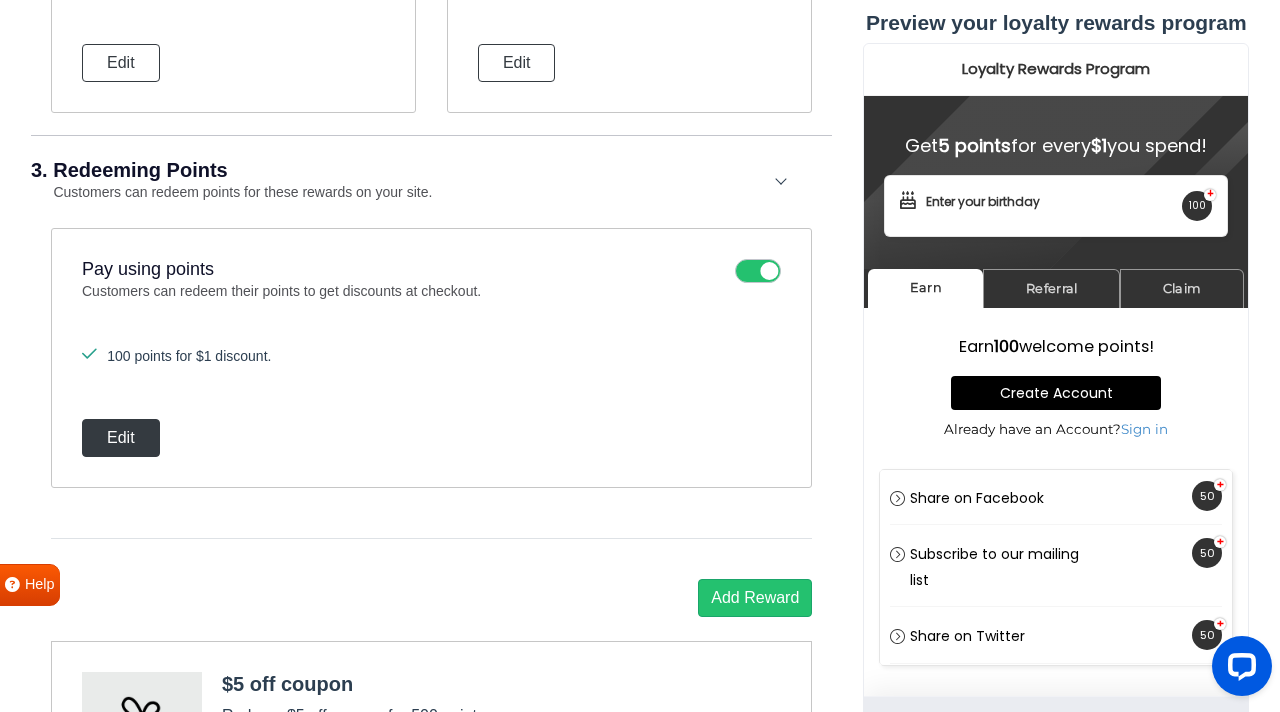 click on "Edit" at bounding box center [121, 438] 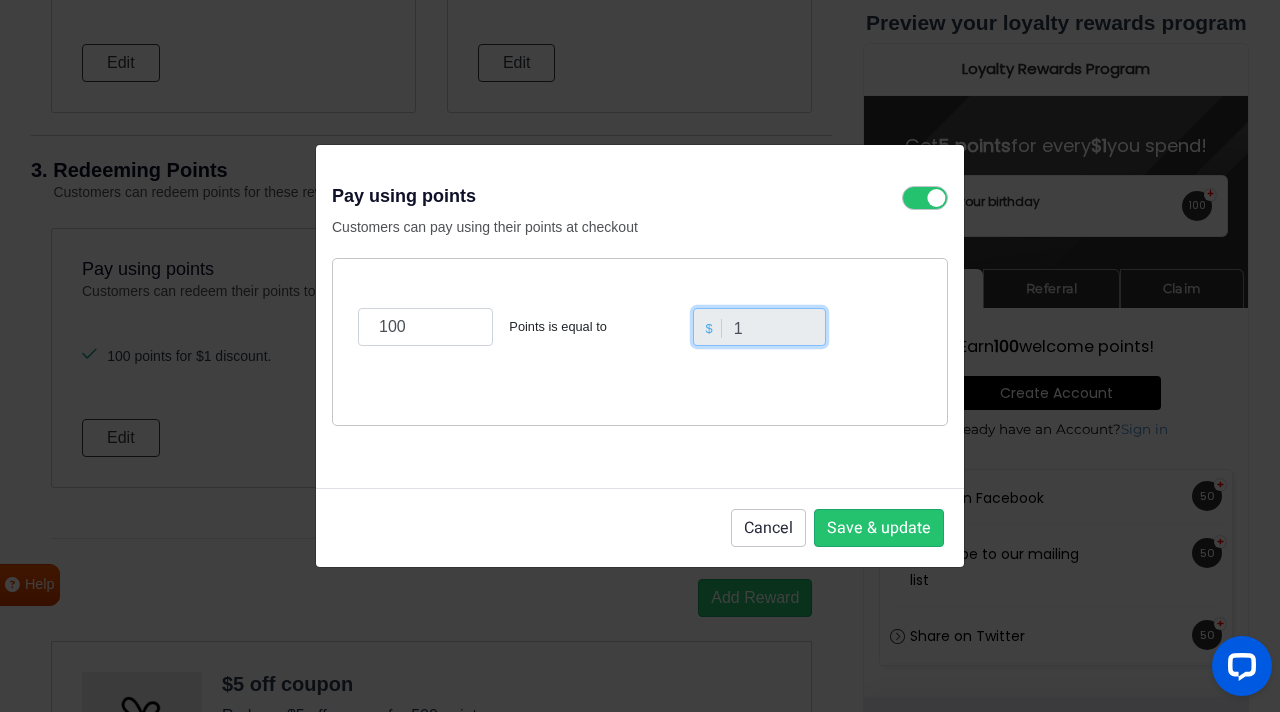 click on "1" at bounding box center [760, 327] 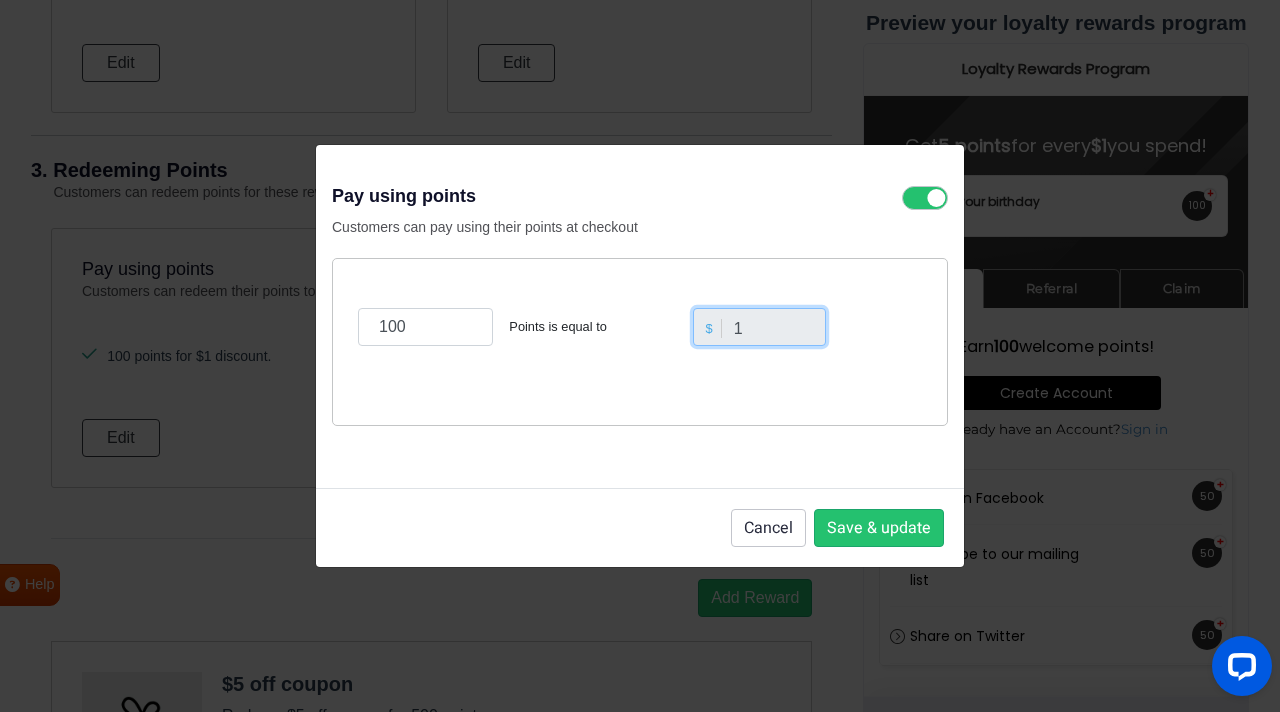 click on "1" at bounding box center (760, 327) 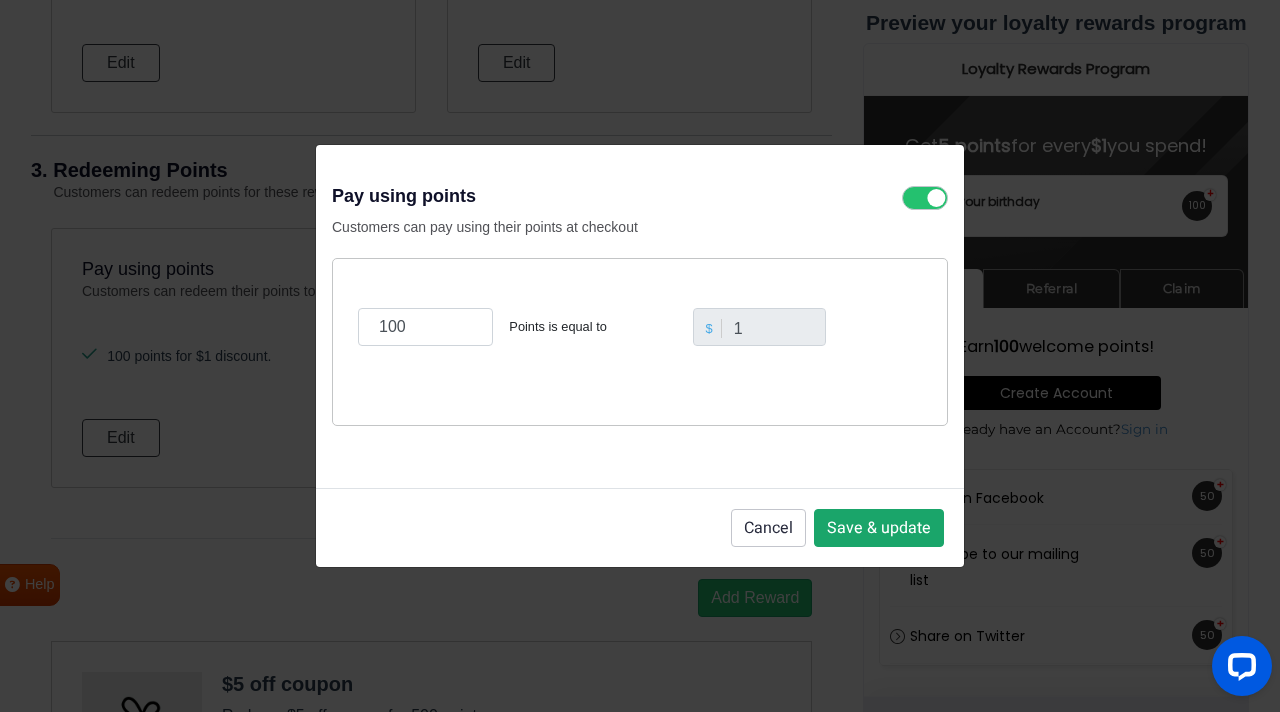 drag, startPoint x: 872, startPoint y: 547, endPoint x: 872, endPoint y: 529, distance: 18 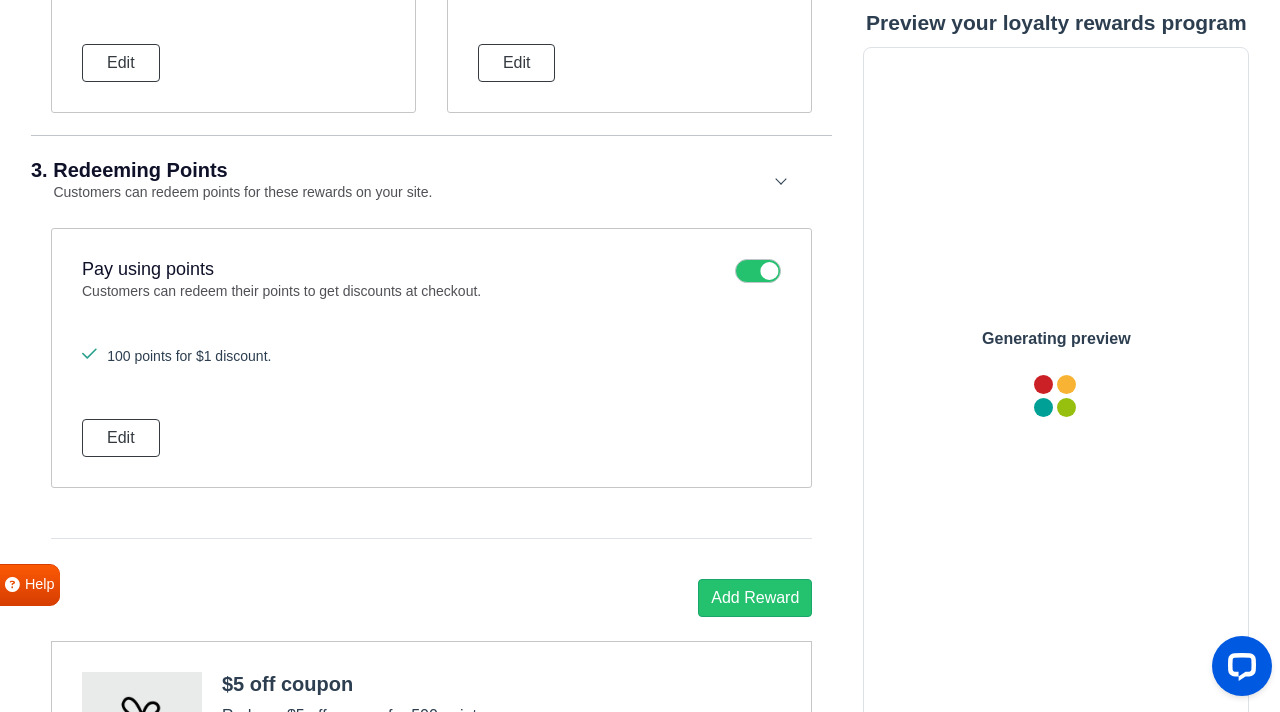 click on "Pay using points Customers can redeem their points to get discounts at checkout.  100 points for $1 discount.   Edit   Add Reward  $5 off coupon Redeem $5 off coupon for 500 points Required points 500 Points $10 off coupon Redeem $10 off coupon for 1000 points Required points 1000 Points $15 off coupon Redeem $15 off coupon for 1500 points Required points 1500 Points $20 off coupon Redeem $20 off coupon for 2000 points Required points 2000 Points" at bounding box center [431, 807] 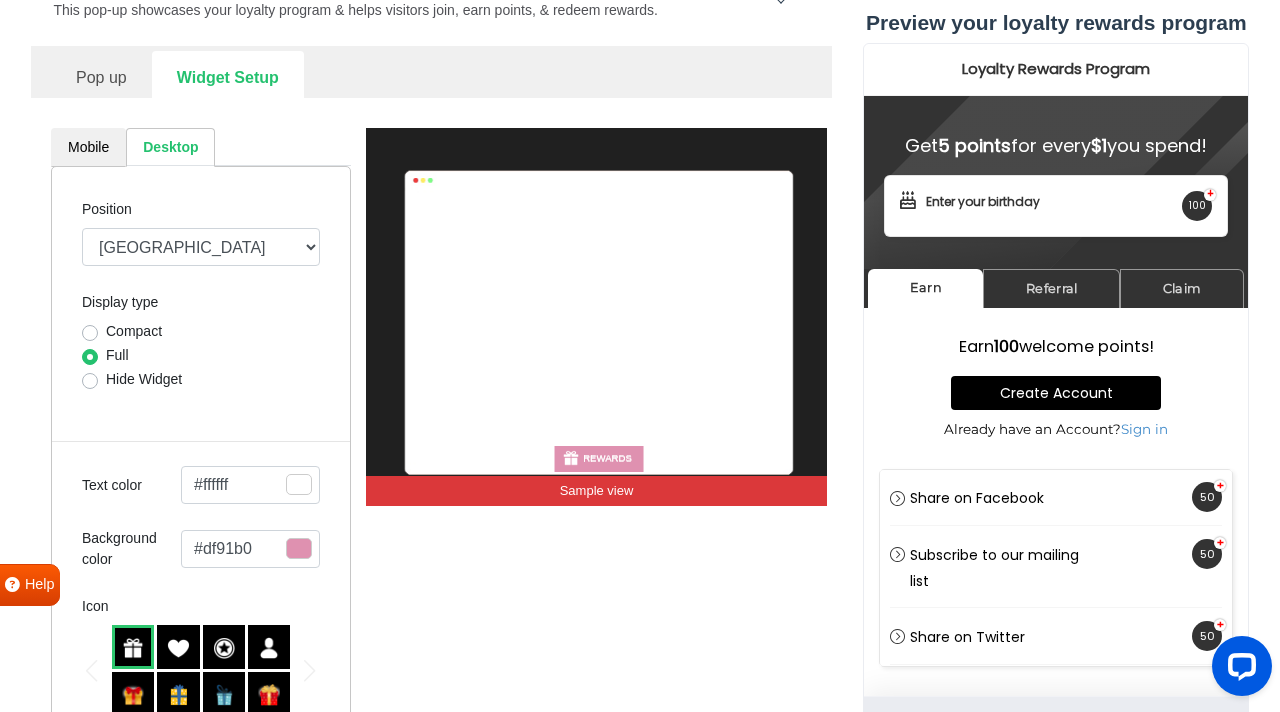 scroll, scrollTop: 280, scrollLeft: 0, axis: vertical 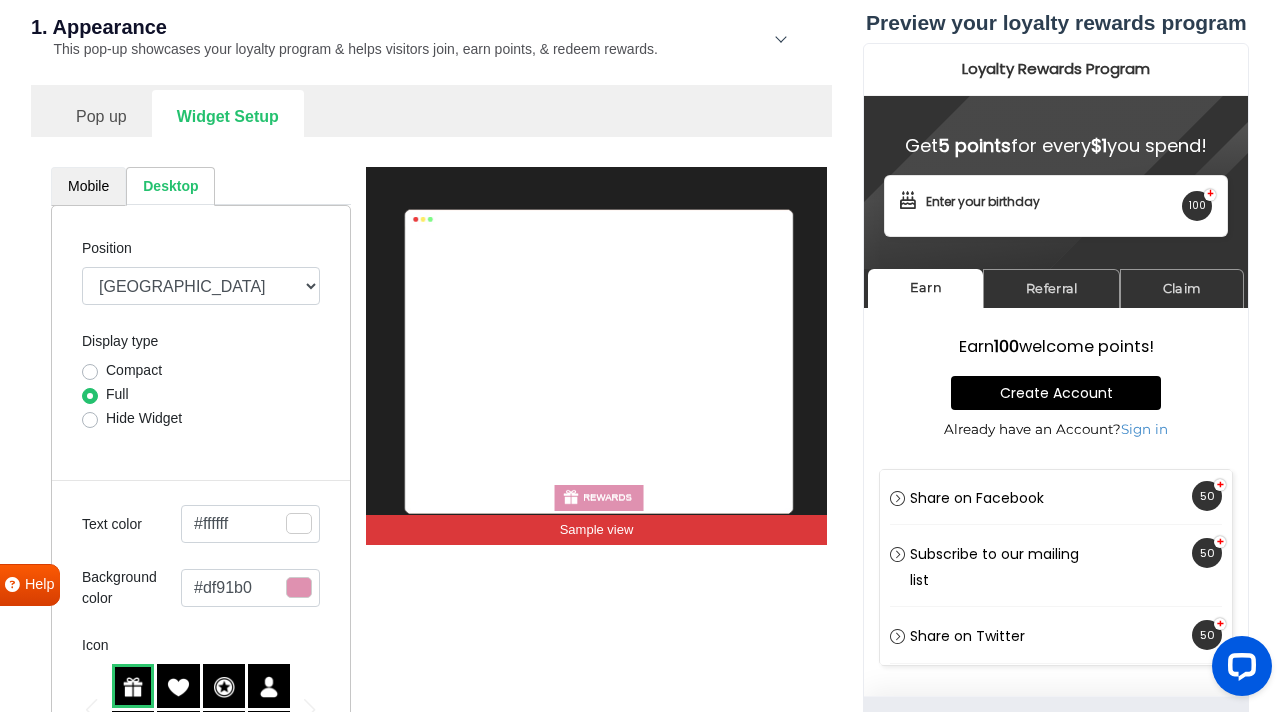 click on "Mobile" at bounding box center [88, 186] 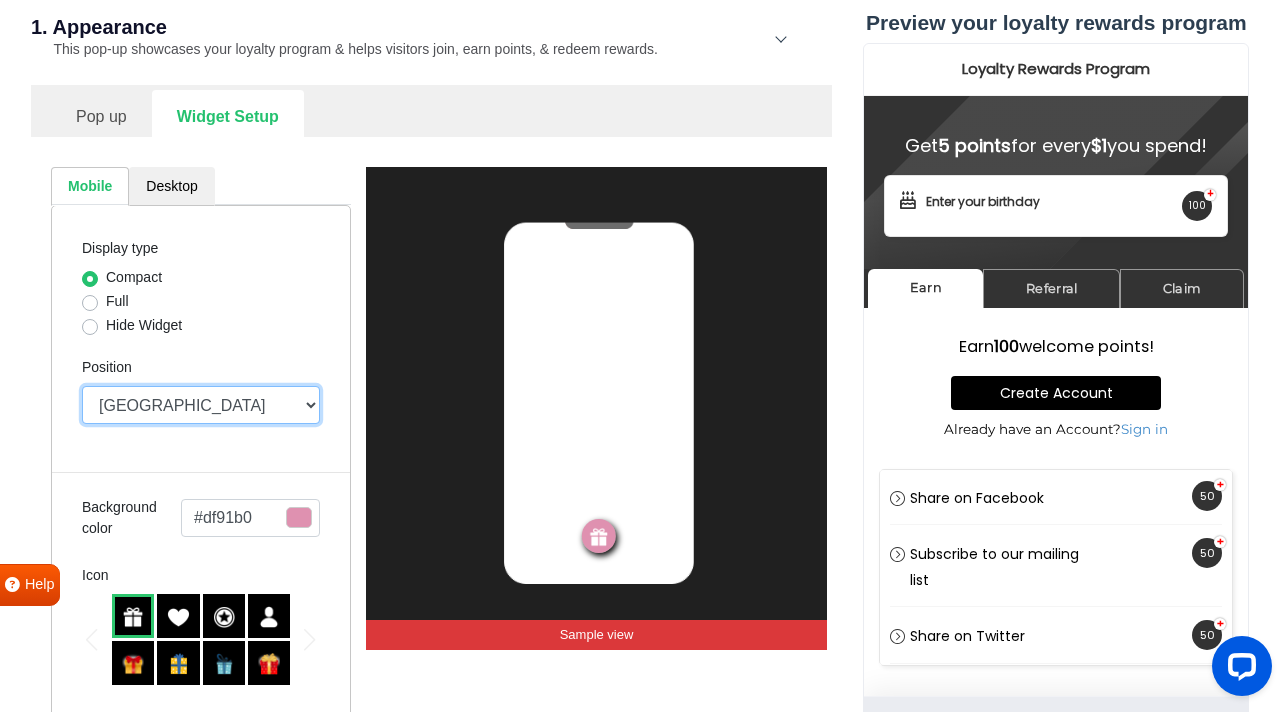 click on "Top Right Top Left Top Center Bottom Right Bottom Left Bottom Center" at bounding box center (201, 405) 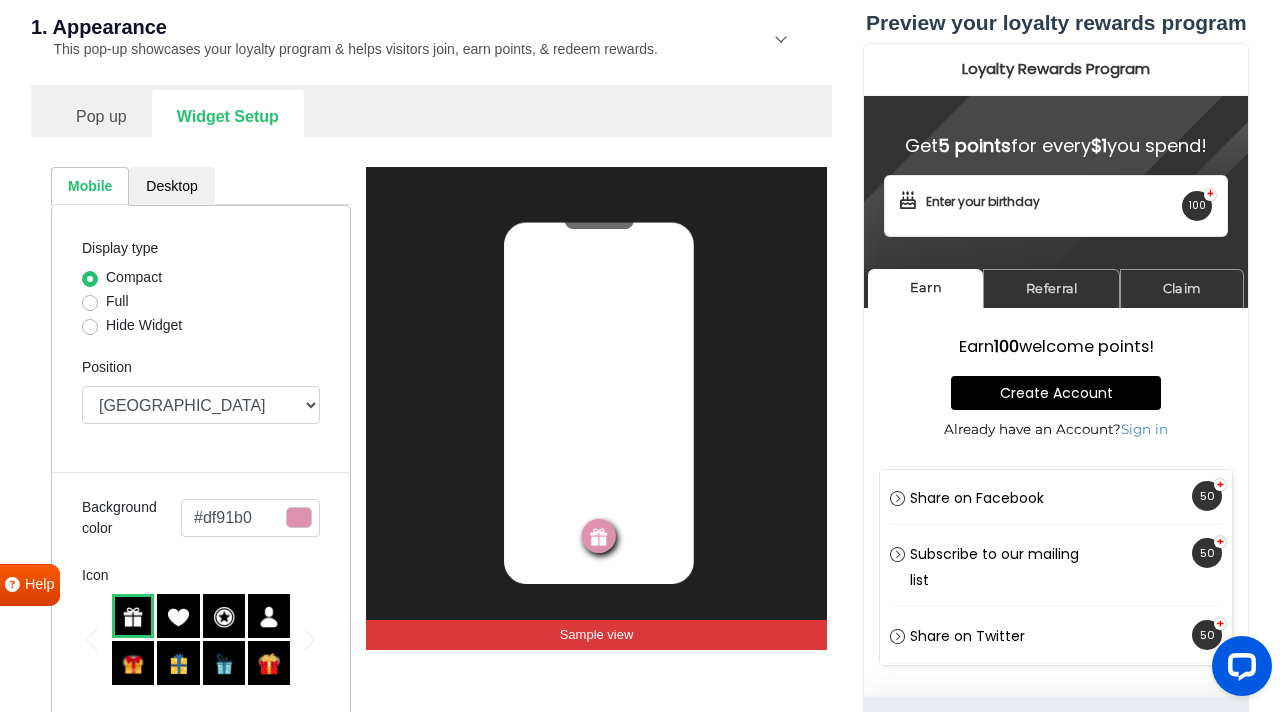 click on "Hide Widget" at bounding box center [144, 325] 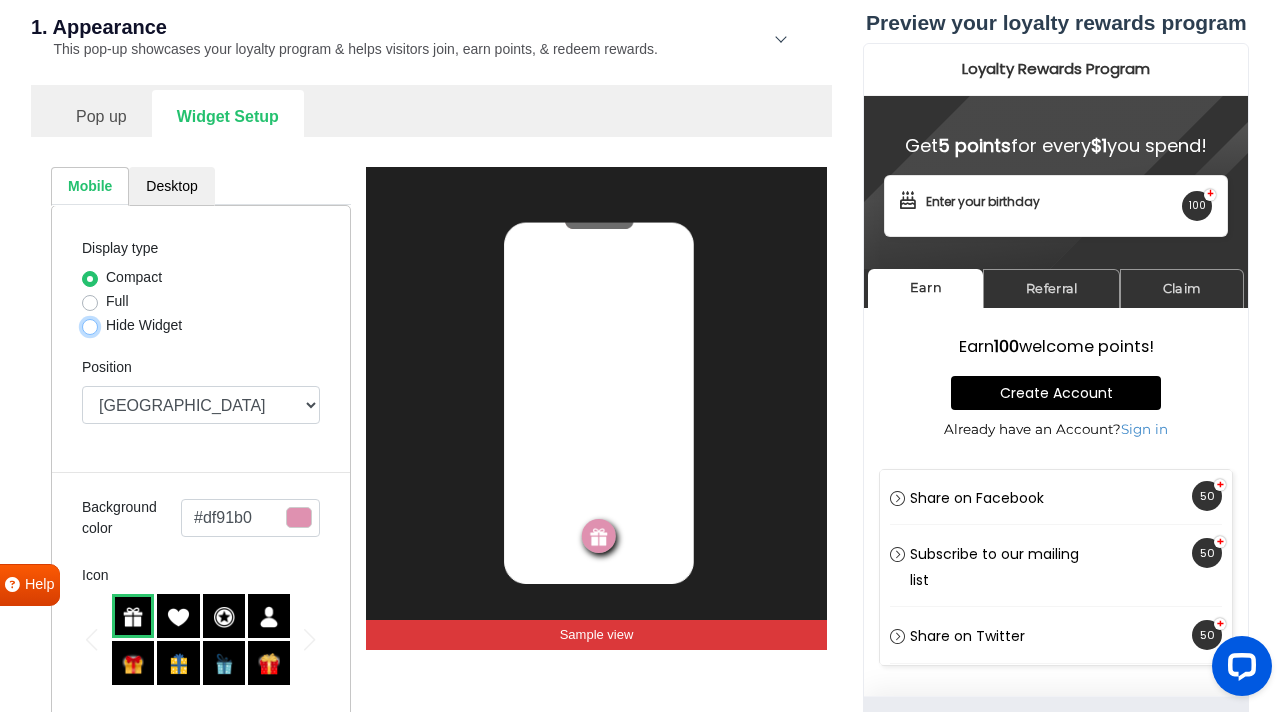 click on "Hide Widget" at bounding box center [90, 325] 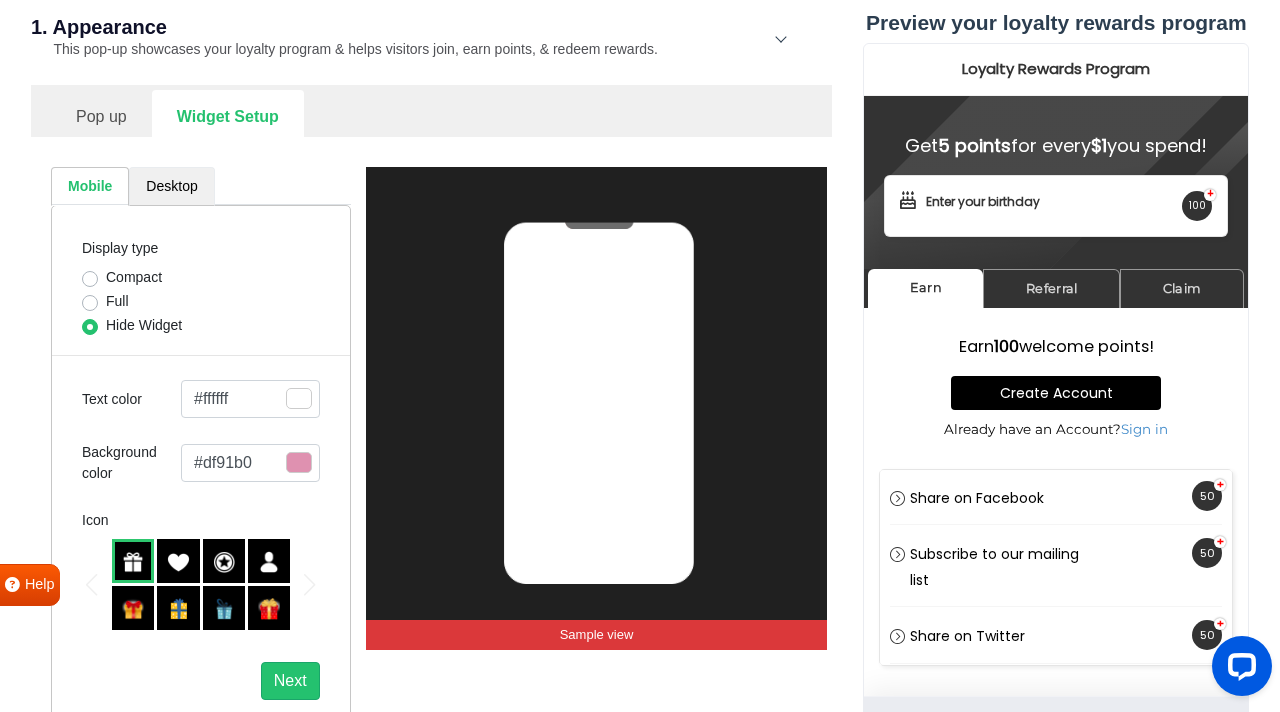 click on "Desktop" at bounding box center (171, 186) 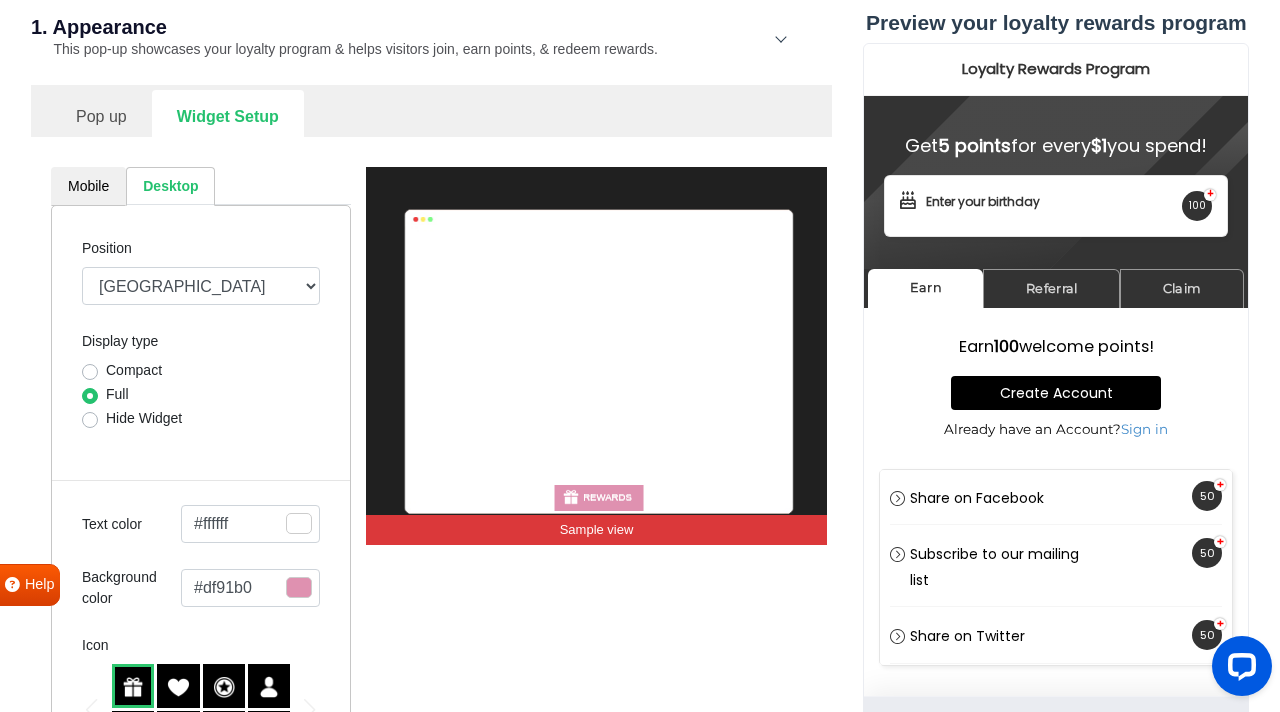 click on "Hide Widget" at bounding box center (201, 420) 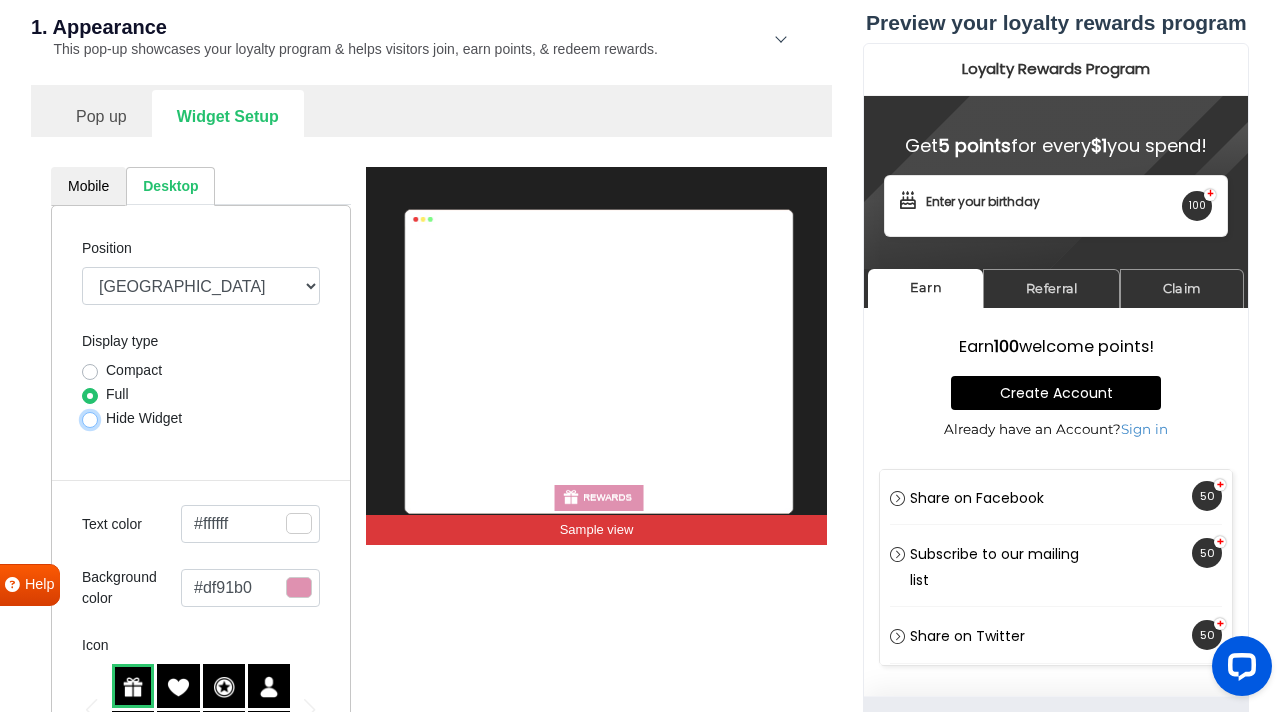 click on "Hide Widget" at bounding box center [90, 418] 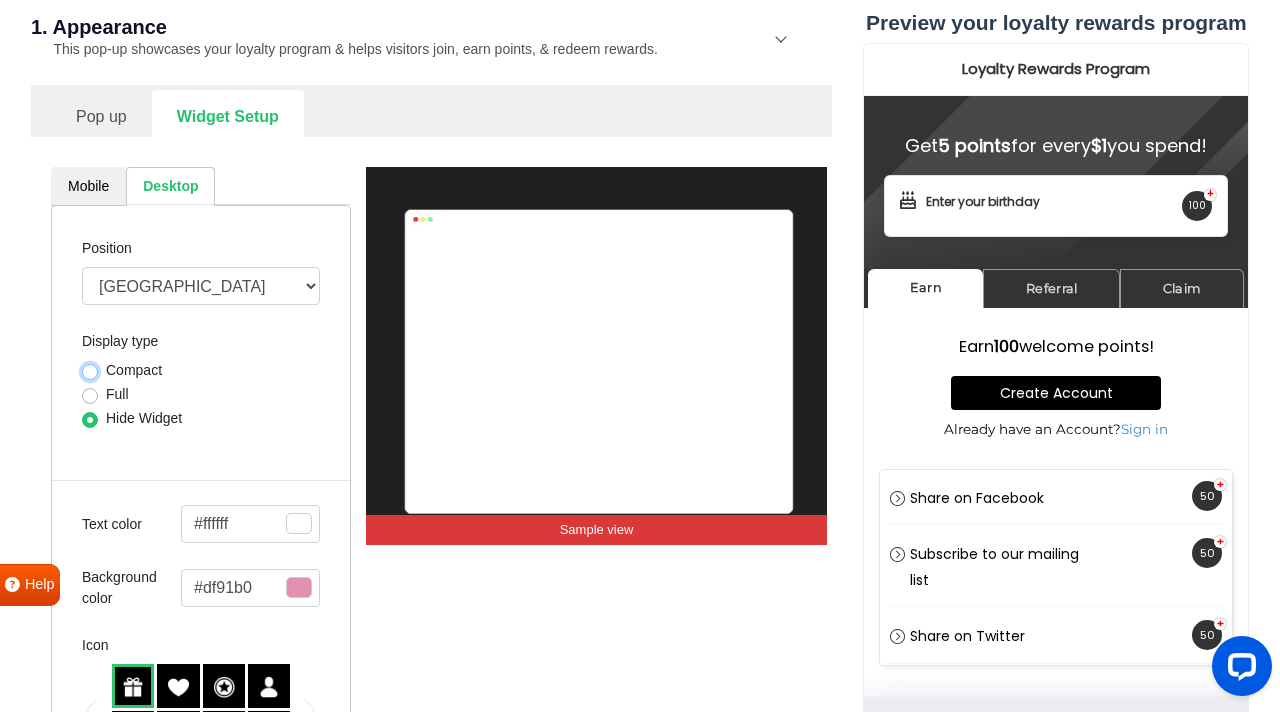 click on "Compact" at bounding box center (90, 370) 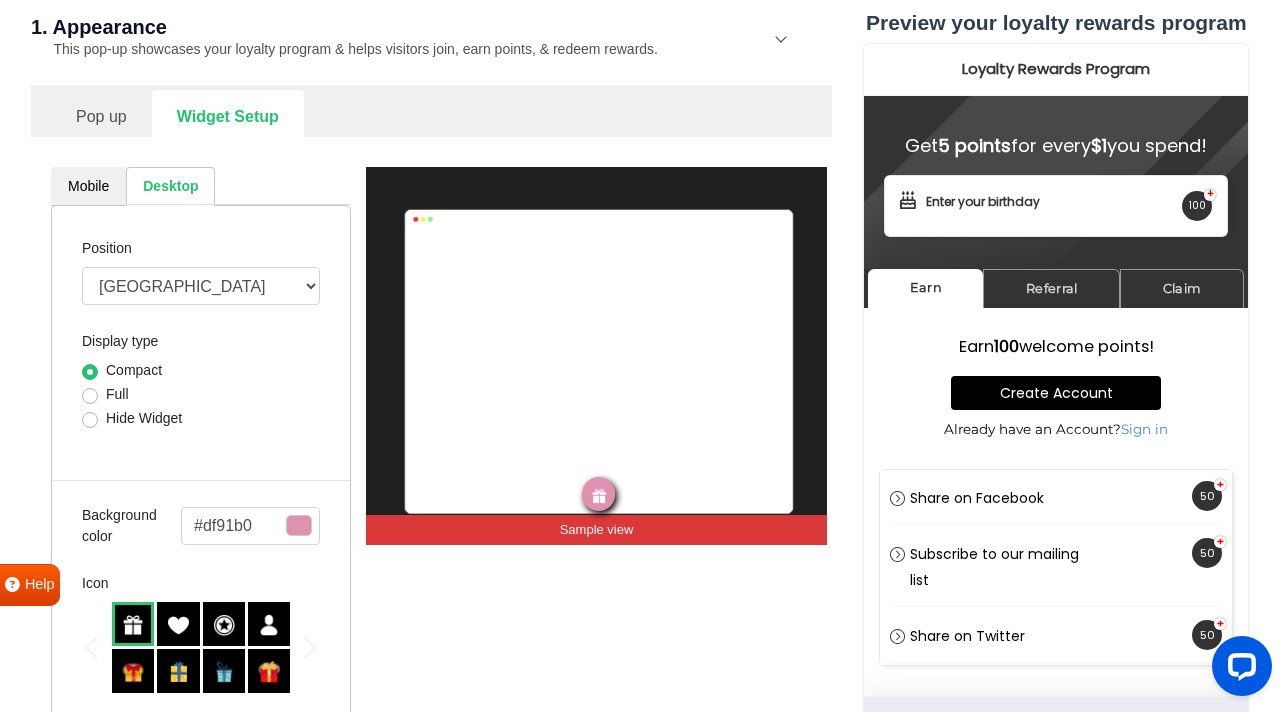 click on "Hide Widget" at bounding box center (144, 418) 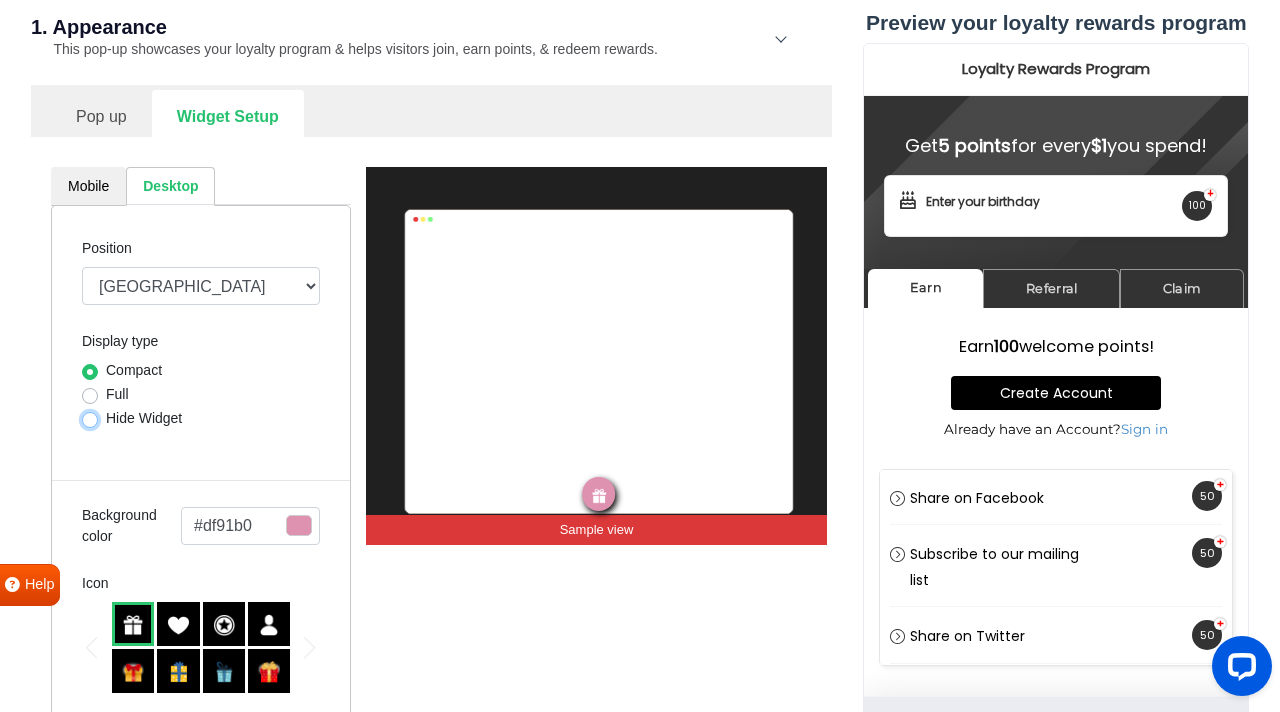 click on "Hide Widget" at bounding box center [90, 418] 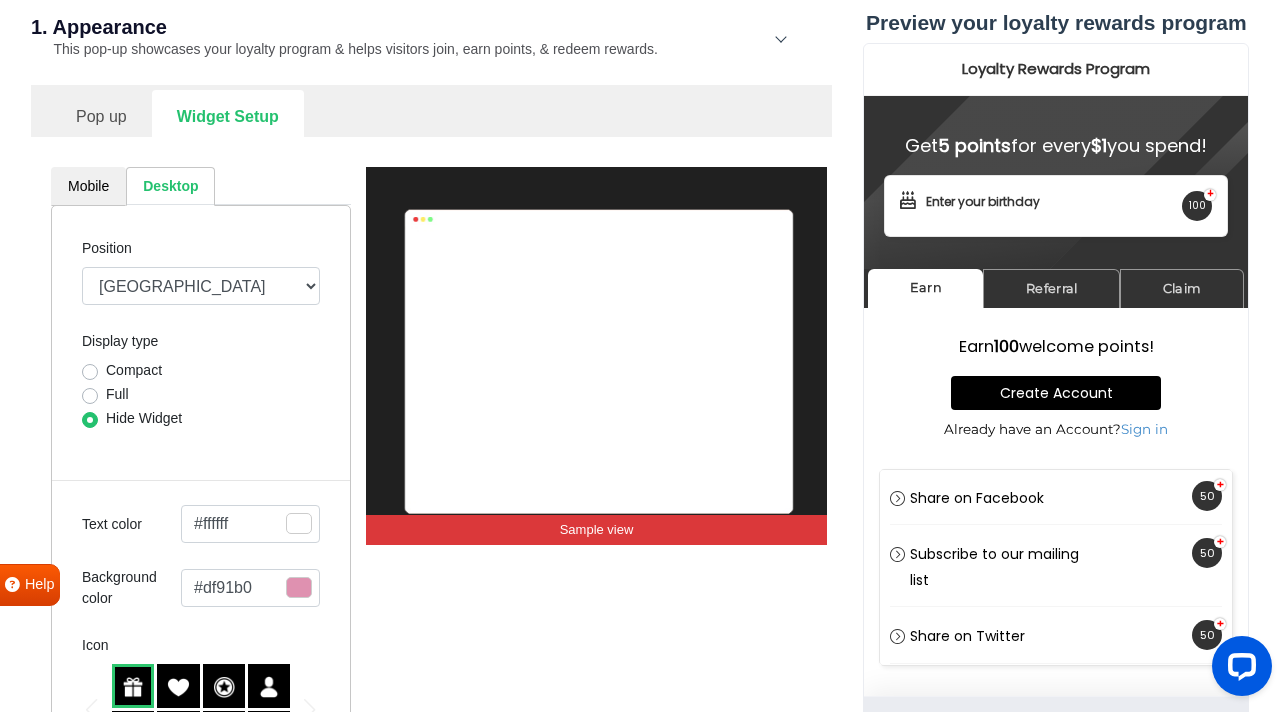 click on "Your loyalty rewards program is:  Paused  Test in admin mode   How does your loyalty rewards program work?   Understand how customers will view and engage with your loyalty rewards program.  1. Appearance This pop-up showcases your loyalty program & helps visitors join, earn points, & redeem rewards. Pop up Widget Setup Mobile Desktop Position Mid Right Mid Left Top Bar Top Left Top Right Top Center Bottom Bar Bottom Left Bottom Right Bottom Center Display type Compact Full Hide Widget Text color #ffffff Close Icon 0 hex #ffffff Submit Icon Background color #df91b0 Close Icon 336 hex #df91b0 Submit Icon Icon Save REWARDS Sample view 2. Earning Points Customers can earn points by participating in the activities shown here. Reward points for purchases Reward customers for shopping on your site.  5 points for every $1 spend.   Edit  Sign up reward For creating an account on your site. 100 points.  Edit  Referral program Reward customers for referring their friends.  Friends get 10% off first purchase.   Edit" at bounding box center [431, 1680] 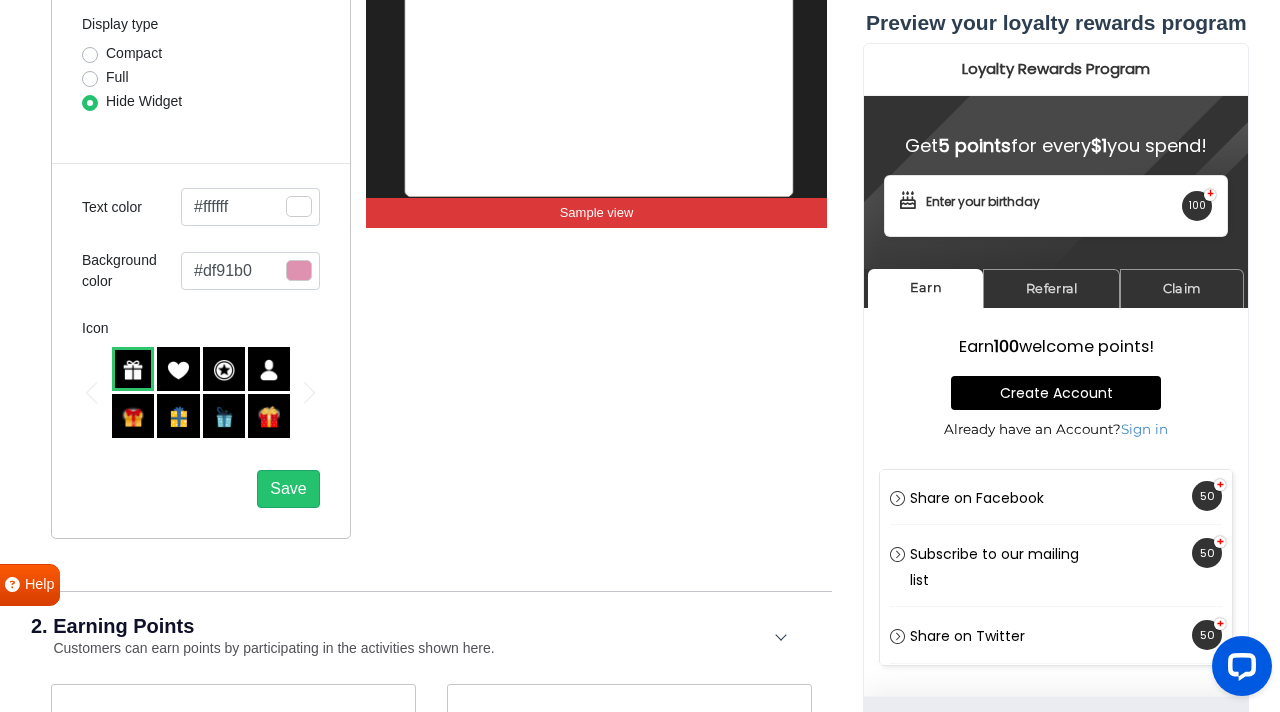 scroll, scrollTop: 600, scrollLeft: 0, axis: vertical 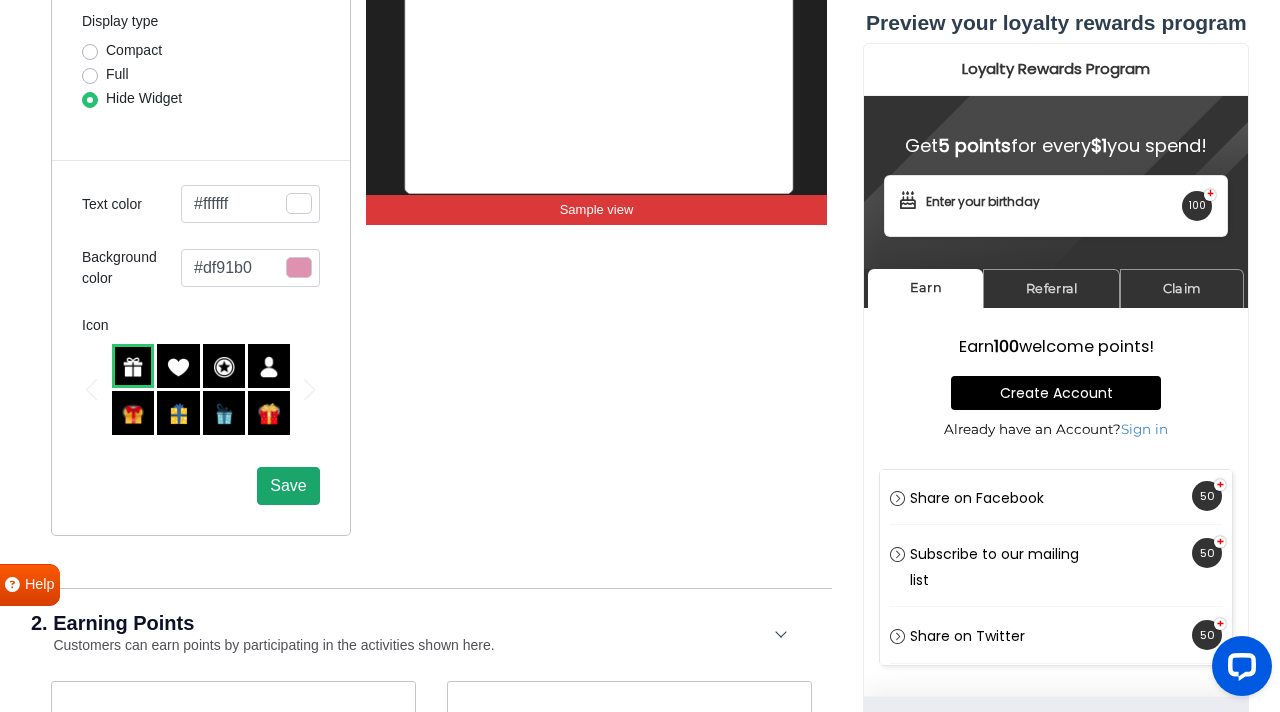 click on "Save" at bounding box center [288, 486] 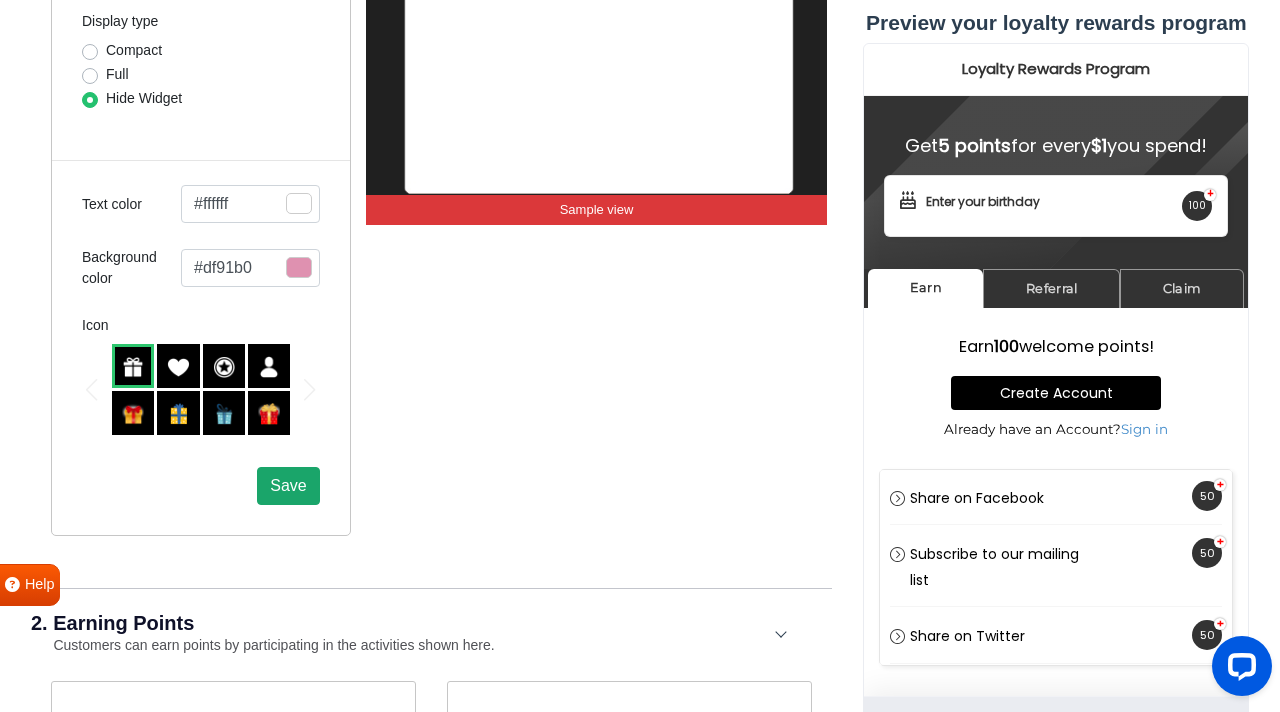 type 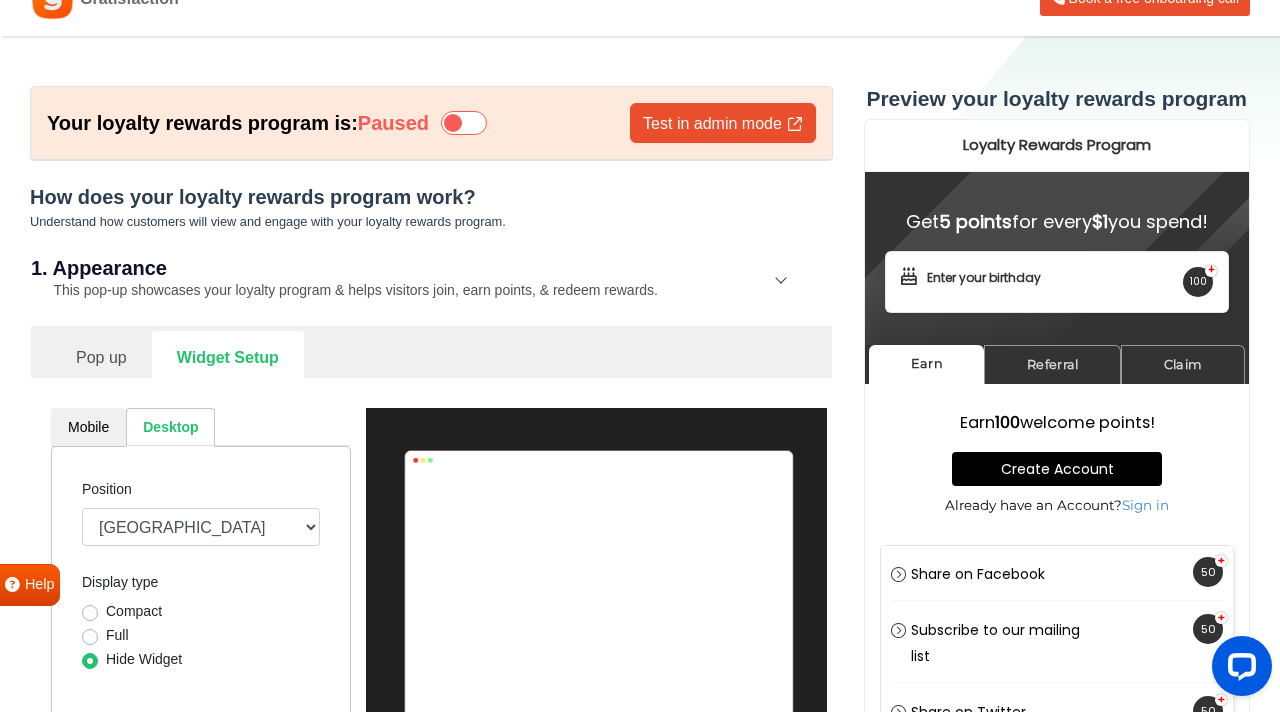 scroll, scrollTop: 0, scrollLeft: 0, axis: both 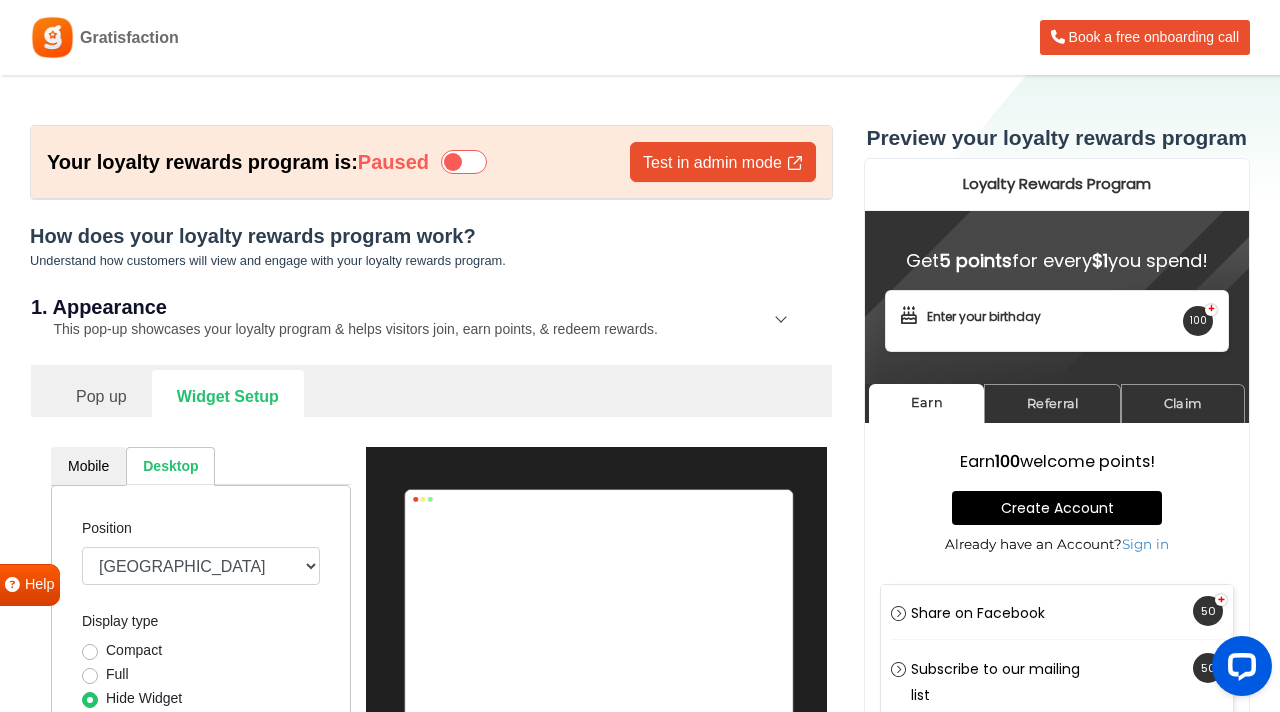 click on "Pop up" at bounding box center (101, 394) 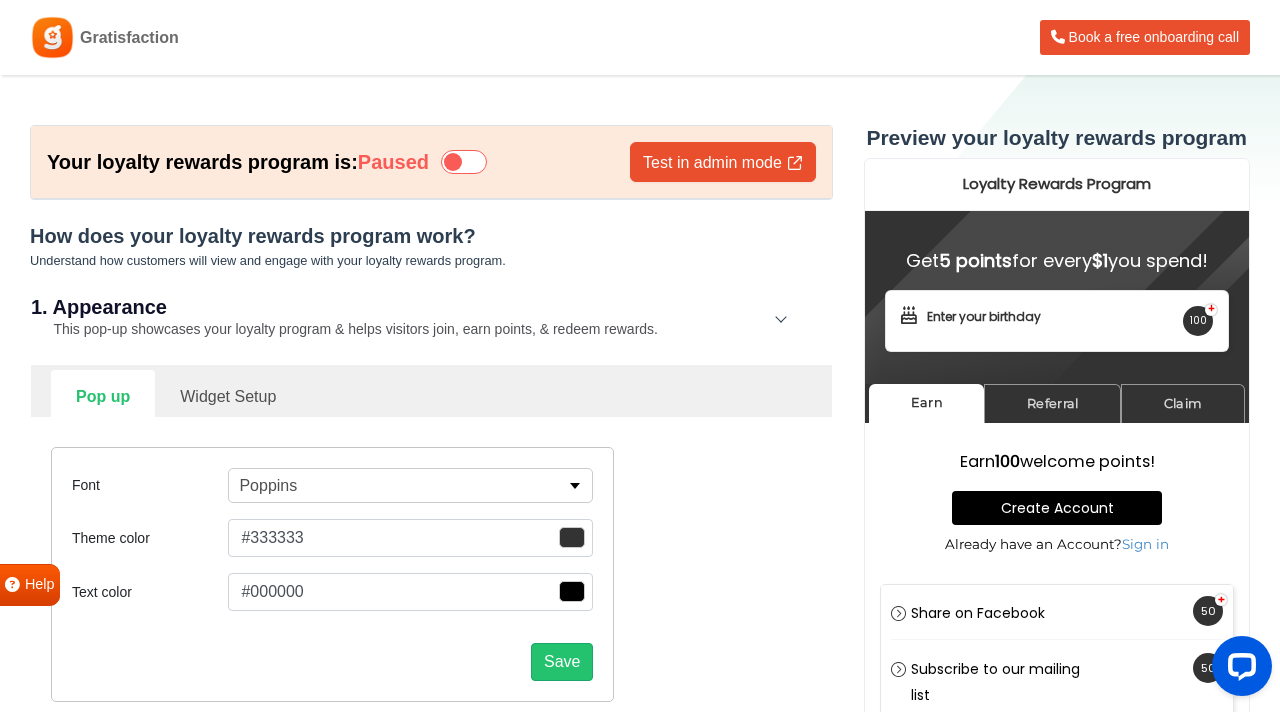 click on "Font Poppins     Abel Alfa Slab One Anton Archivo Archivo Black Arimo Arvo Assistant Barlow Barlow Condensed Bebas Neue Bitter Cabin Cairo Caveat Comfortaa Crimson Text Dancing Script DM Sans Dosis EB Garamond Exo 2 Figtree Fira Sans Fjalla One Heebo Hind Hind Siliguri IBM Plex Sans IBM Plex Serif Inconsolata Inter Josefin Sans Jost Kanit Karla Lato Lexend Libre Baskerville Libre Franklin Lobster Lora M PLUS Rounded 1c Manrope Material Icons Material Icons Outlined Material Icons Round Material Symbols Outlined Material Symbols Rounded Merriweather Michroma Montserrat Mukta Mulish Nanum Gothic Noto Color Emoji Noto Sans Noto Sans JP Noto Sans KR Noto Sans SC Noto Sans TC Noto Serif Noto Serif JP Nunito Nunito Sans Open Sans Oswald Outfit Overpass Oxygen Pacifico Playfair Display Plus Jakarta Sans Poppins Prompt PT Sans PT Sans Narrow PT Serif Public Sans Quicksand Rajdhani Raleway Red Hat Display Roboto Roboto Condensed Roboto Flex Roboto Mono Roboto Slab Rubik Saira Schibsted Grotesk Share Tech Smooch Sans 0" at bounding box center (431, 574) 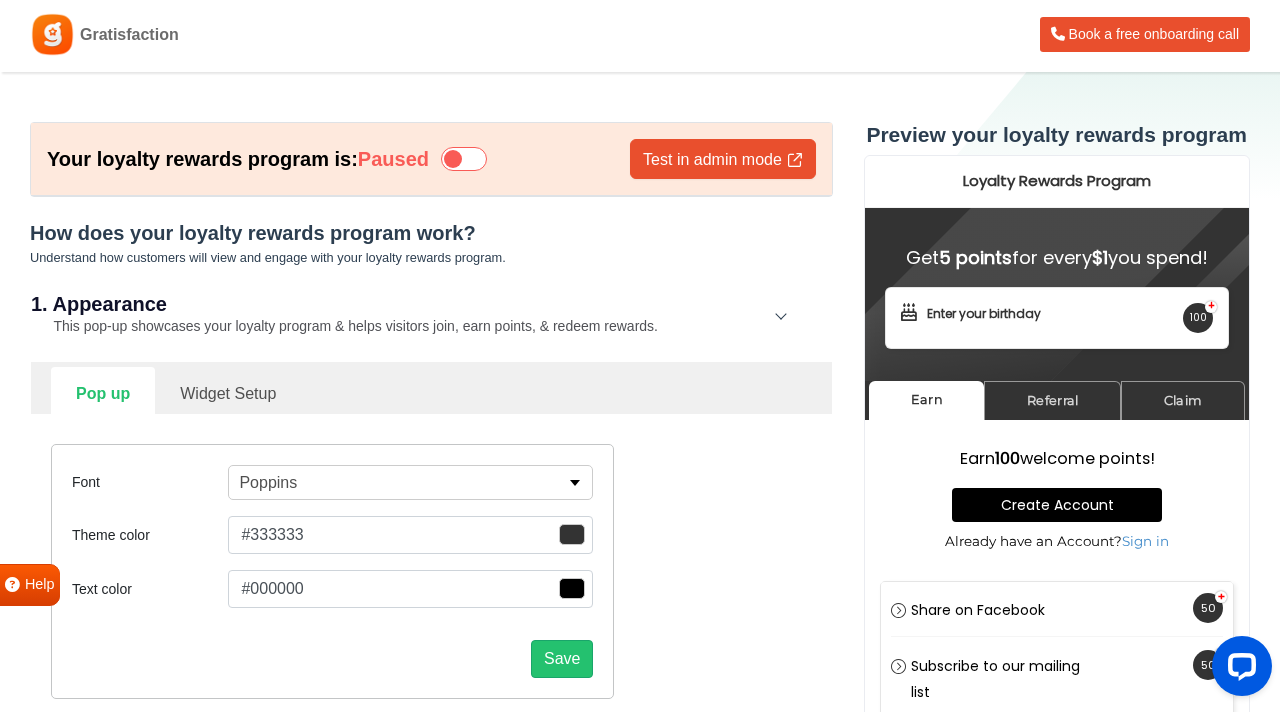 scroll, scrollTop: 0, scrollLeft: 0, axis: both 